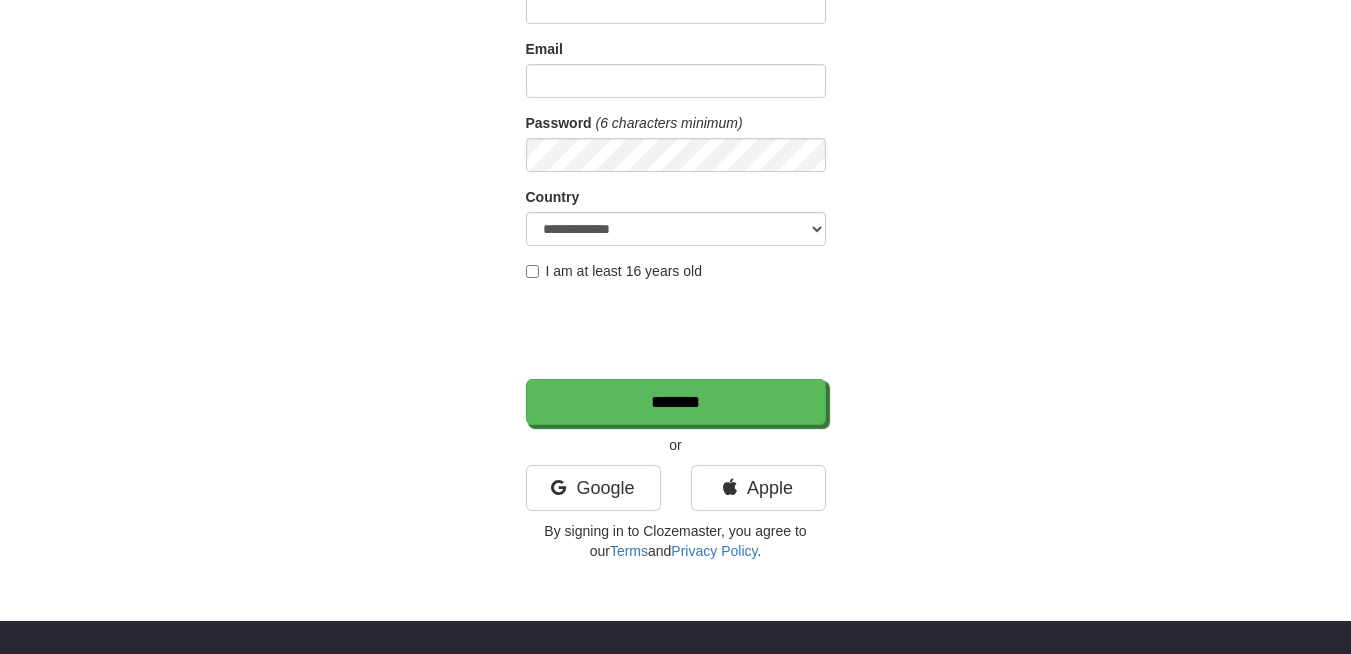 scroll, scrollTop: 240, scrollLeft: 0, axis: vertical 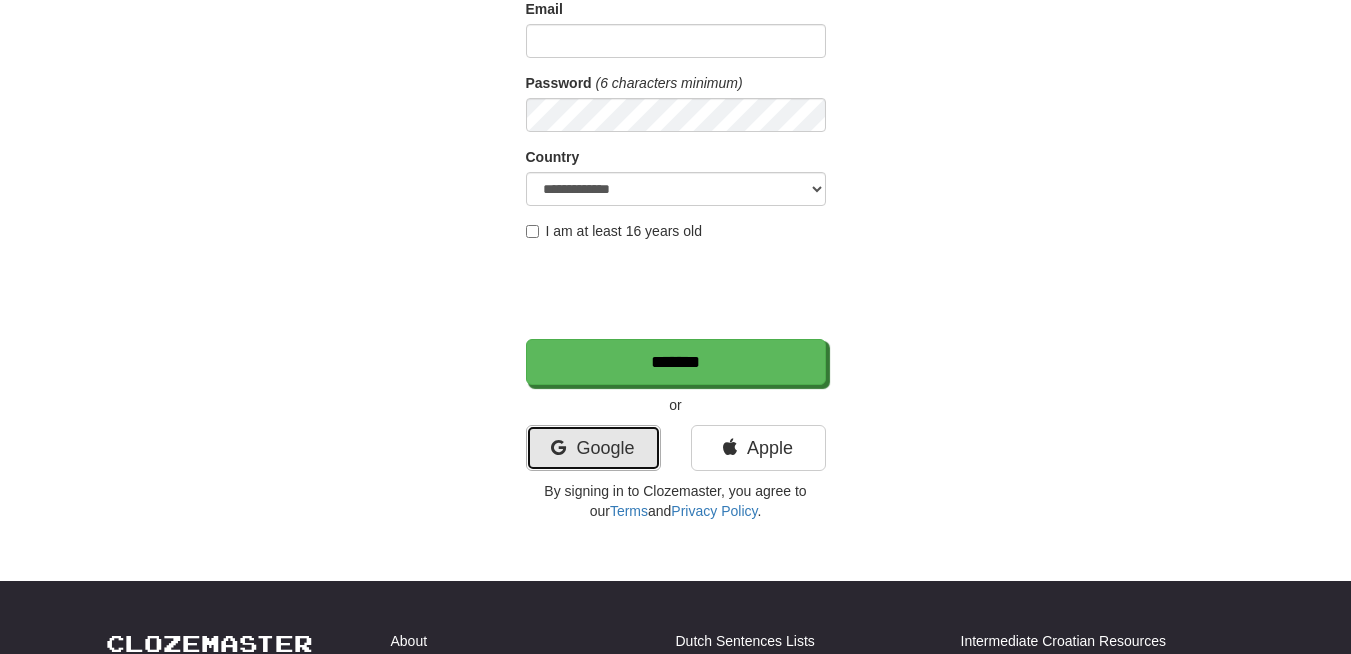 click on "Google" at bounding box center (593, 448) 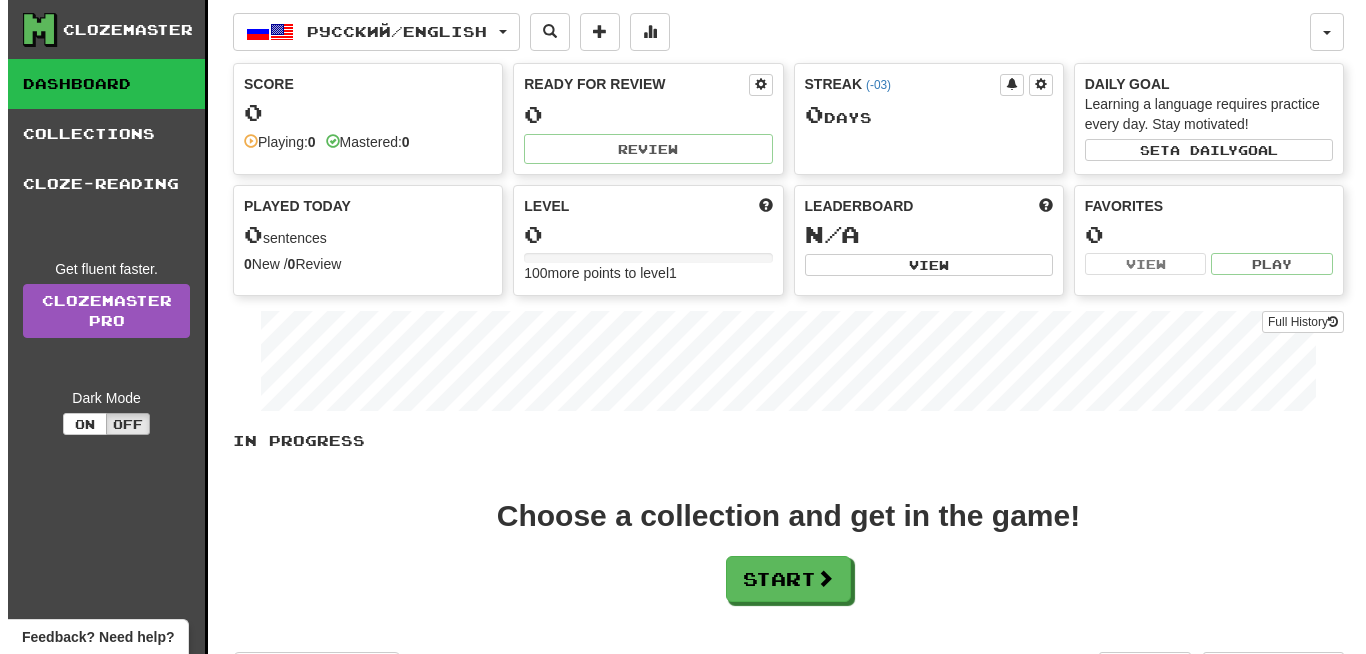 scroll, scrollTop: 0, scrollLeft: 0, axis: both 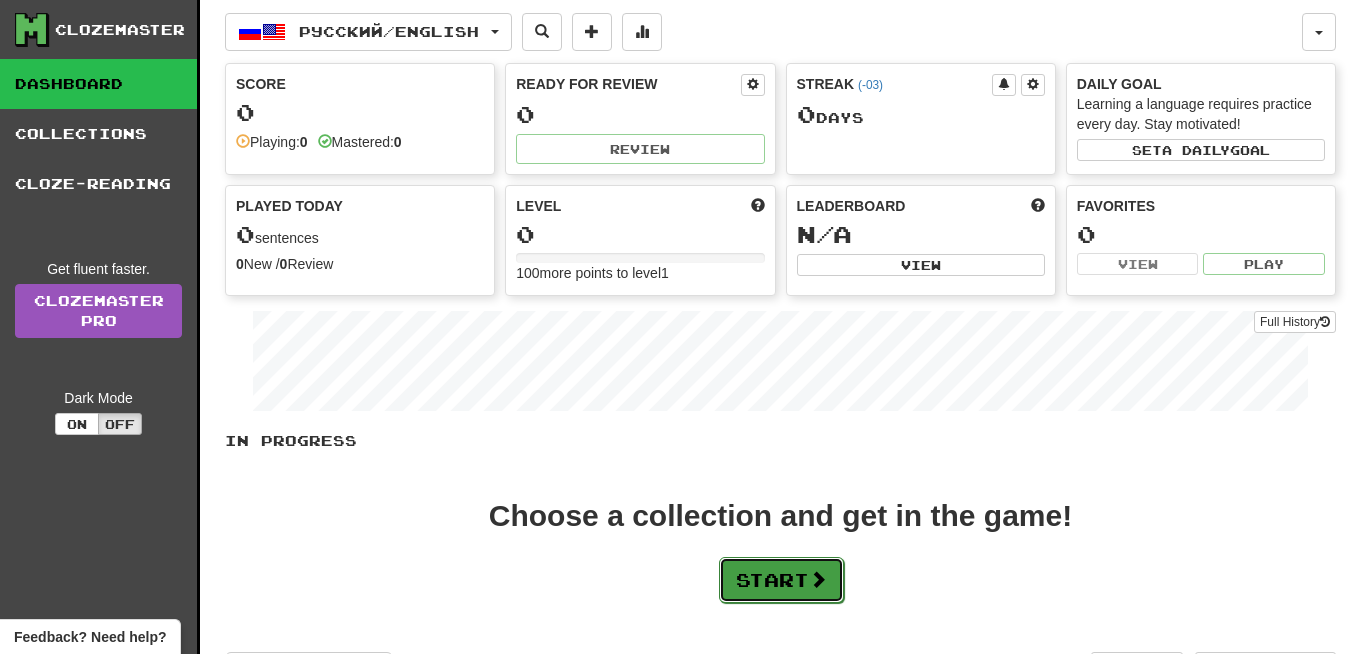 click on "Start" at bounding box center (781, 580) 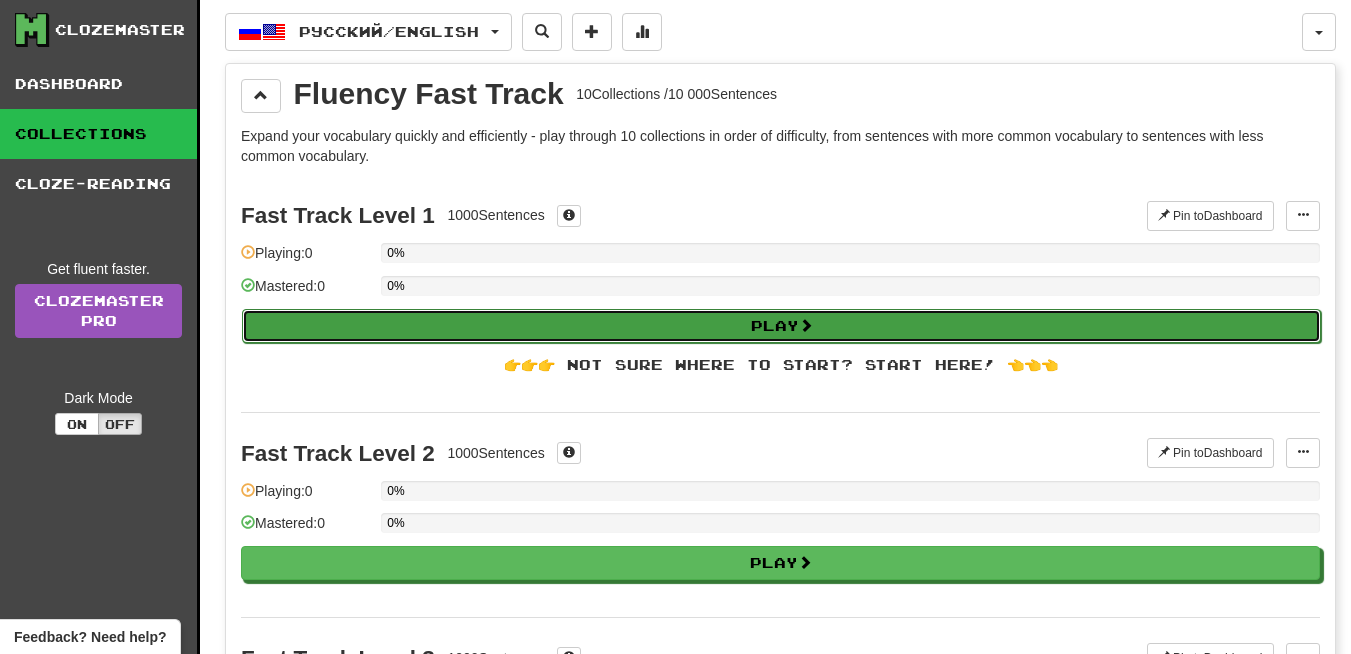 click on "Play" at bounding box center [781, 326] 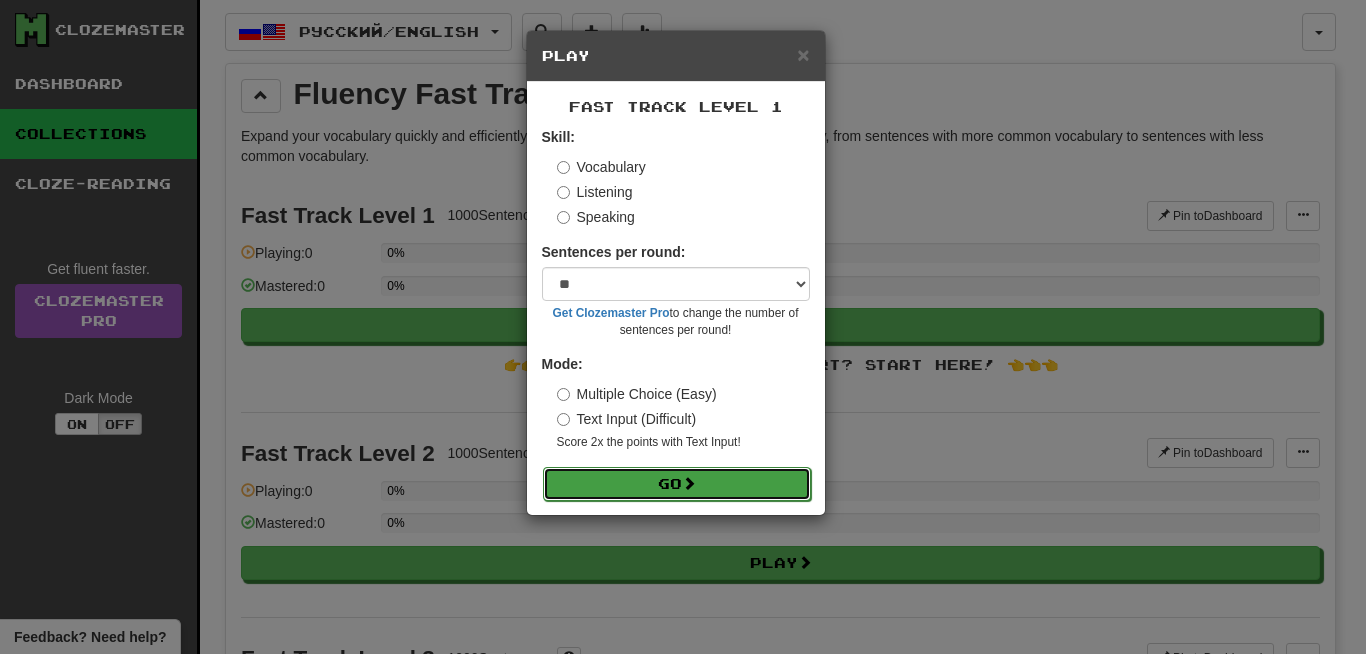 click on "Go" at bounding box center (677, 484) 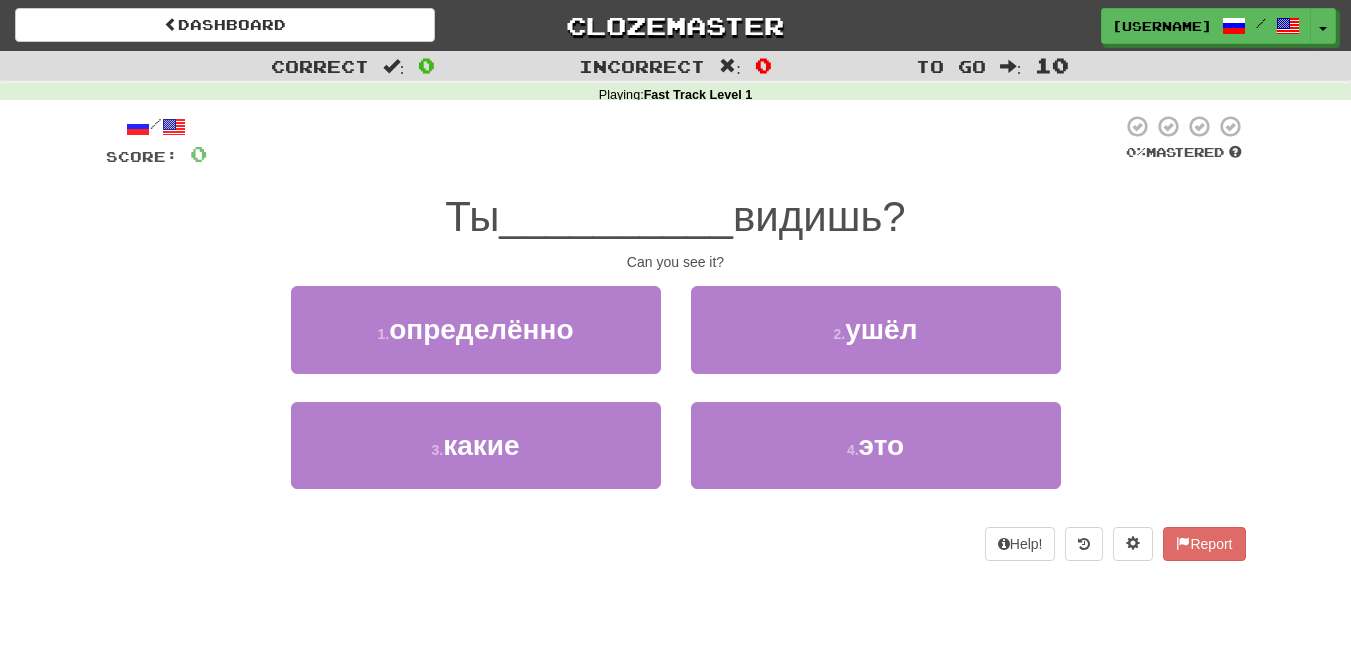 scroll, scrollTop: 0, scrollLeft: 0, axis: both 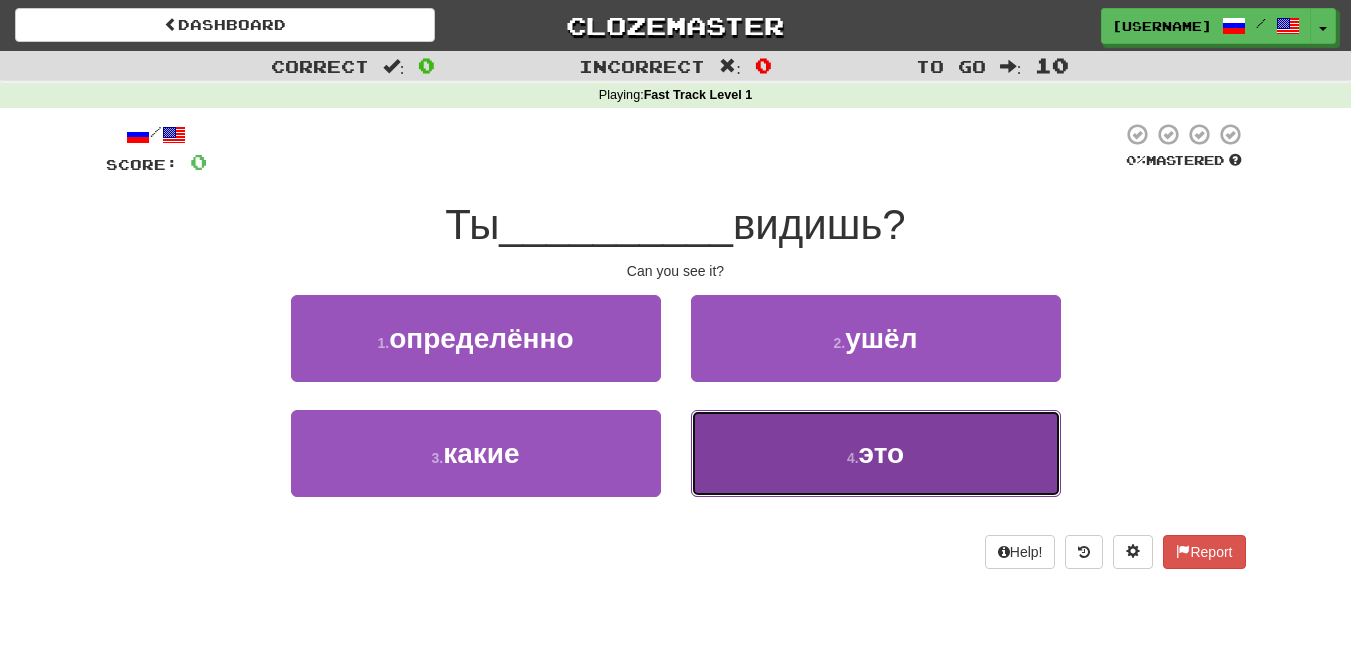 click on "это" at bounding box center (882, 453) 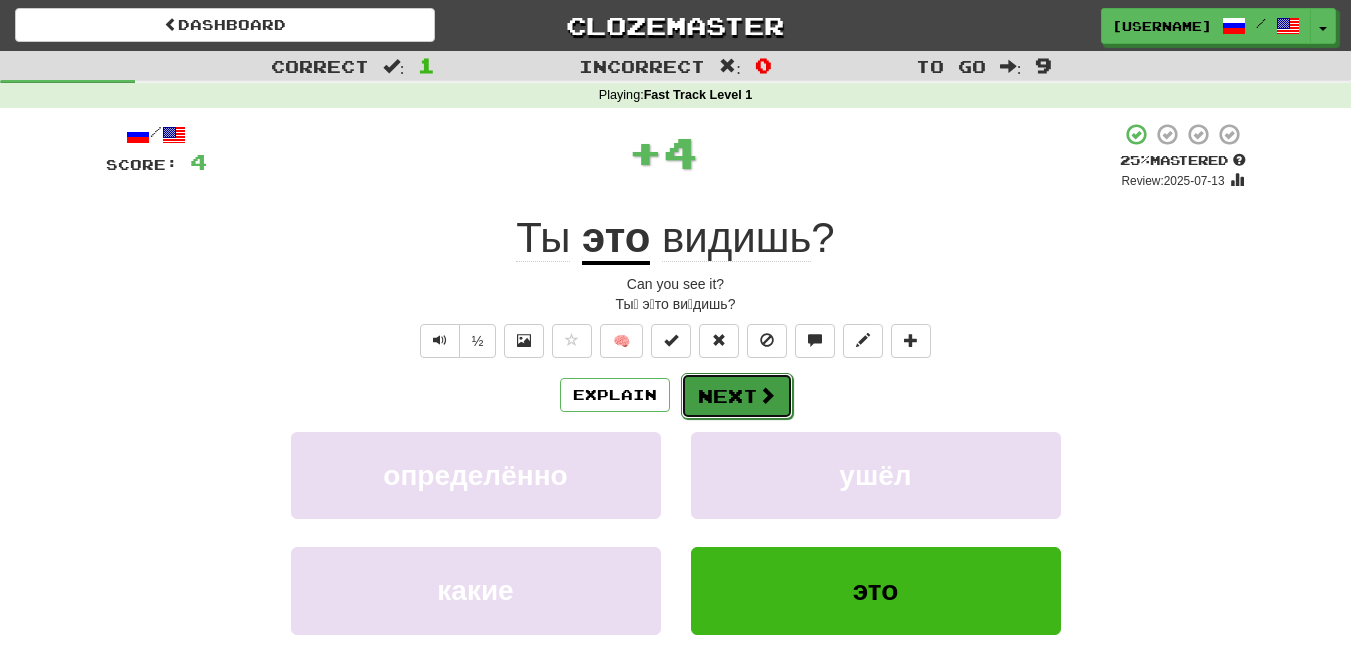 click on "Next" at bounding box center [737, 396] 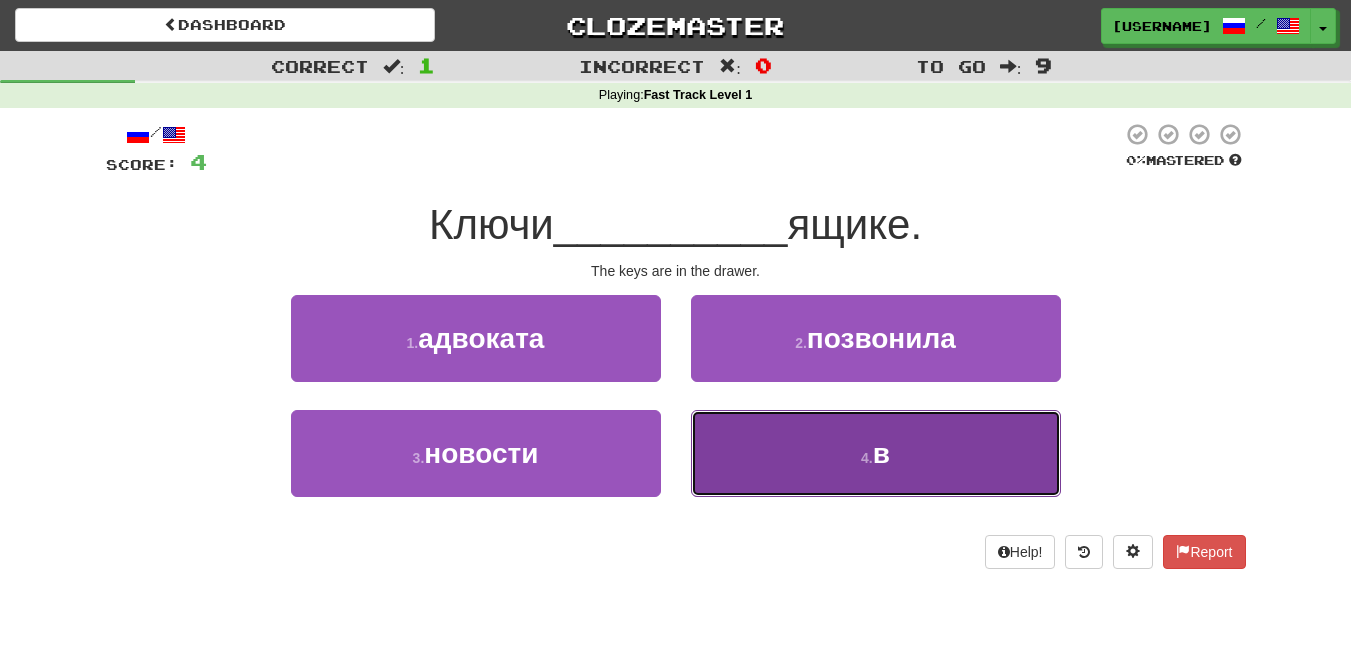click on "4 .  в" at bounding box center (876, 453) 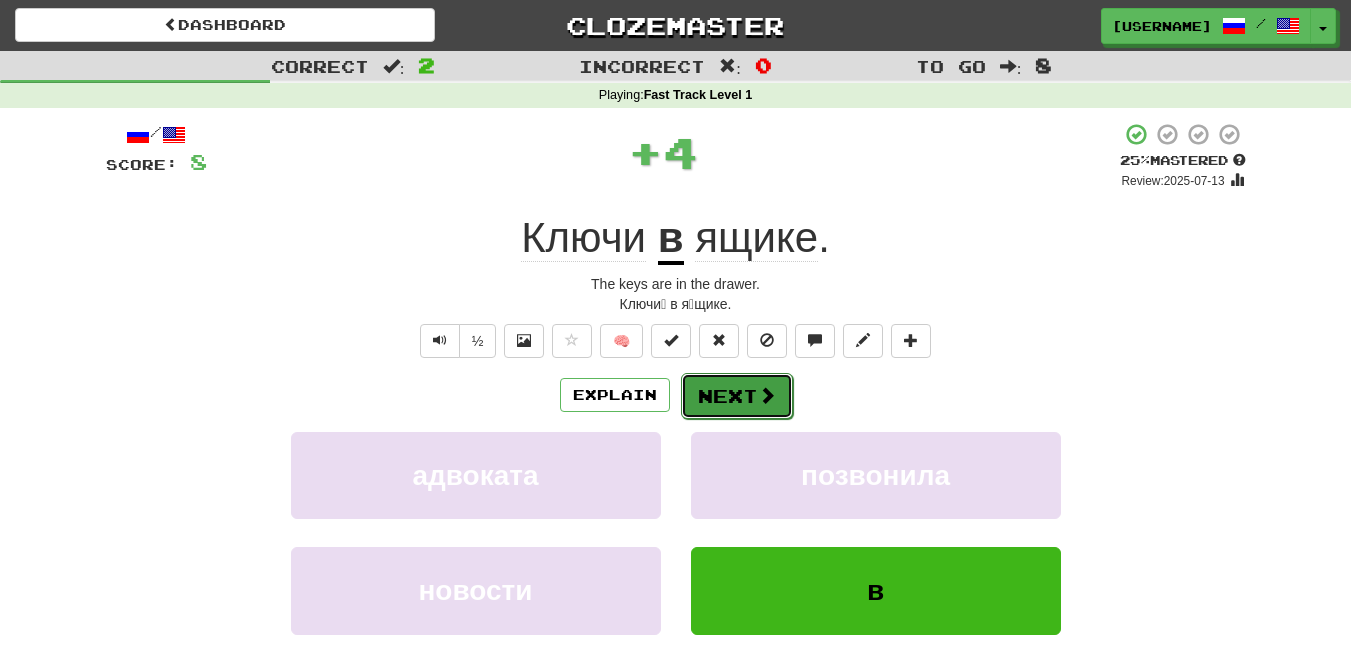 click on "Next" at bounding box center (737, 396) 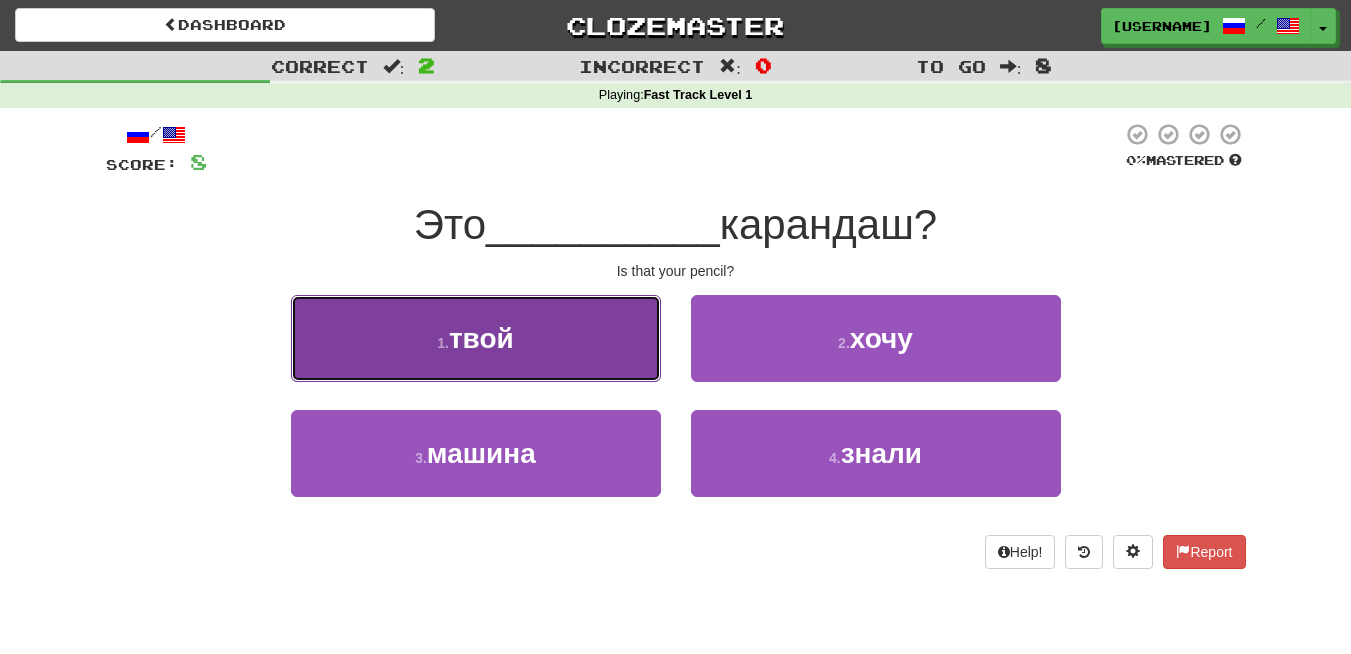 click on "1 .  твой" at bounding box center [476, 338] 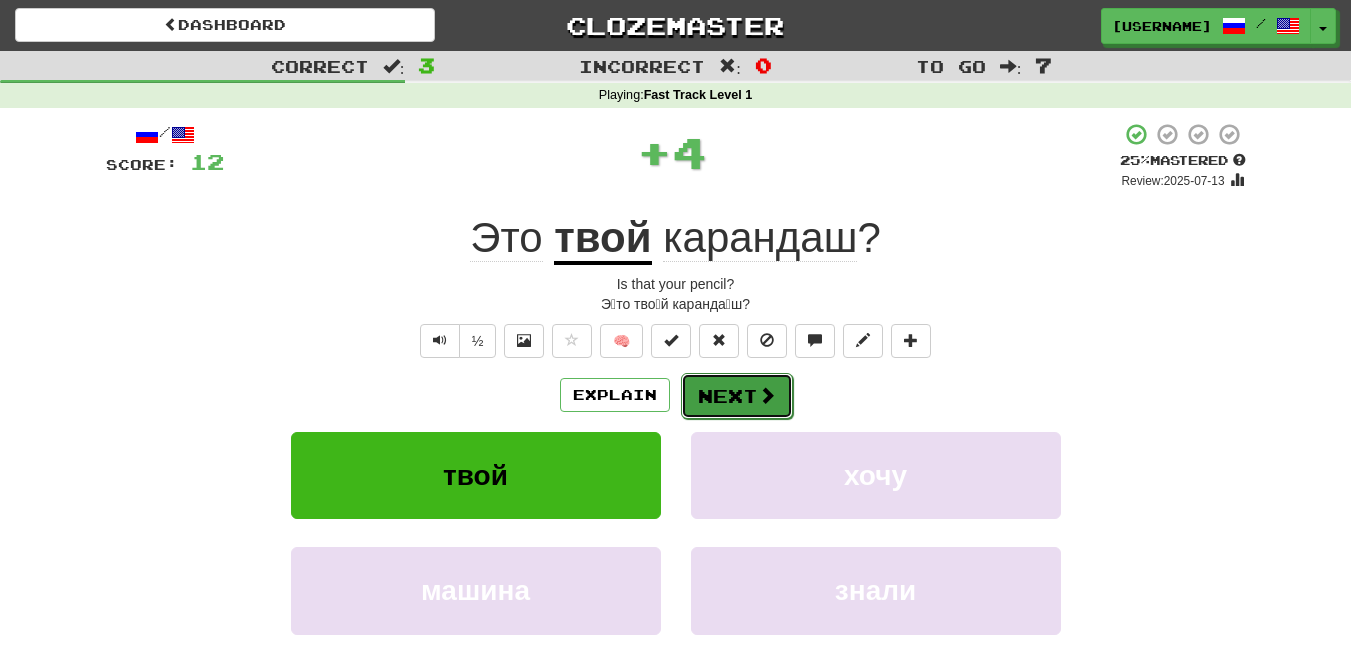 click on "Next" at bounding box center (737, 396) 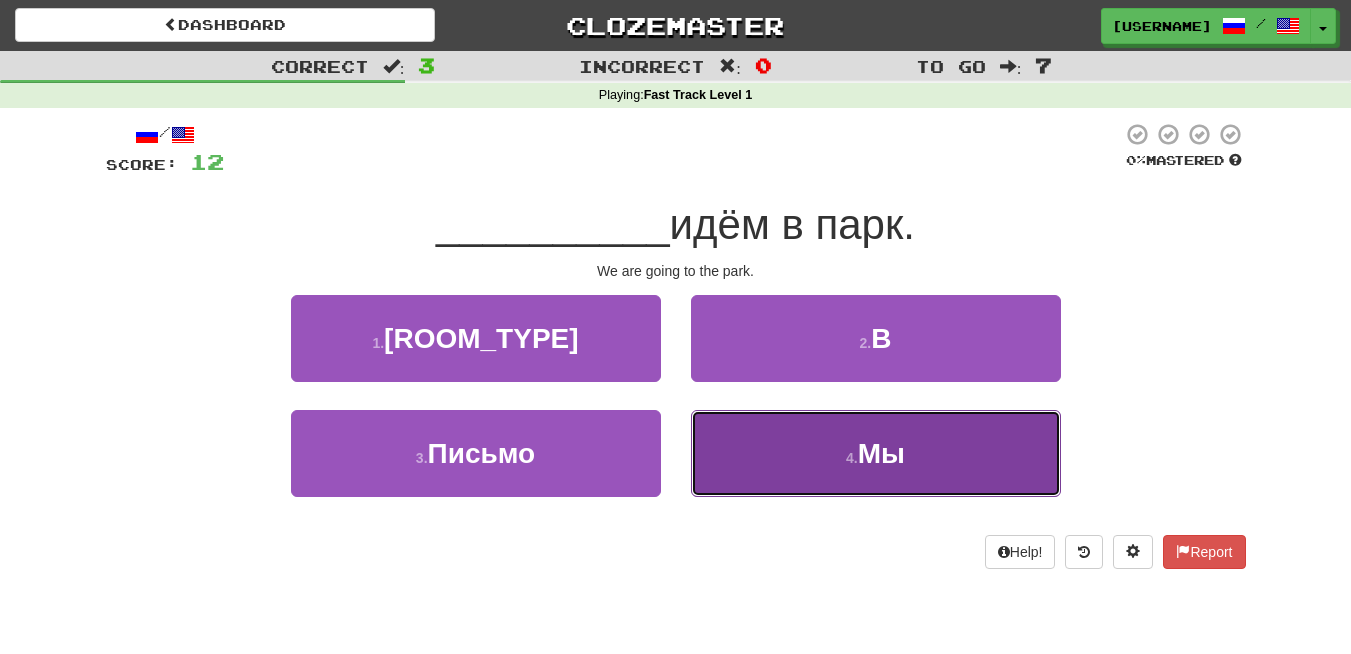 click on "4 .  Мы" at bounding box center [876, 453] 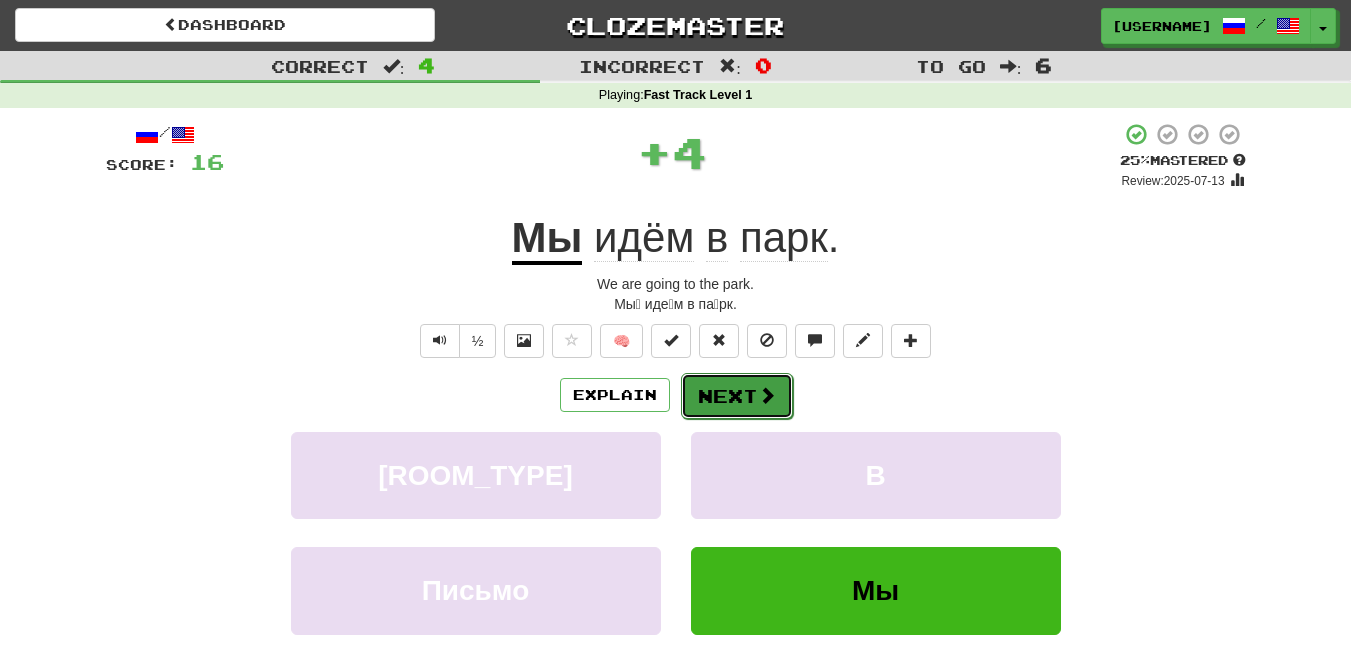 click at bounding box center [767, 395] 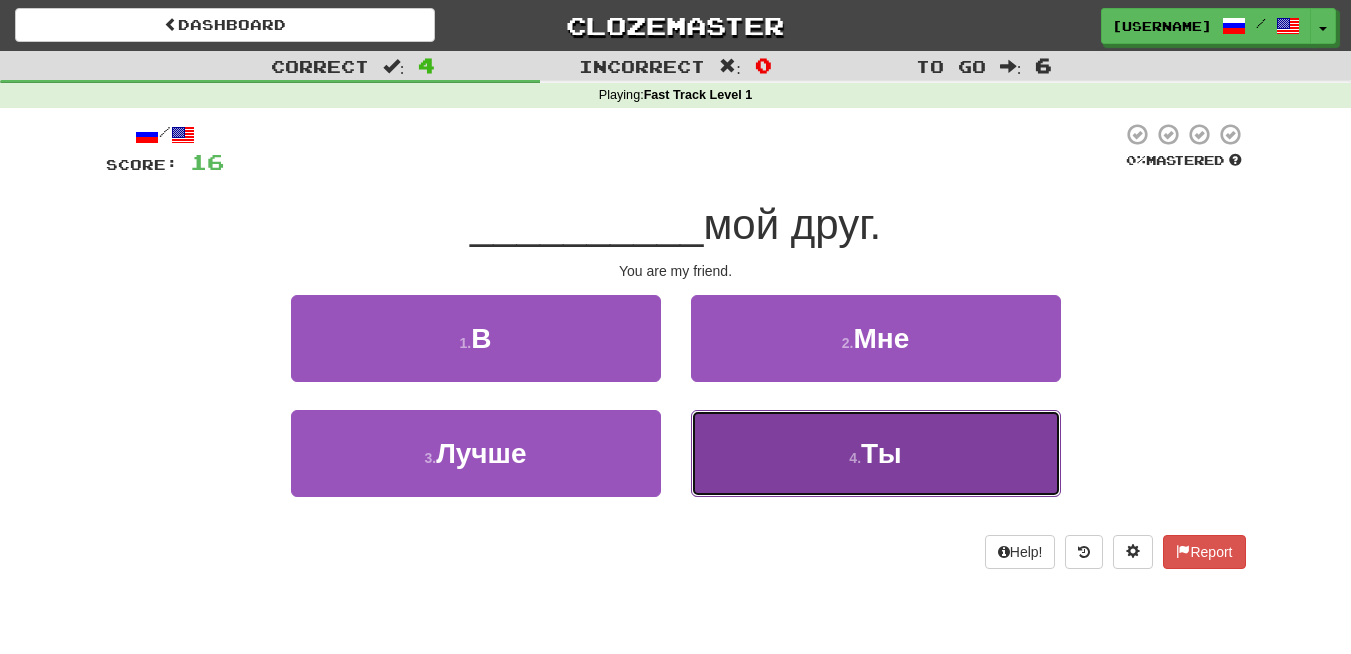 click on "4 .  Ты" at bounding box center (876, 453) 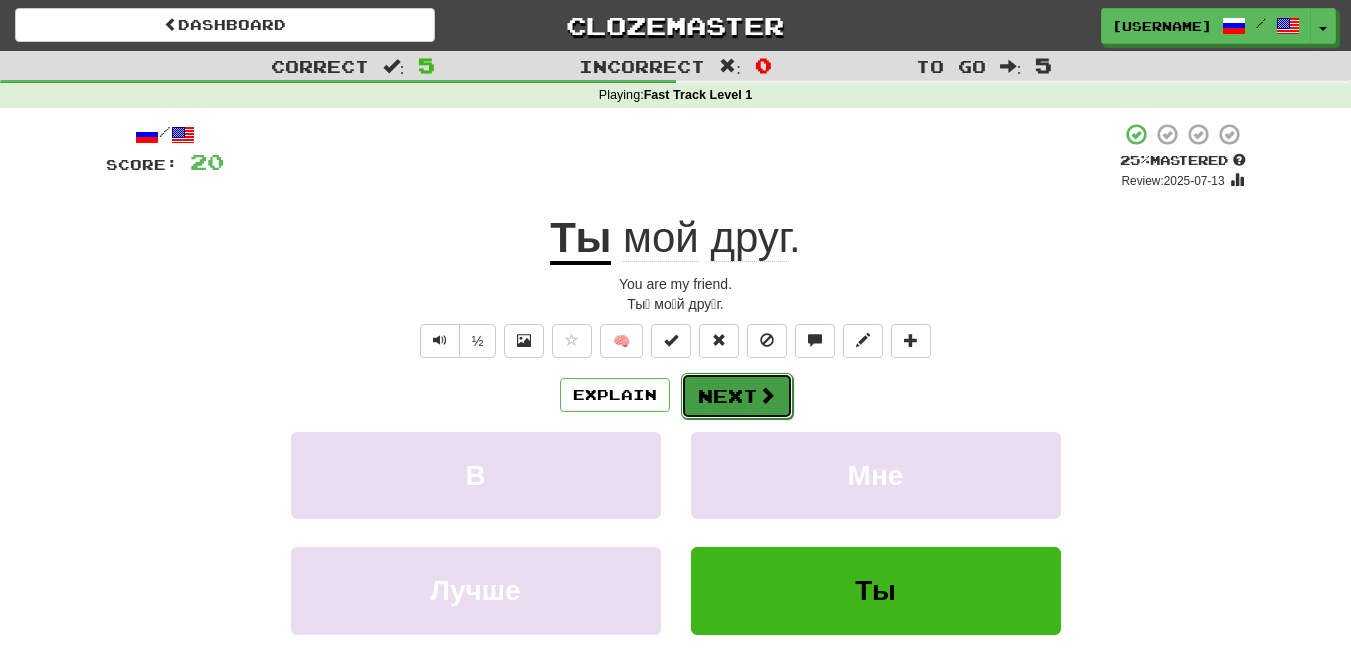 click on "Next" at bounding box center (737, 396) 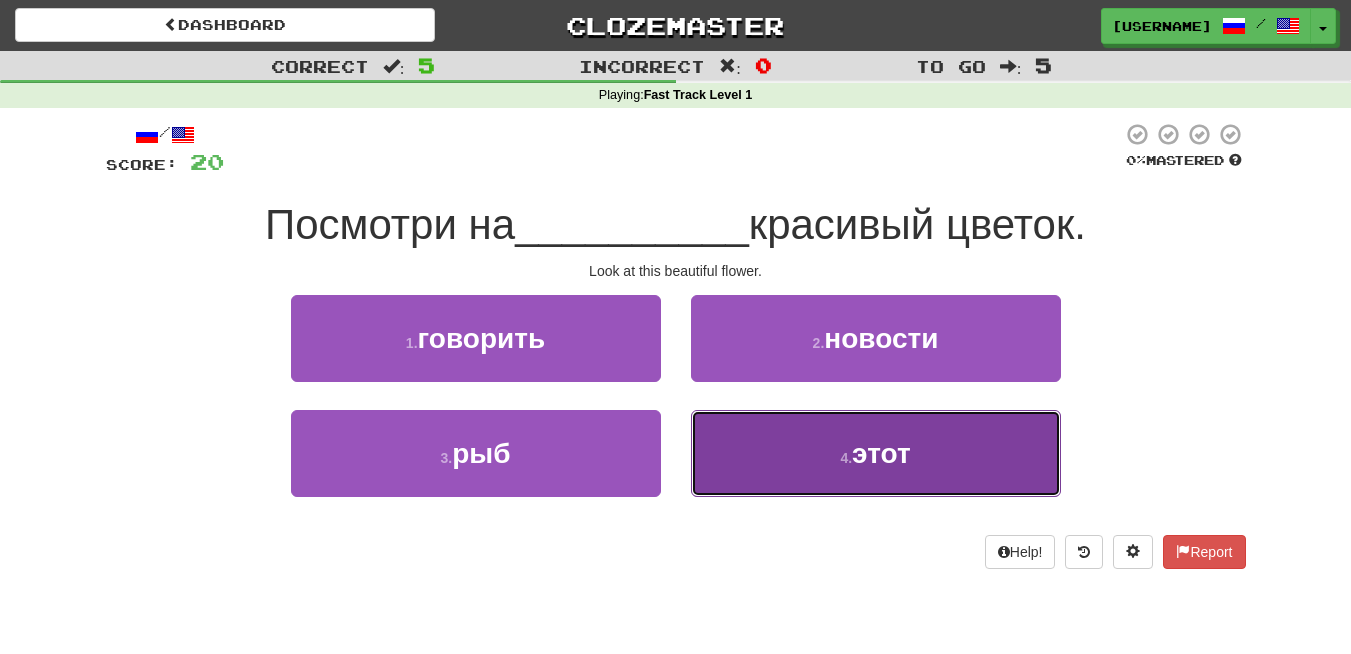 click on "4 .  этот" at bounding box center (876, 453) 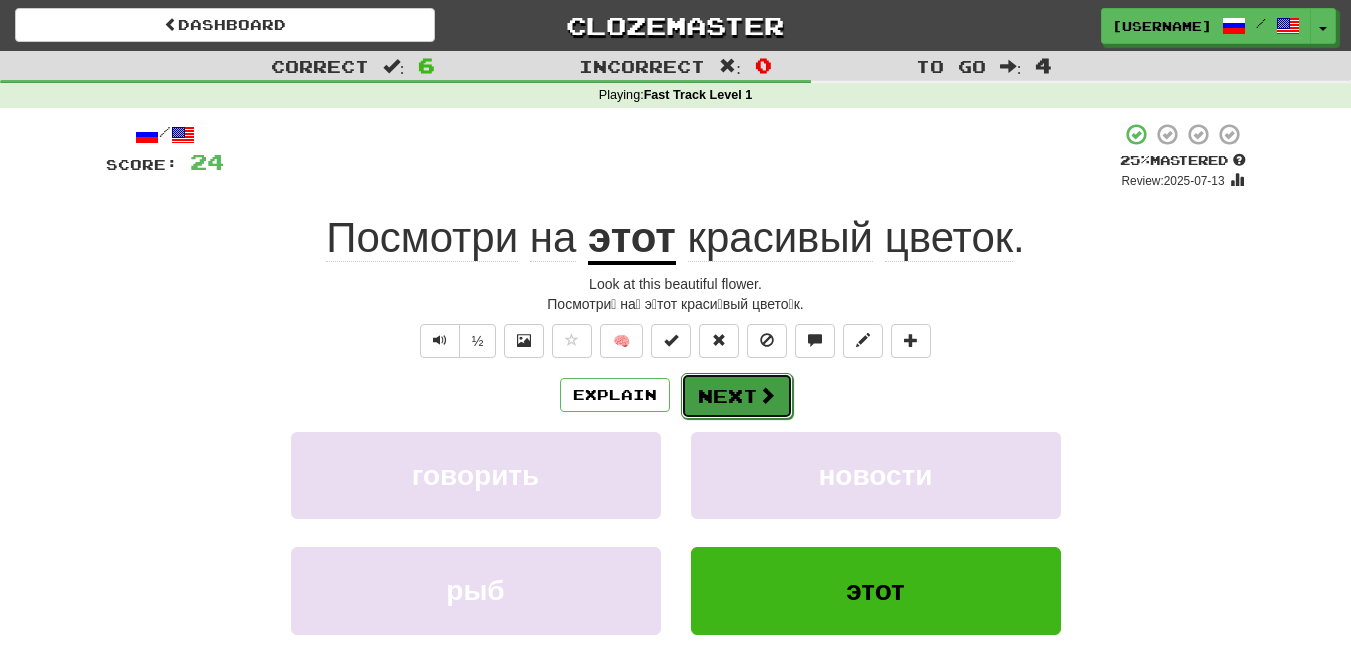 click on "Next" at bounding box center (737, 396) 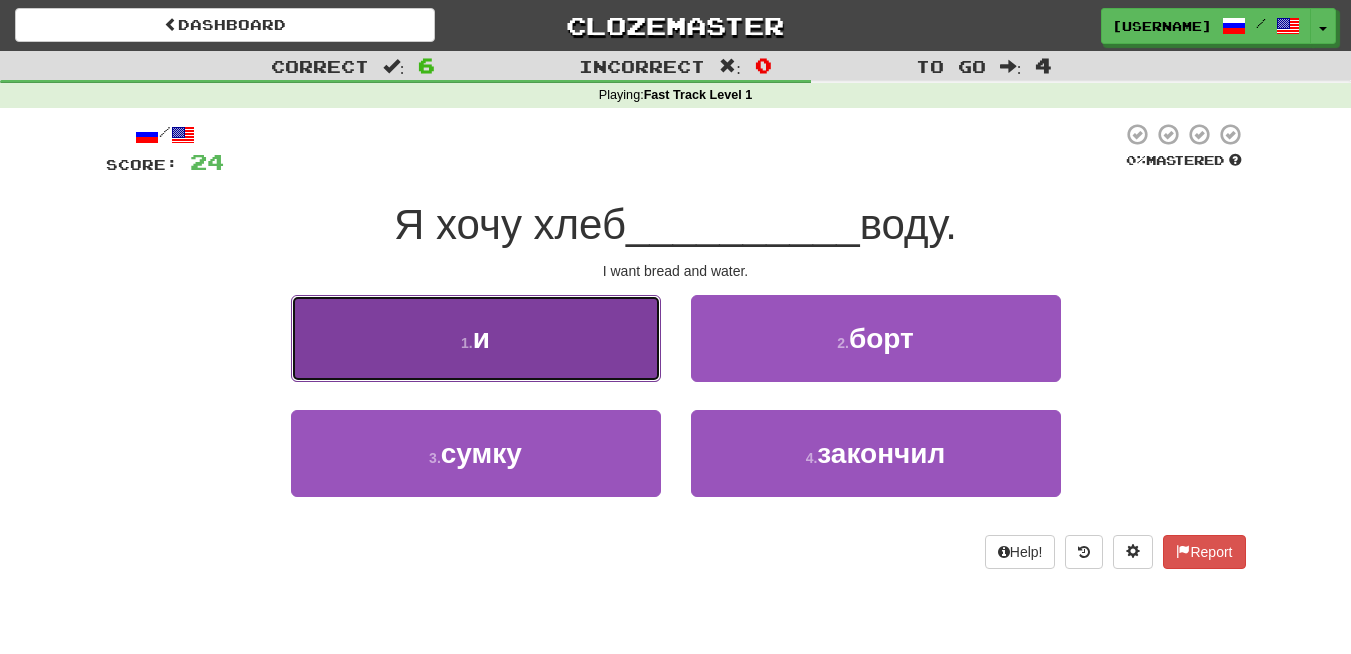 click on "1 .  и" at bounding box center [476, 338] 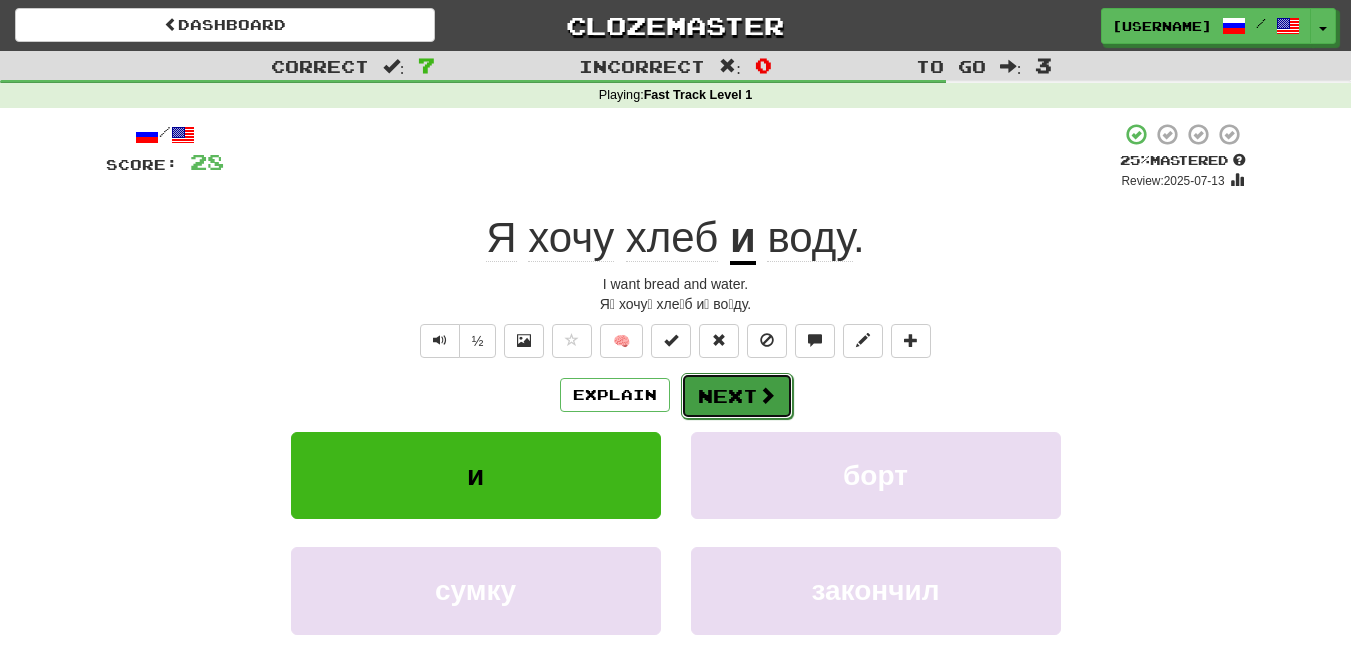 click at bounding box center (767, 395) 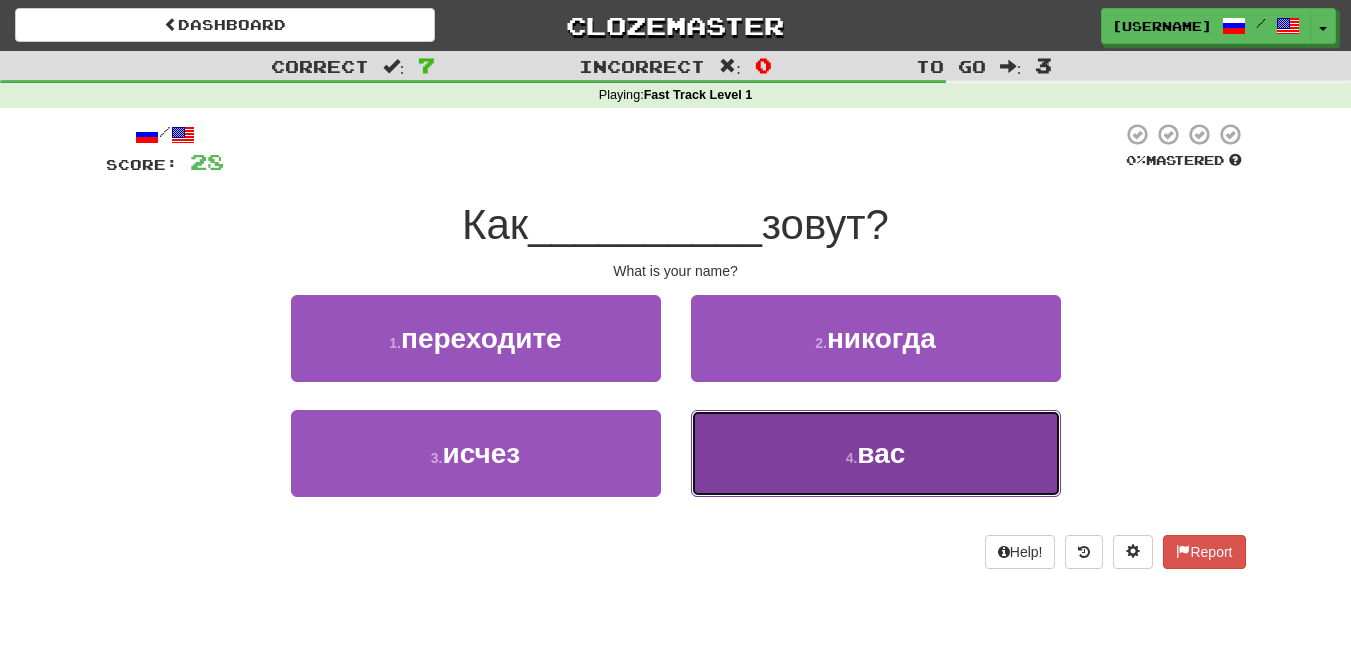 click on "4 .  вас" at bounding box center [876, 453] 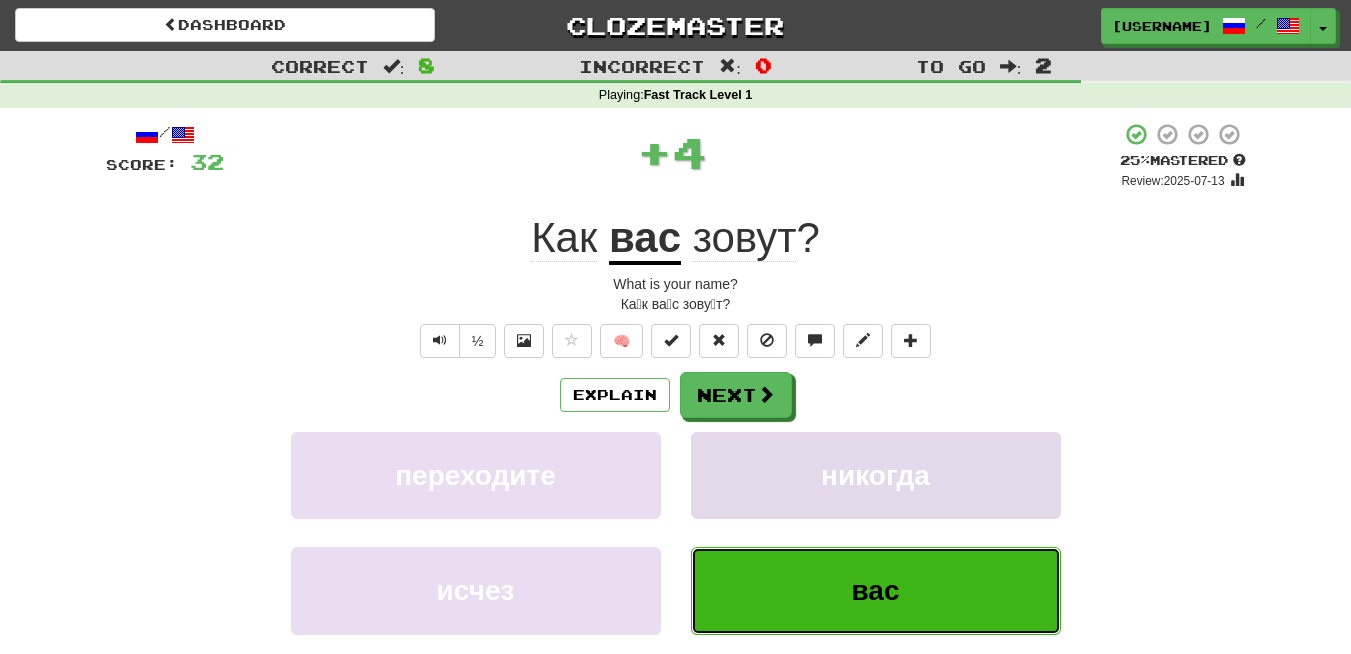 type 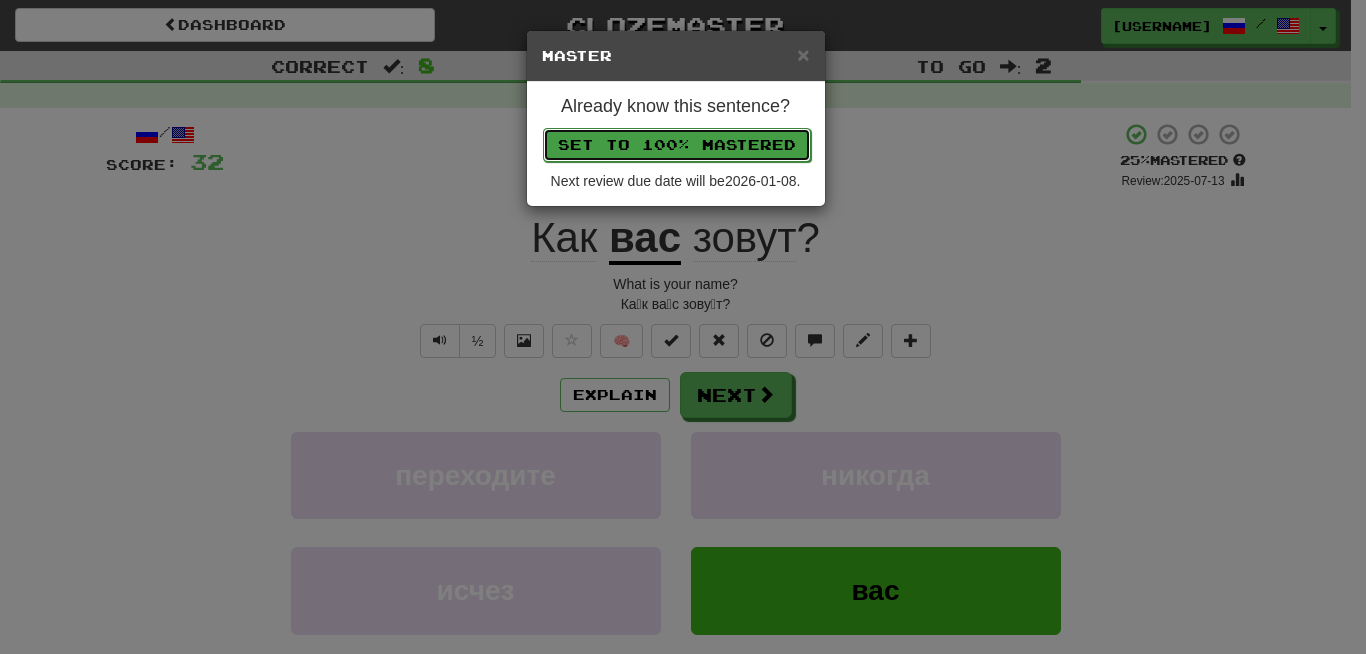 click on "Set to 100% Mastered" at bounding box center [677, 145] 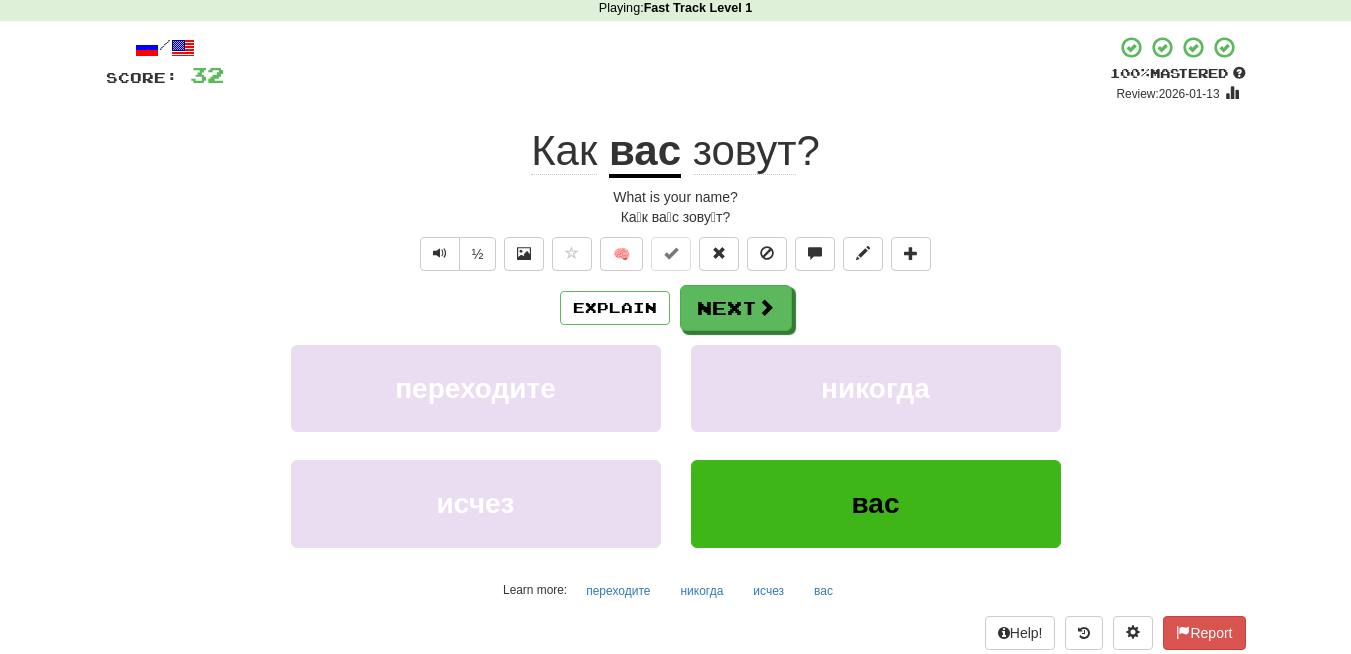 scroll, scrollTop: 120, scrollLeft: 0, axis: vertical 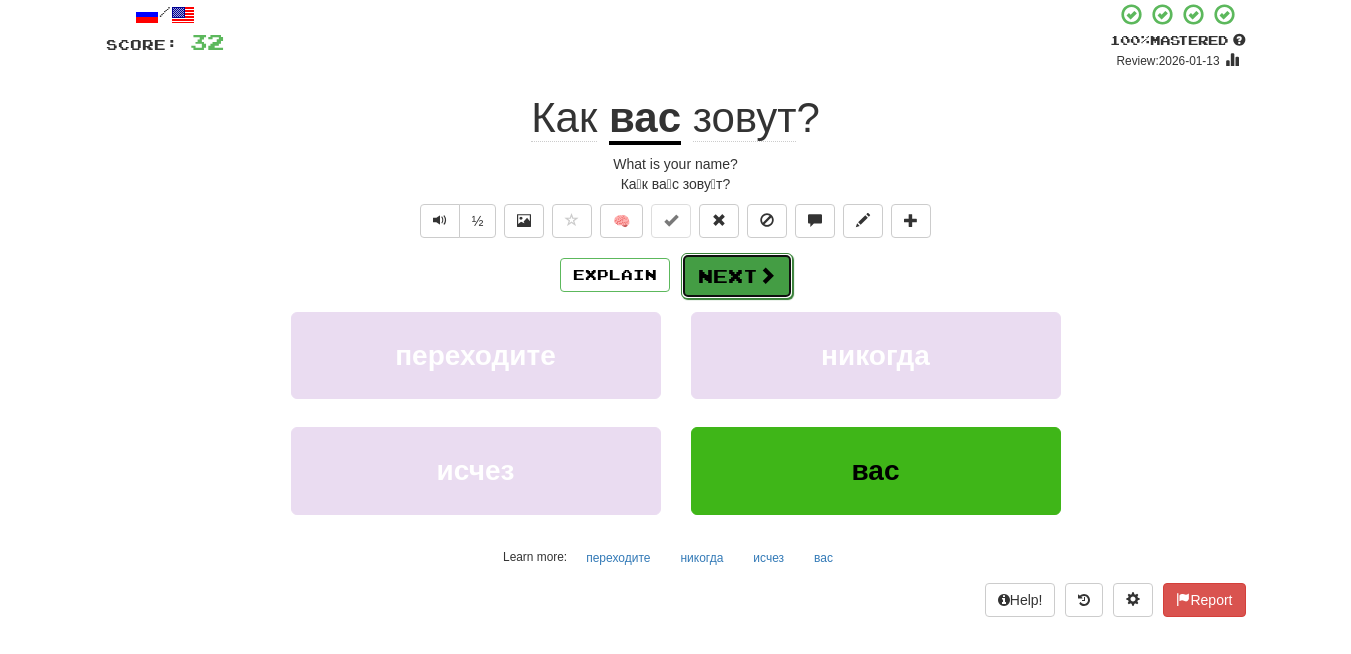 click at bounding box center [767, 275] 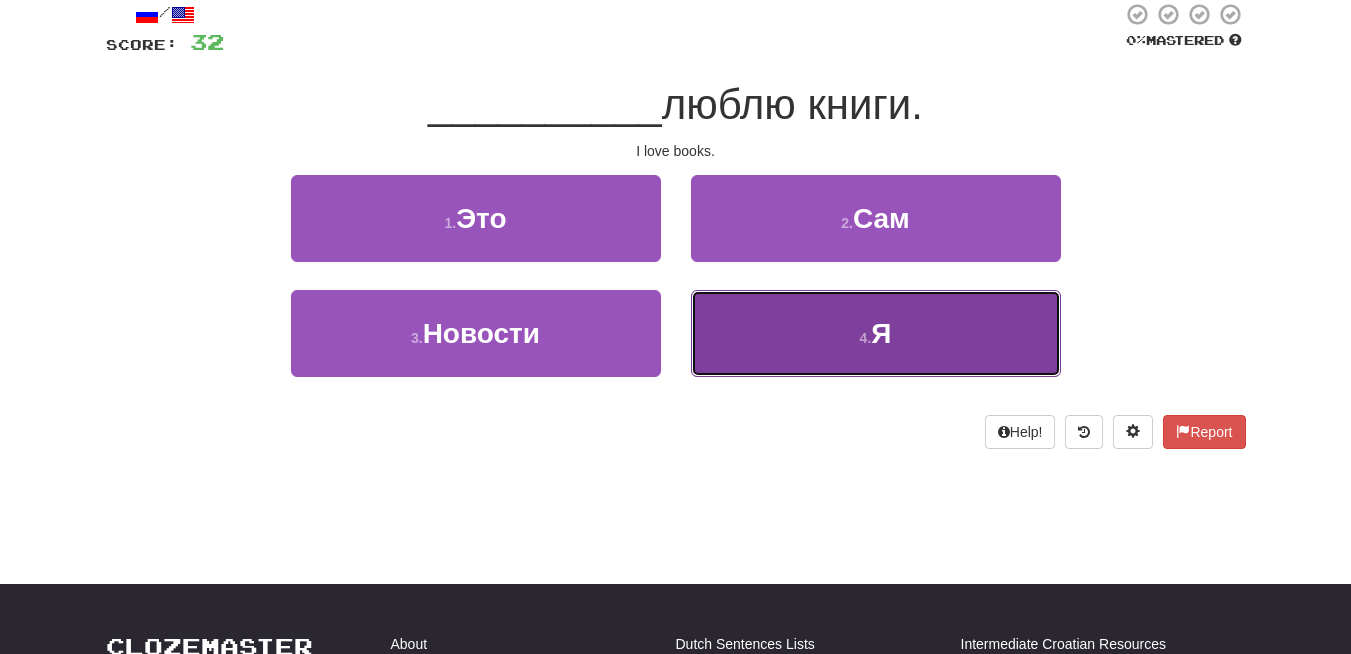 click on "4 .  Я" at bounding box center (876, 333) 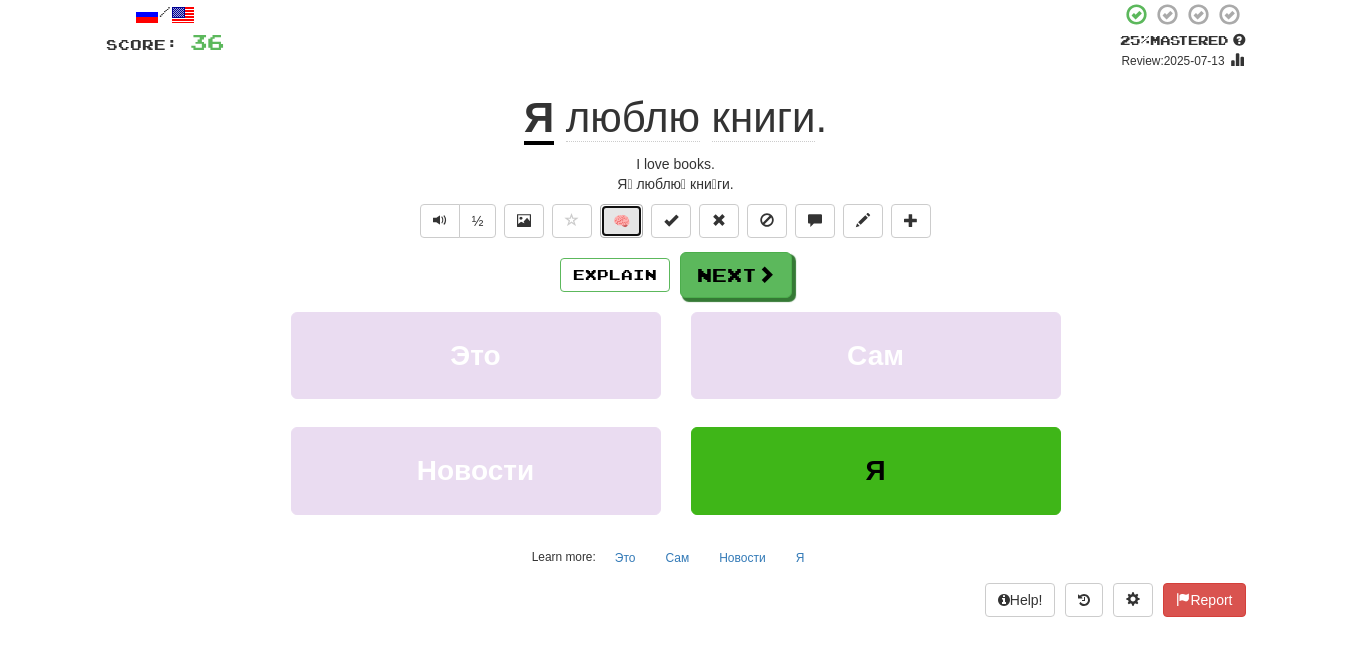 click on "🧠" at bounding box center [621, 221] 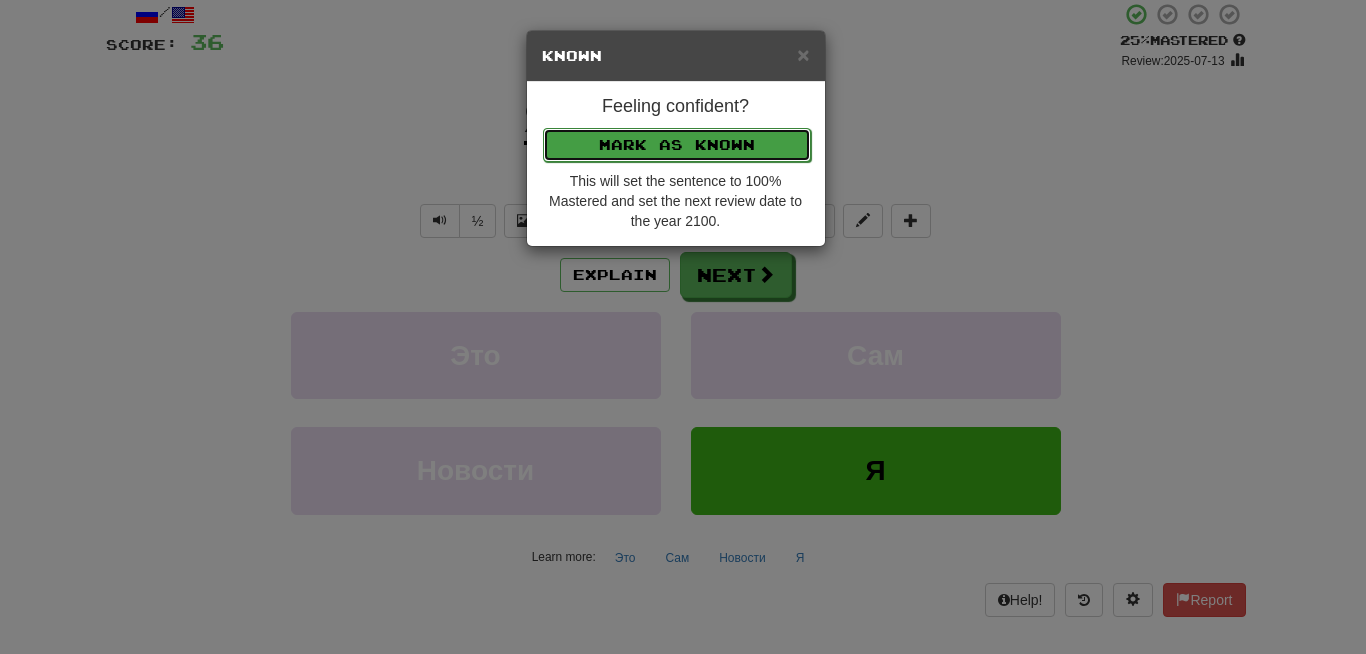 click on "Mark as Known" at bounding box center (677, 145) 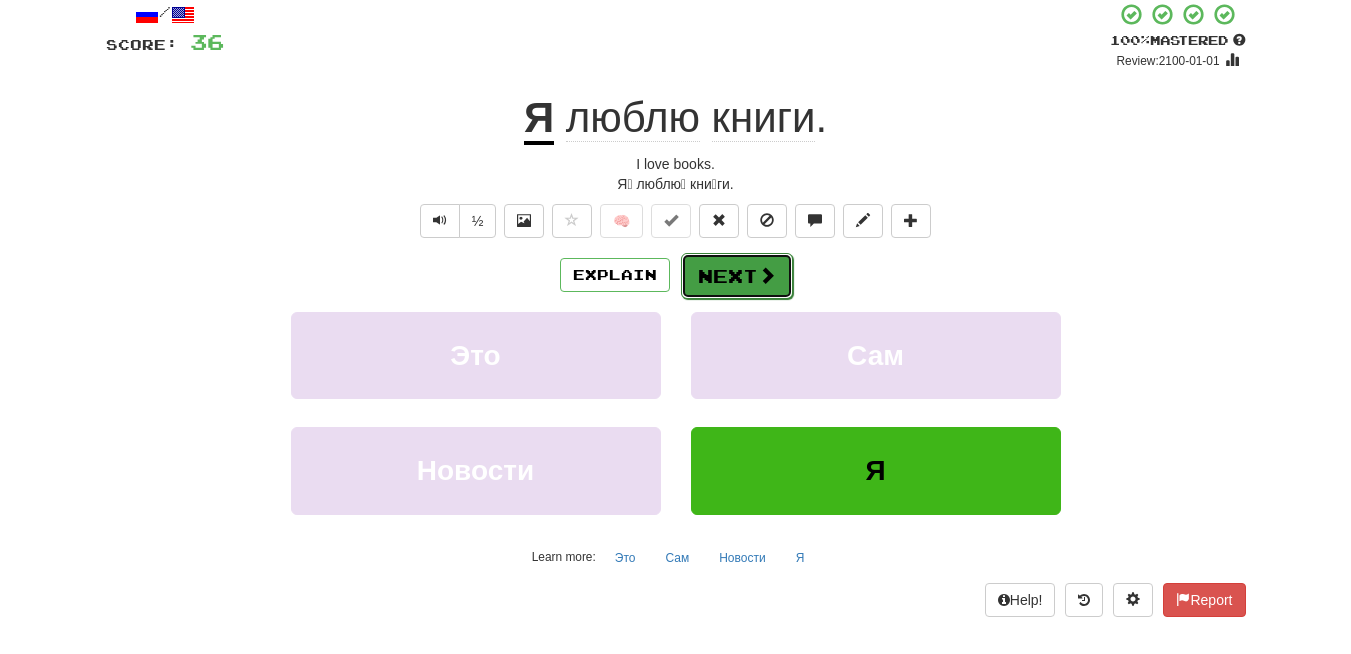 click on "Next" at bounding box center [737, 276] 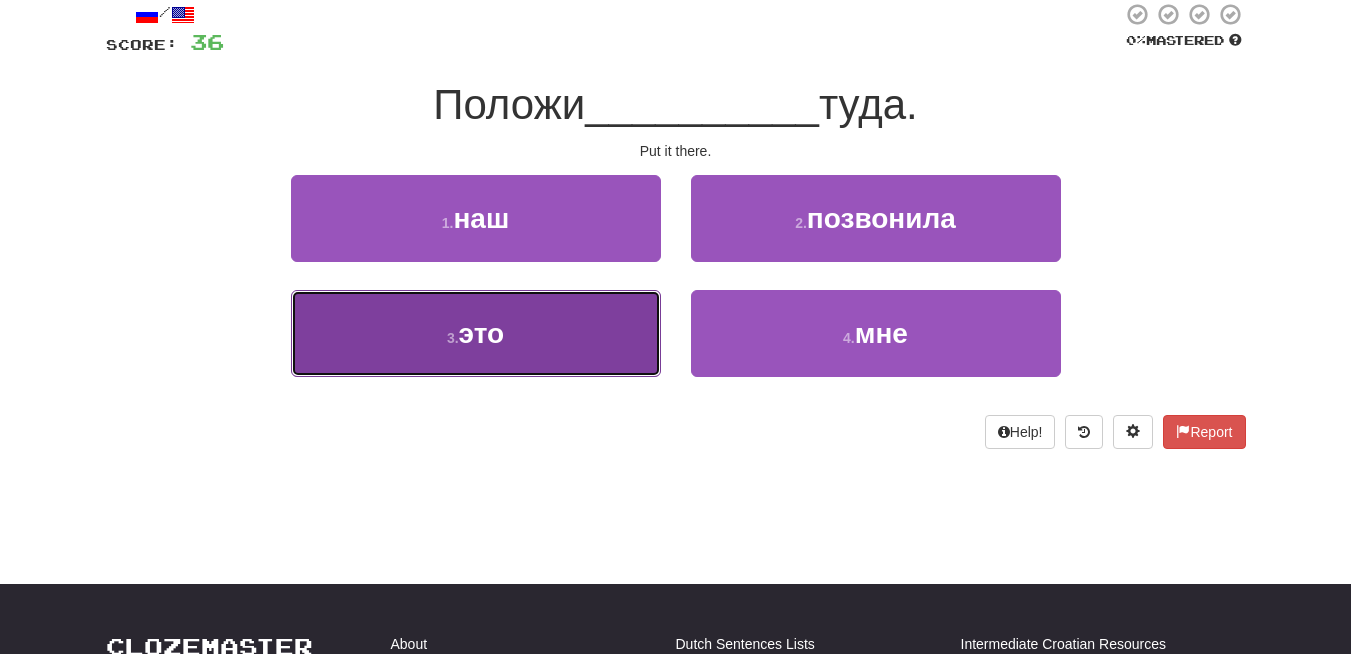 click on "3 .  это" at bounding box center (476, 333) 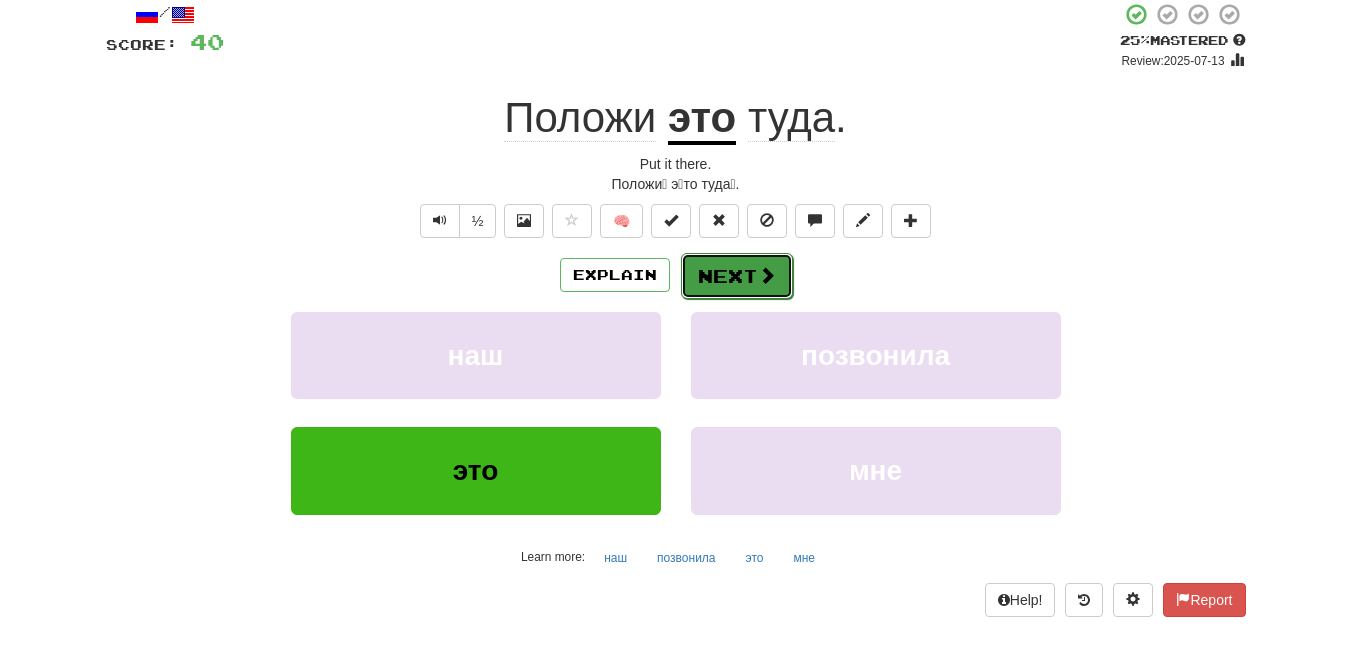 click on "Next" at bounding box center [737, 276] 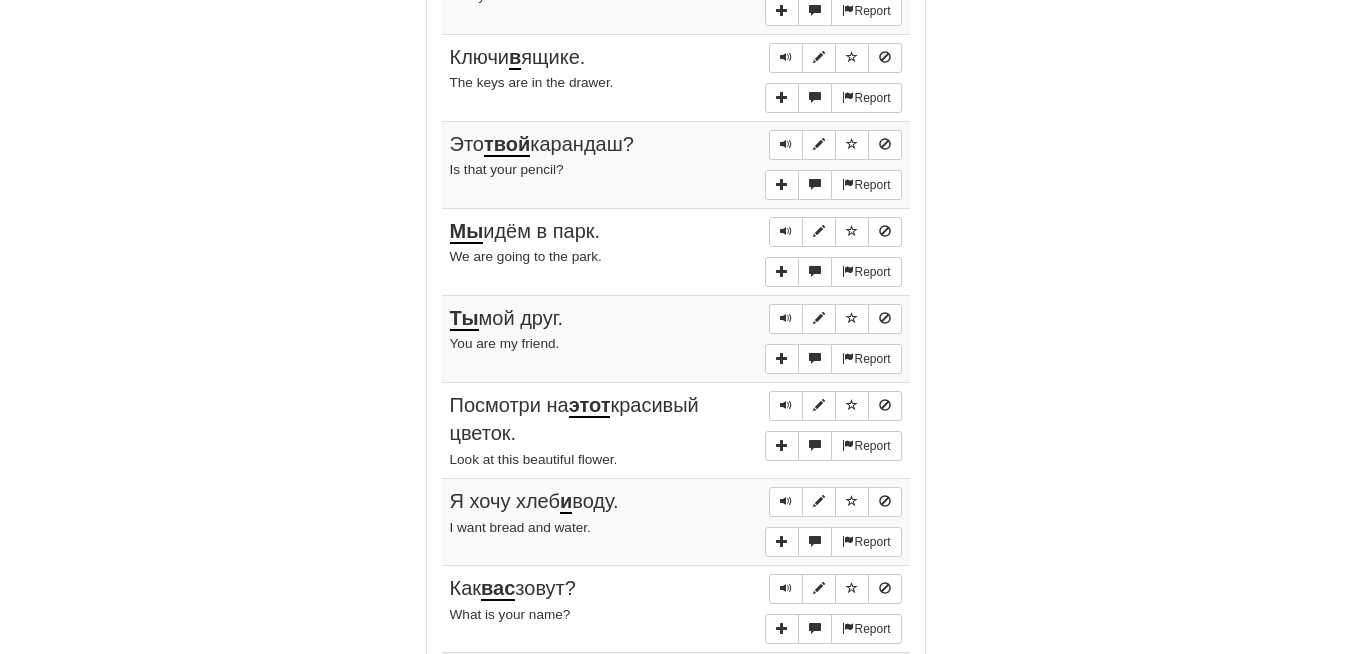 scroll, scrollTop: 1288, scrollLeft: 0, axis: vertical 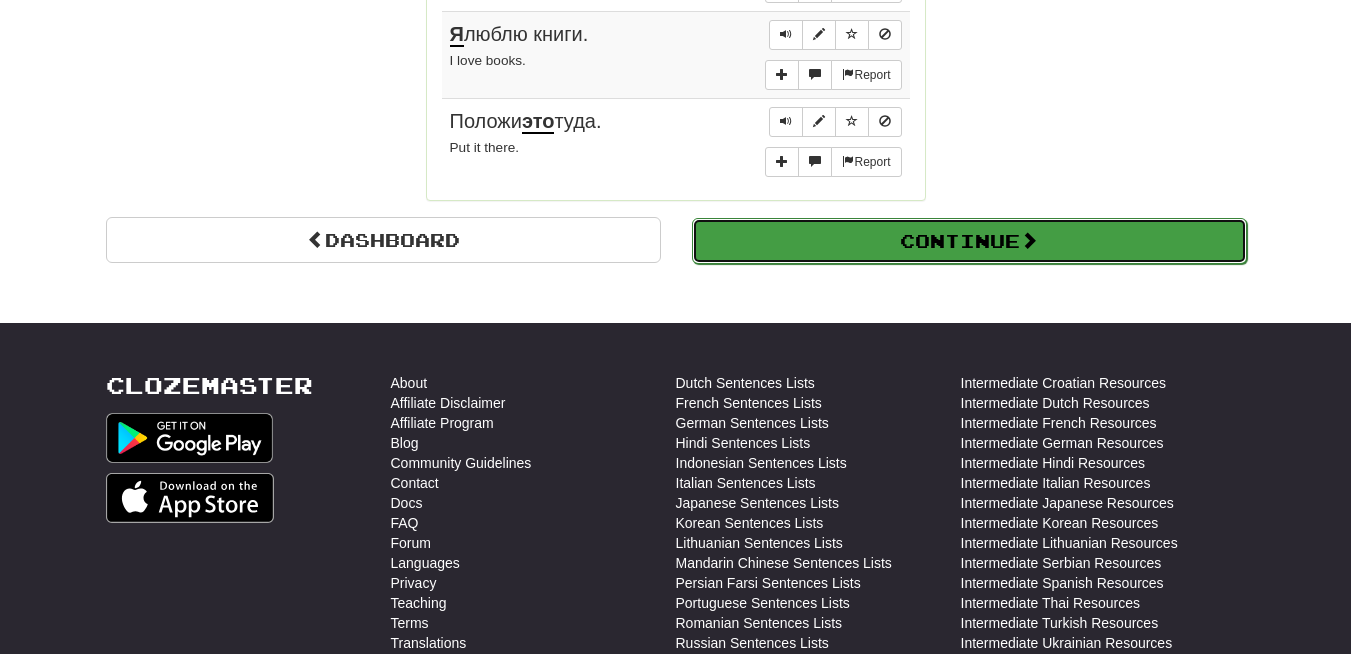 click on "Continue" at bounding box center (969, 241) 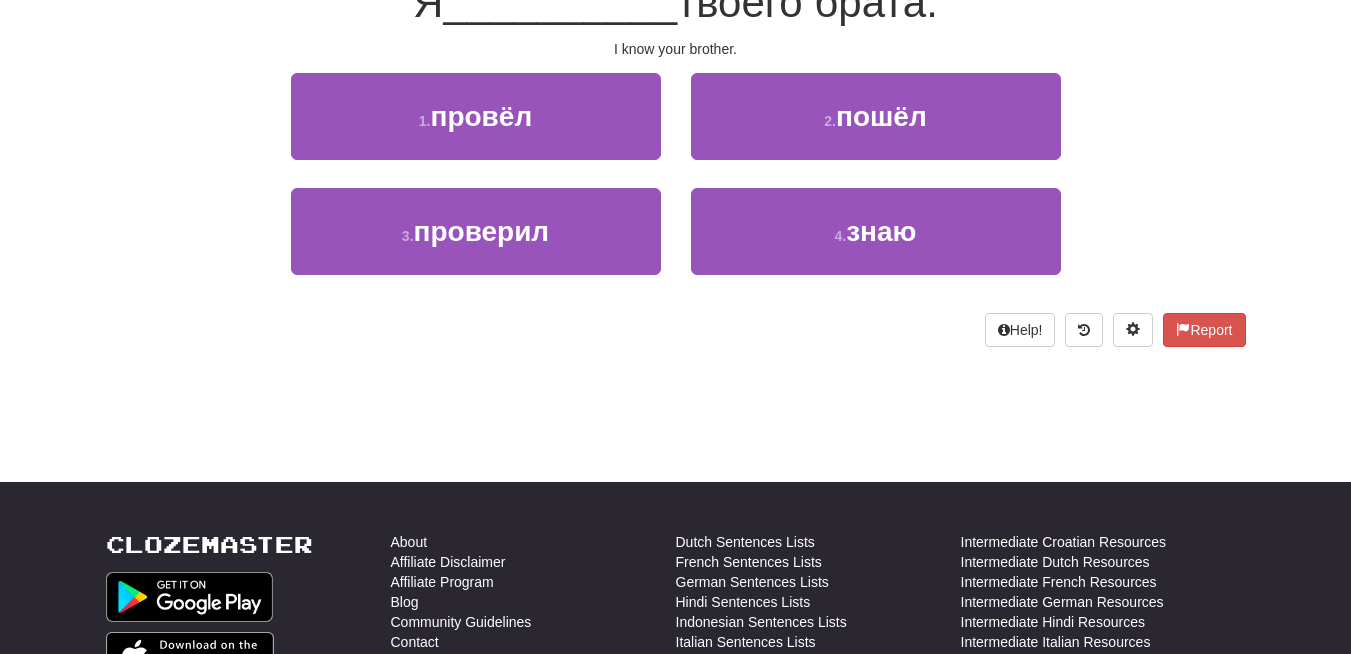 scroll, scrollTop: 0, scrollLeft: 0, axis: both 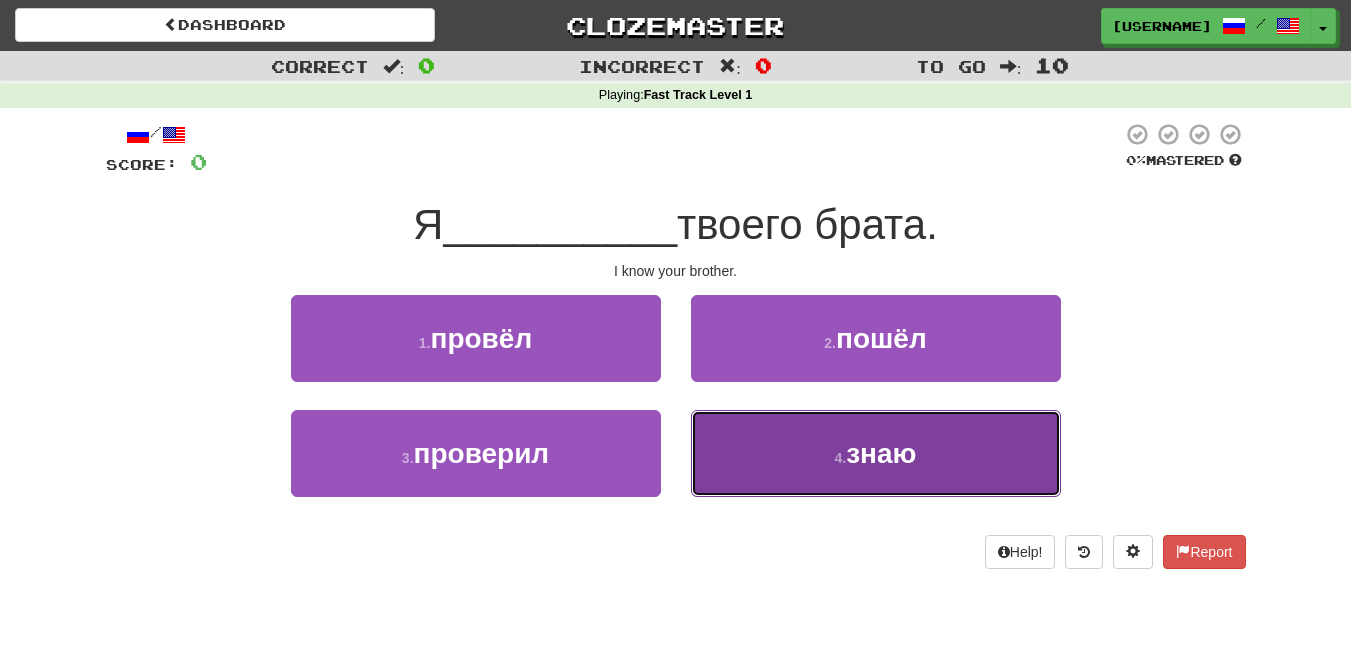 click on "4 .  знаю" at bounding box center [876, 453] 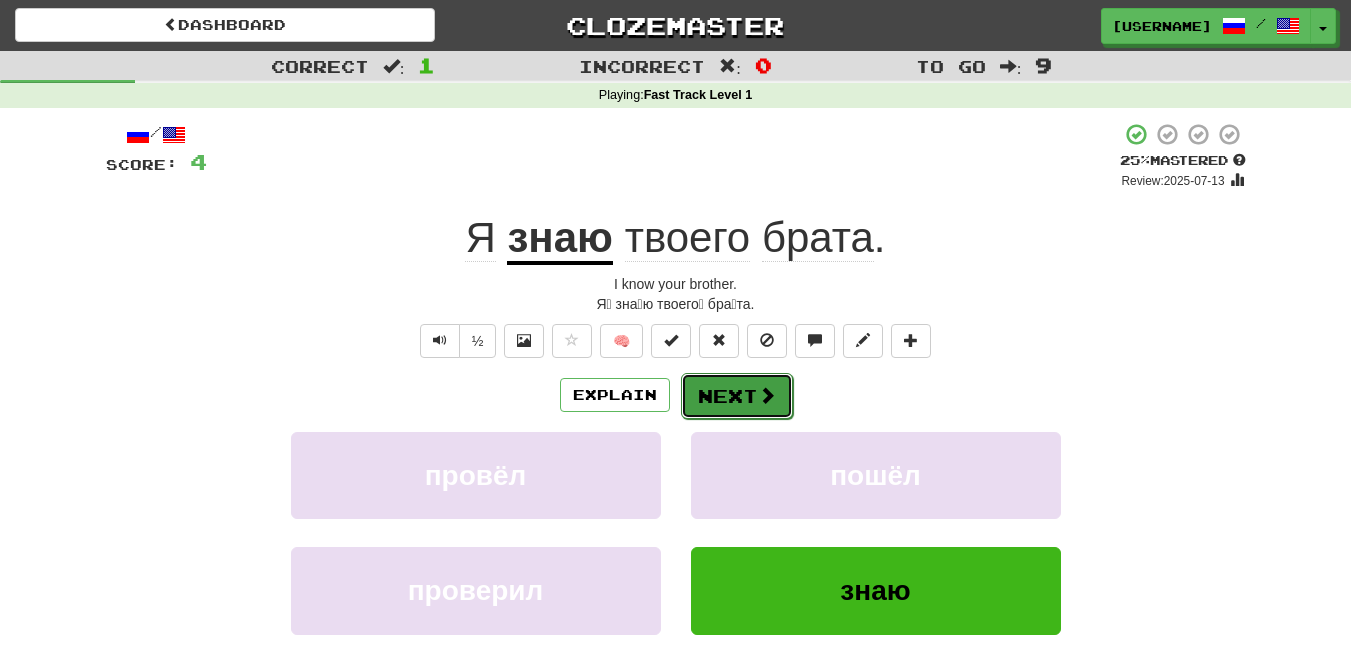 click on "Next" at bounding box center [737, 396] 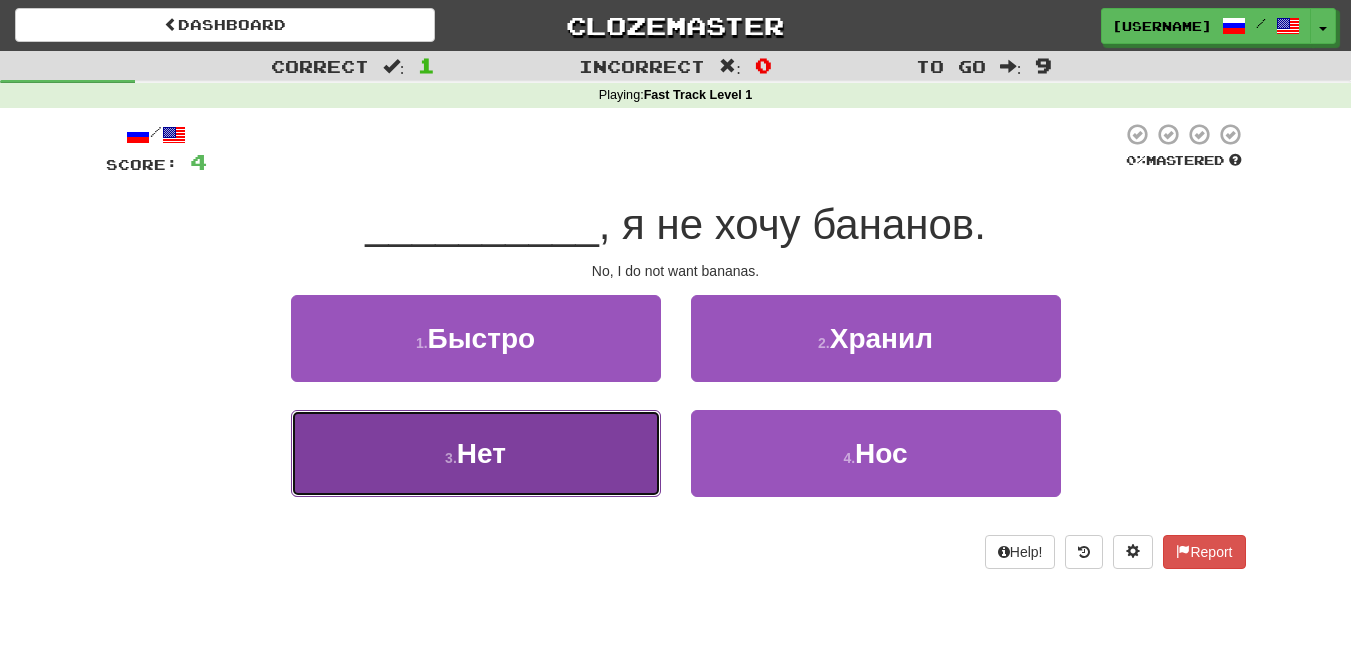 click on "3 .  Нет" at bounding box center [476, 453] 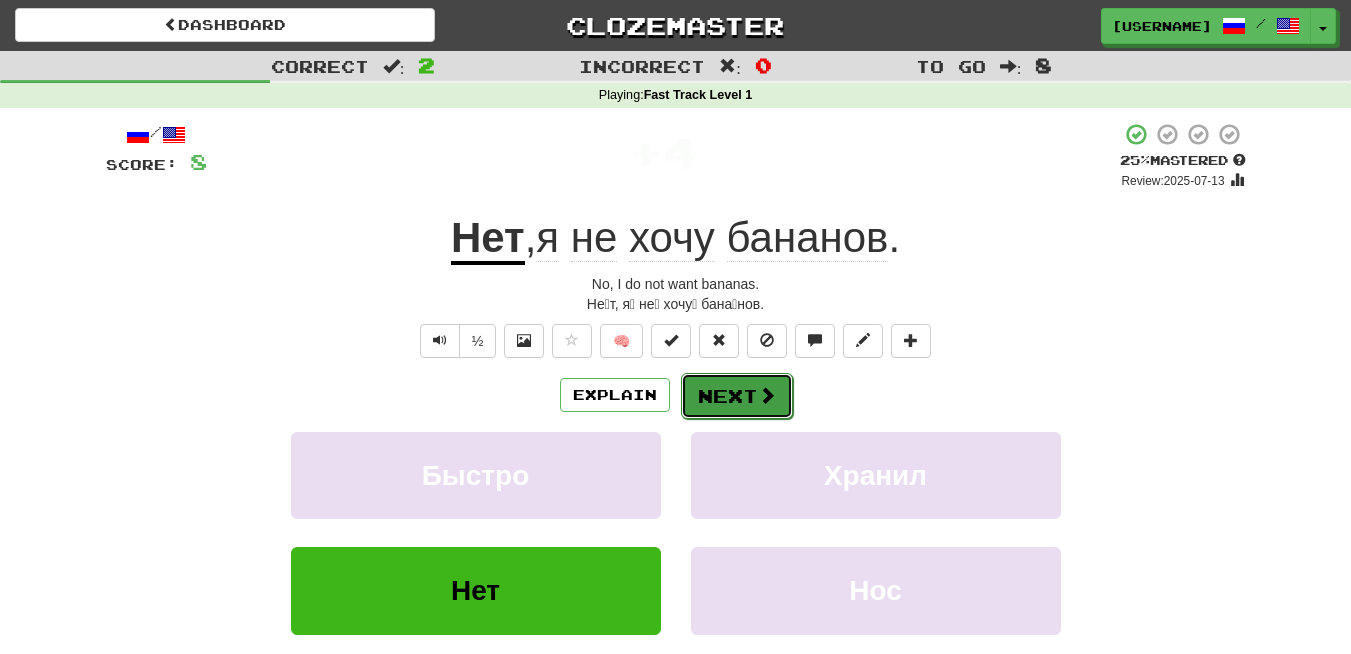 click at bounding box center [767, 395] 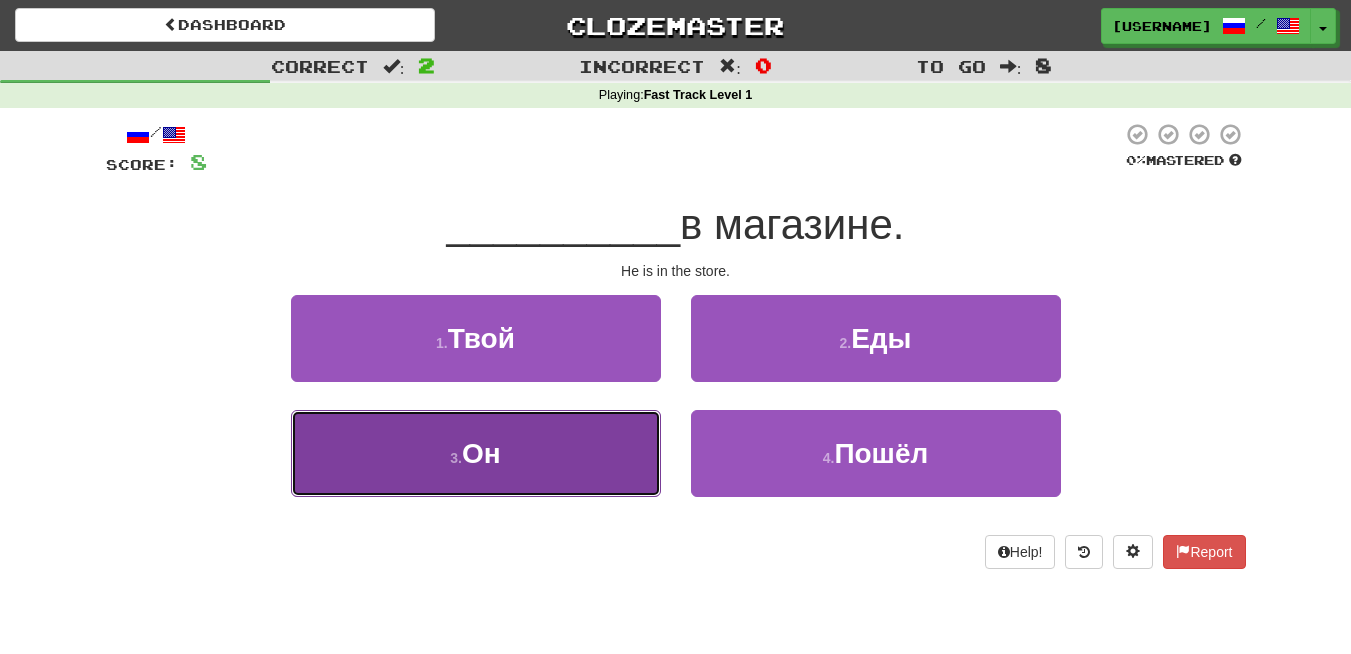 click on "3 .  Он" at bounding box center (476, 453) 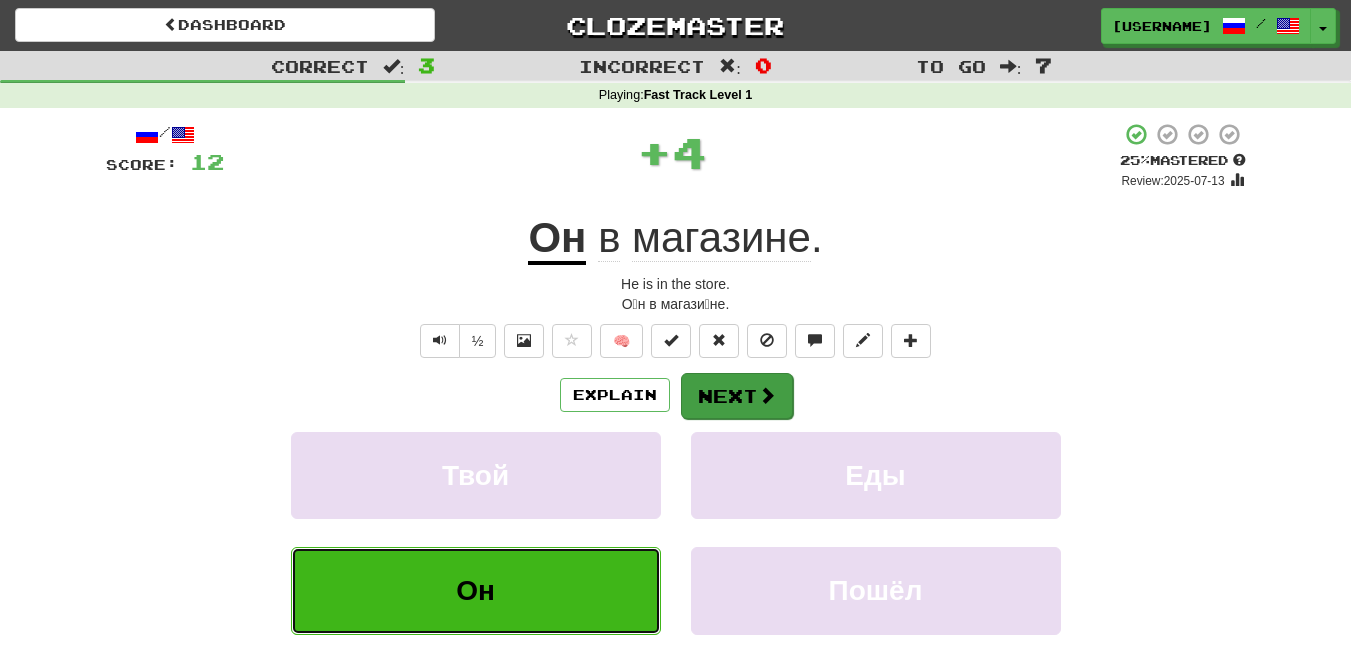 type 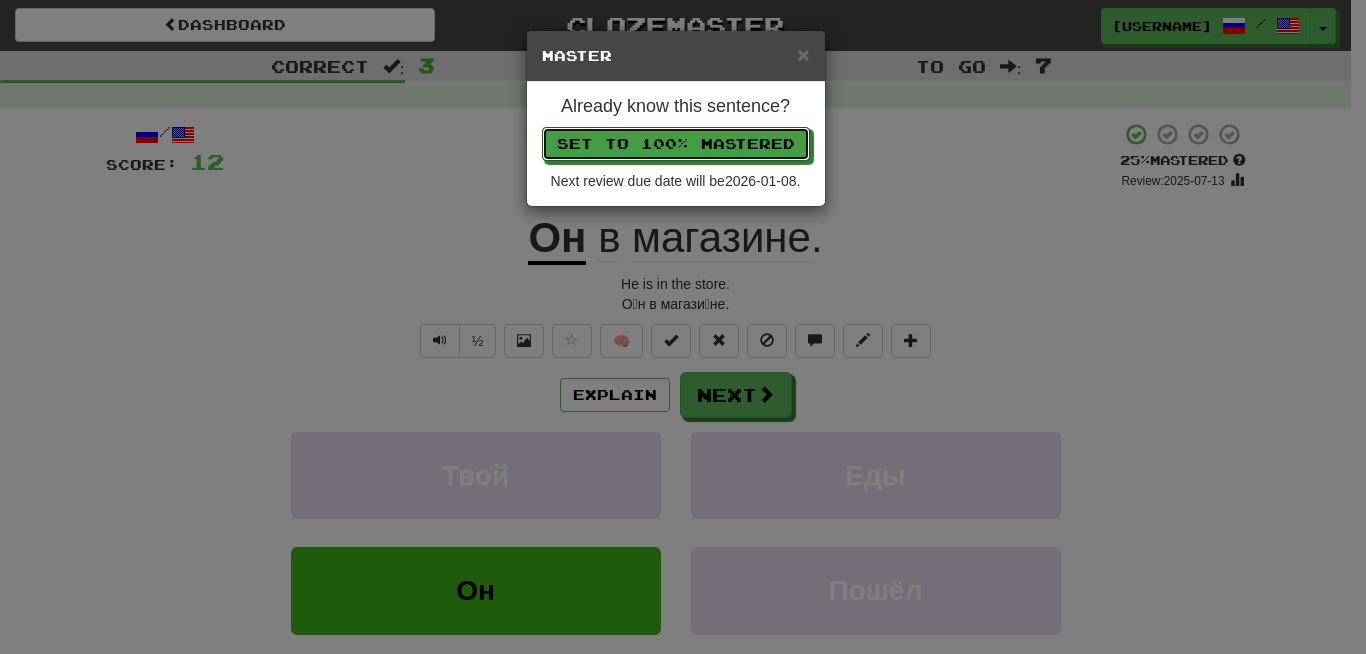 type 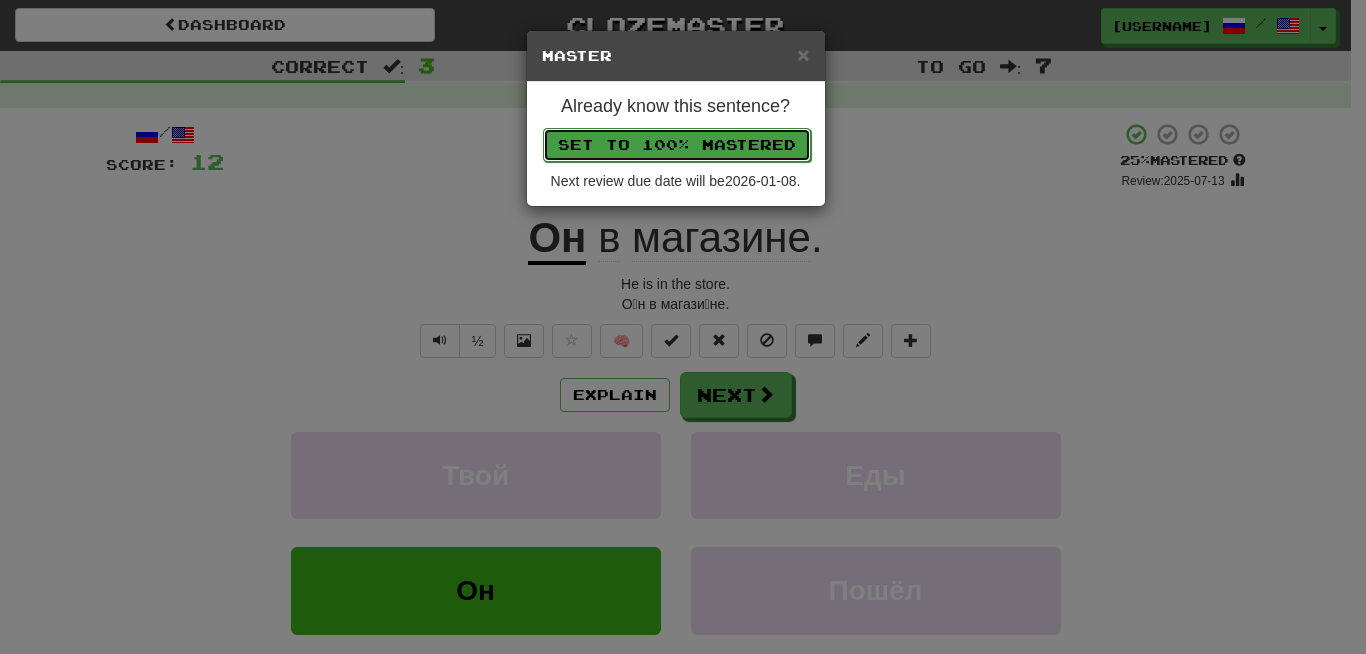 click on "Set to 100% Mastered" at bounding box center [677, 145] 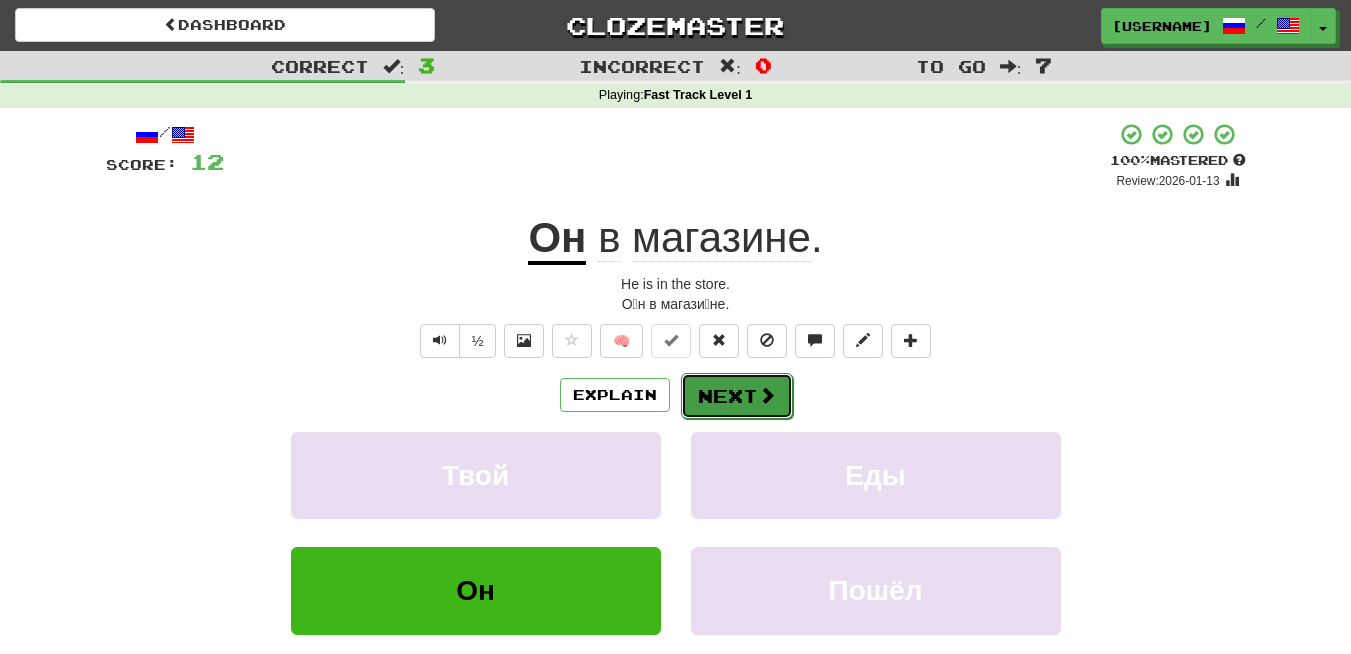 click on "Next" at bounding box center (737, 396) 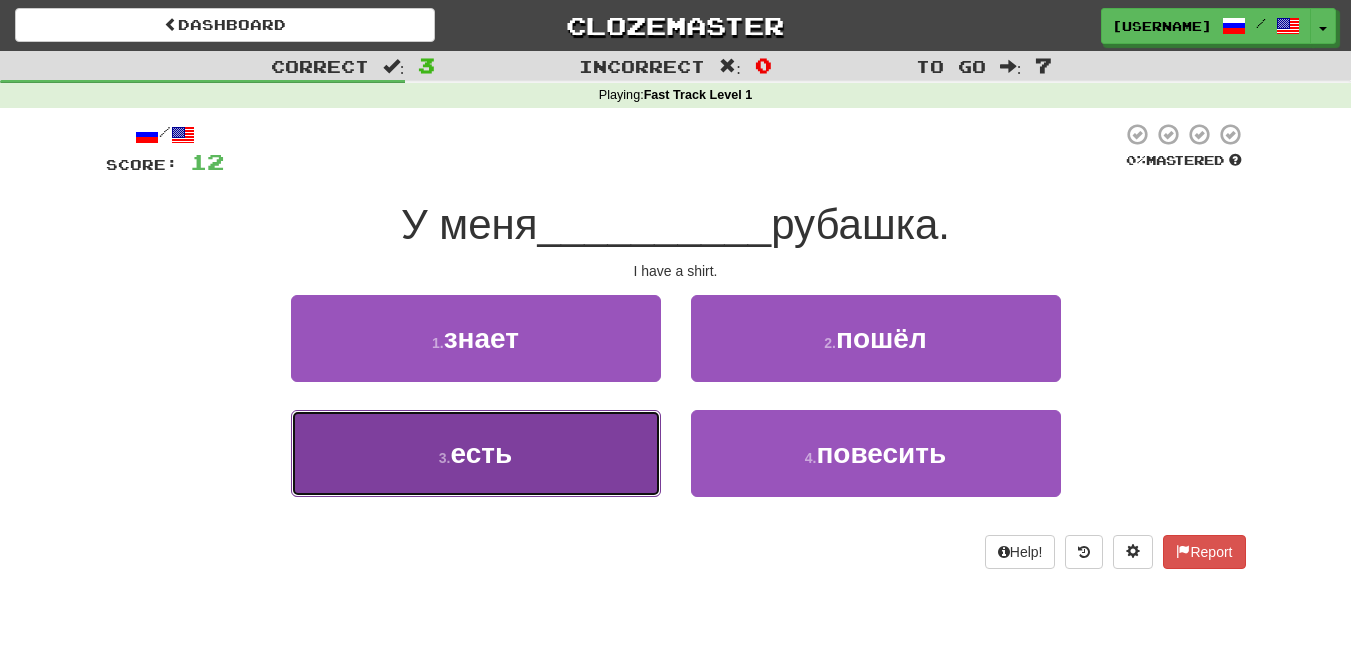click on "3 .  есть" at bounding box center [476, 453] 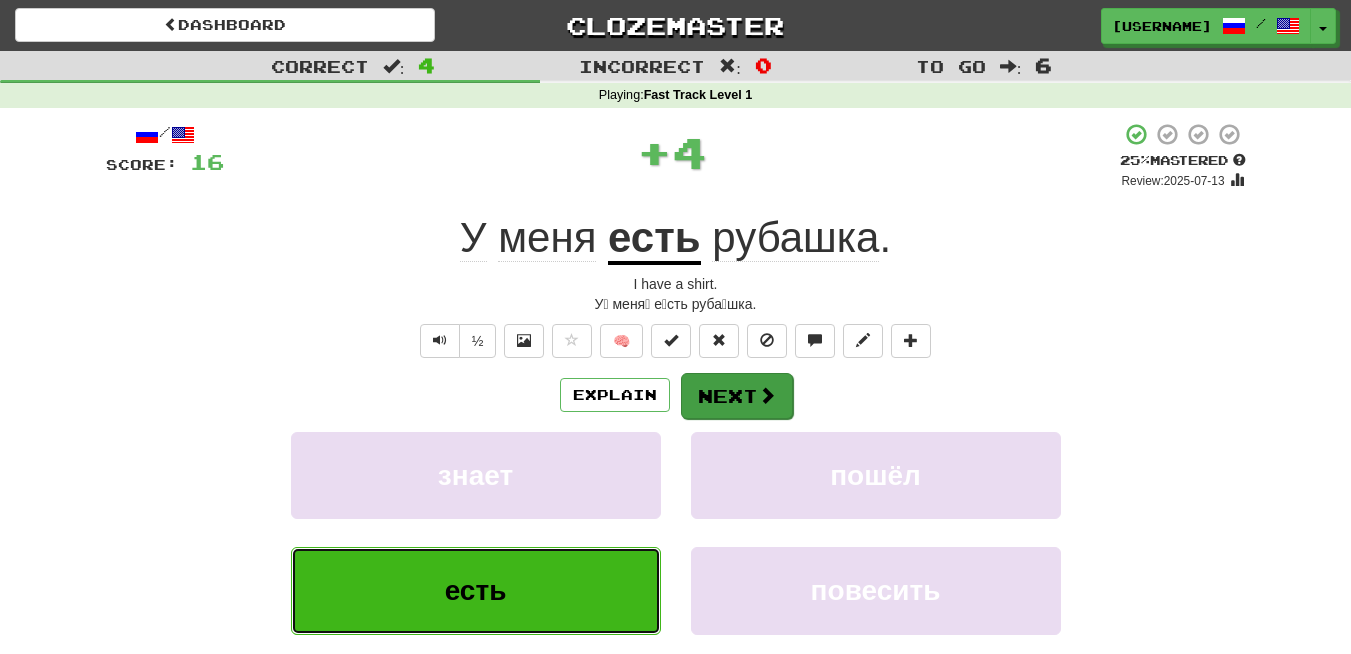 type 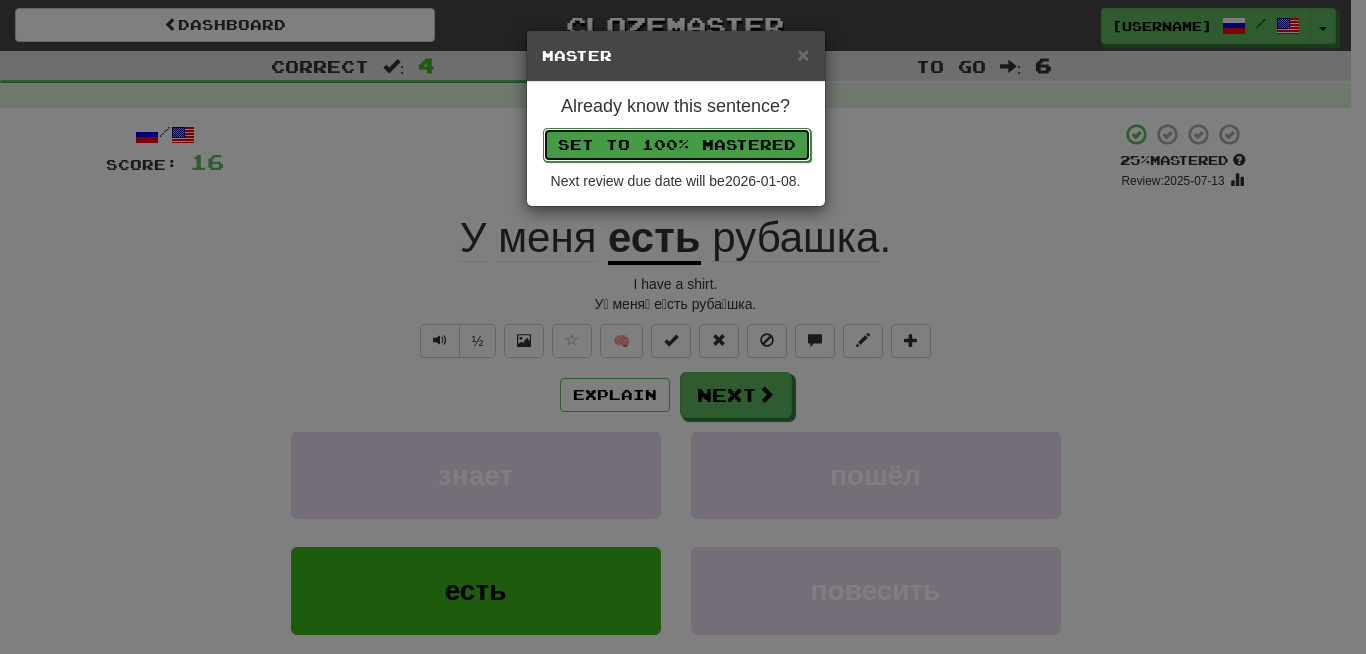click on "Set to 100% Mastered" at bounding box center (677, 145) 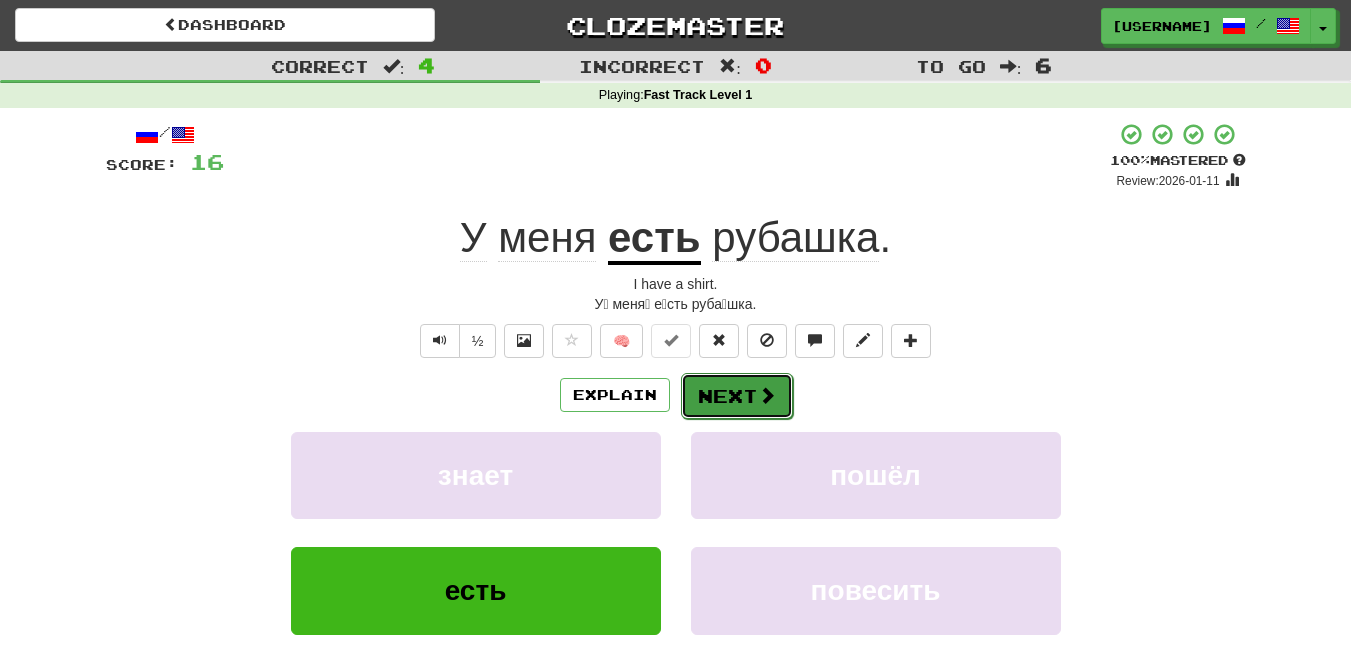 click on "Next" at bounding box center (737, 396) 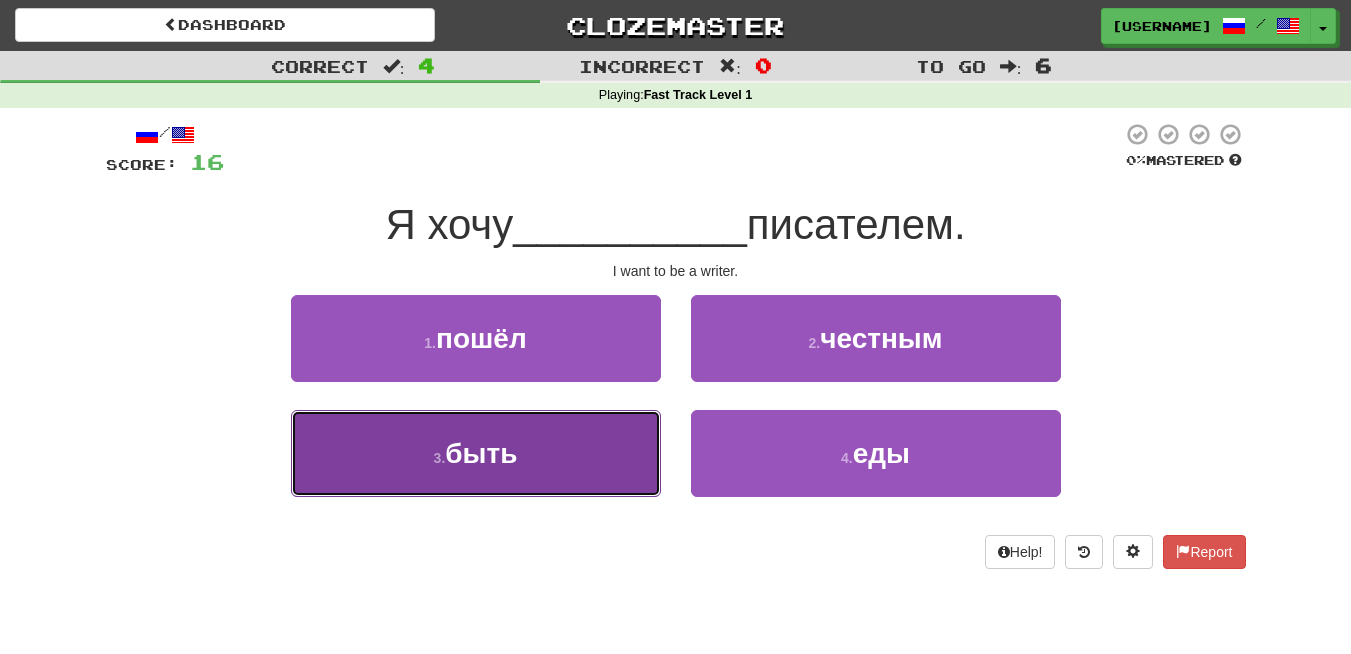 click on "3 .  быть" at bounding box center [476, 453] 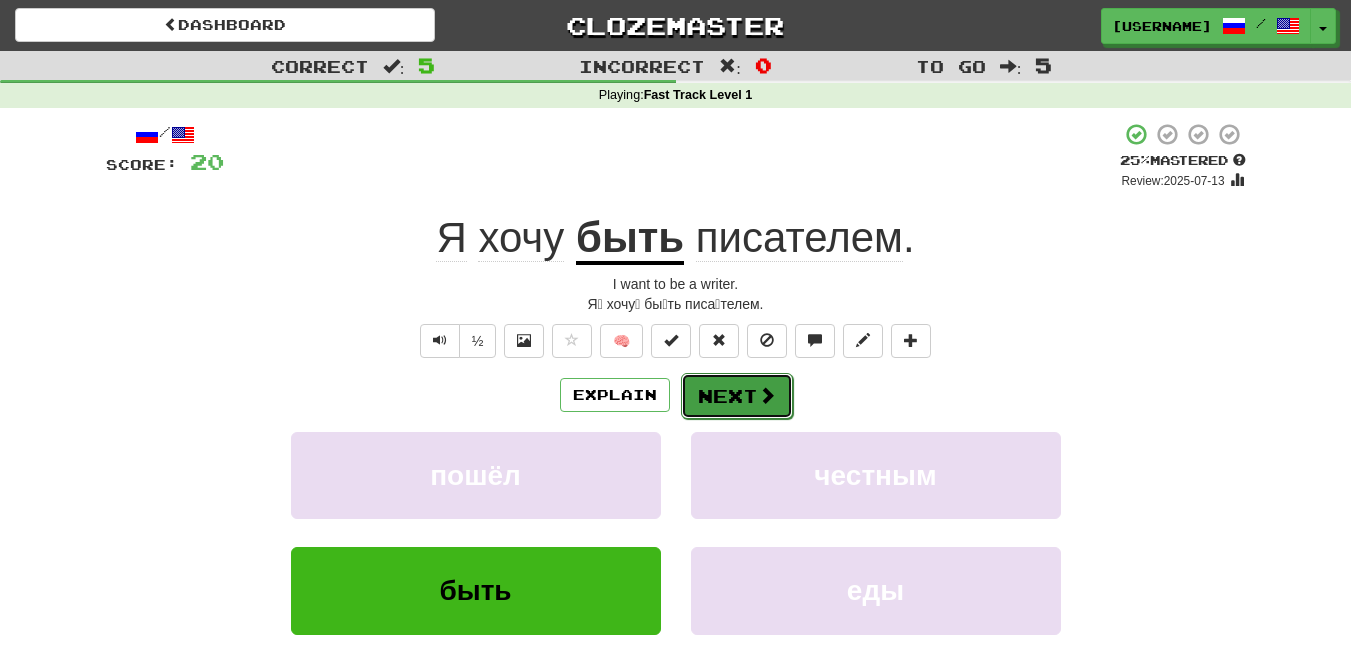 click on "Next" at bounding box center (737, 396) 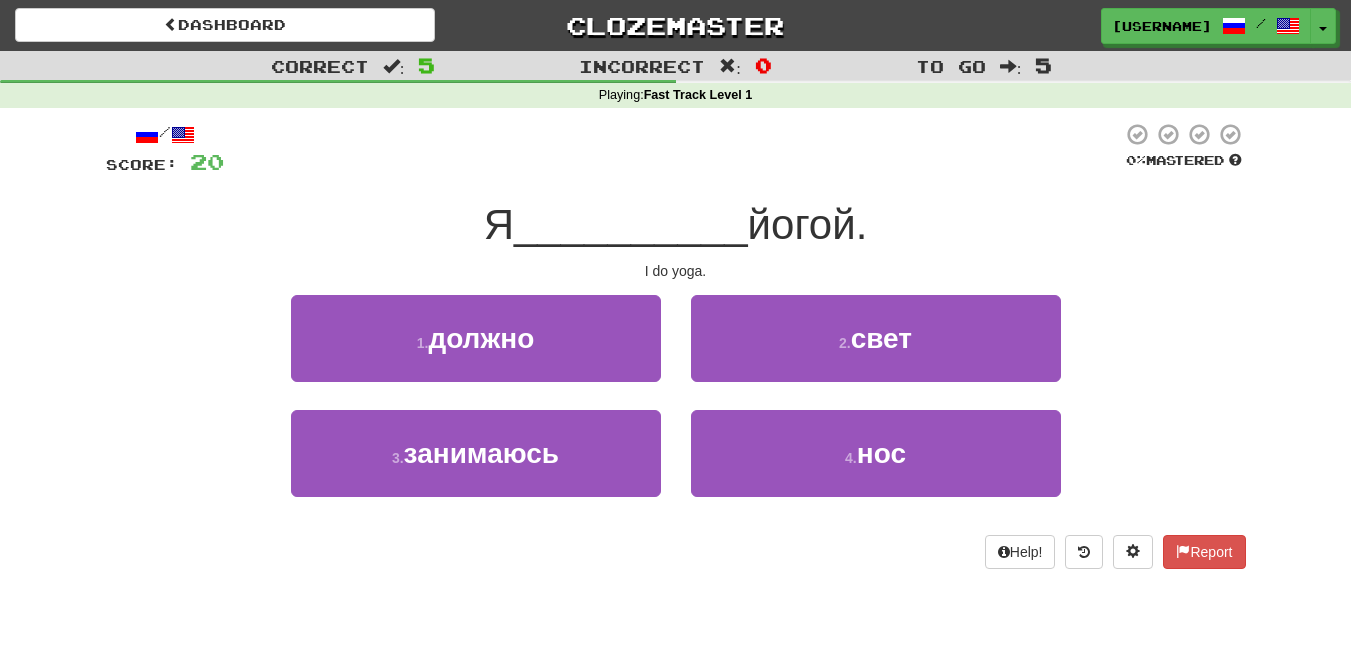 click on "I do yoga." at bounding box center (676, 271) 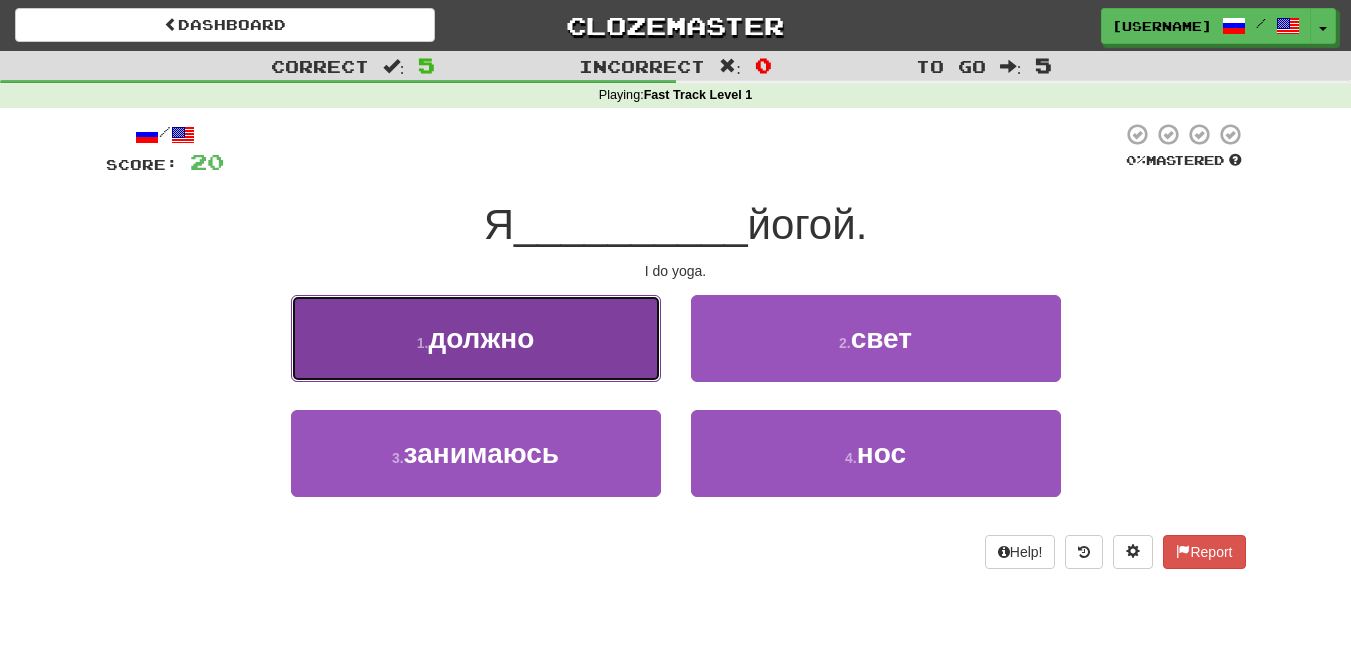click on "1 .  должно" at bounding box center (476, 338) 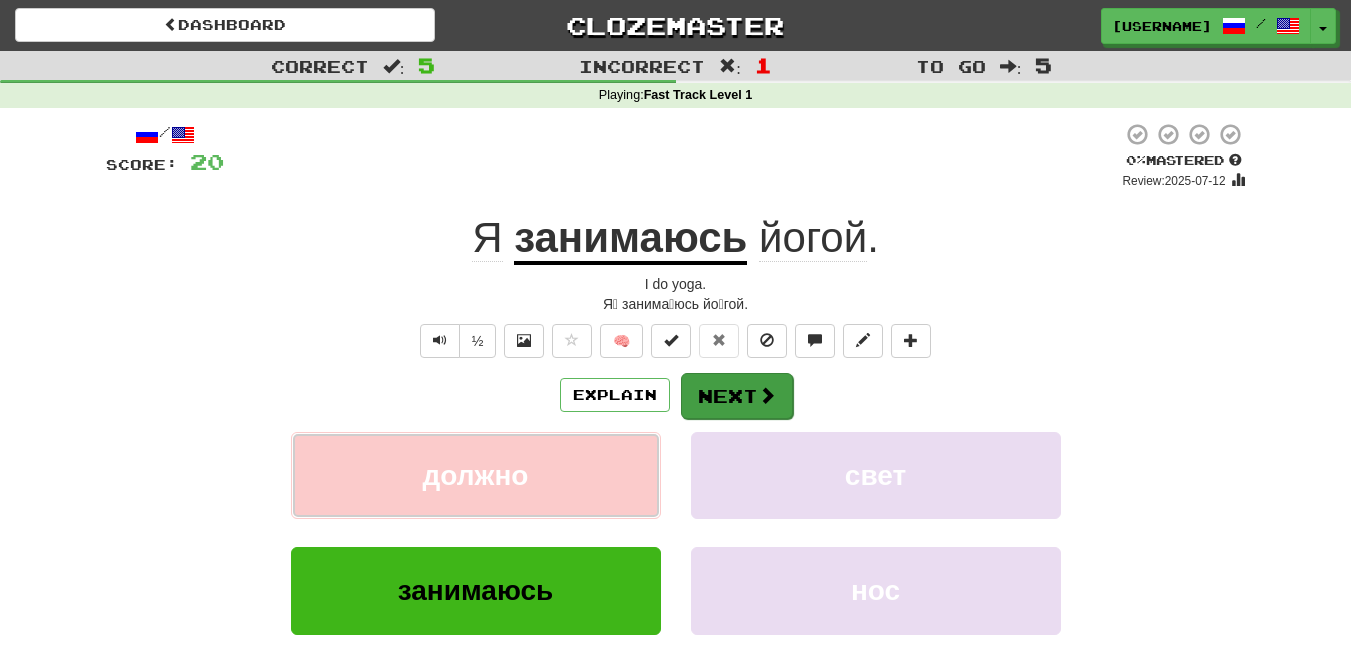 scroll, scrollTop: 120, scrollLeft: 0, axis: vertical 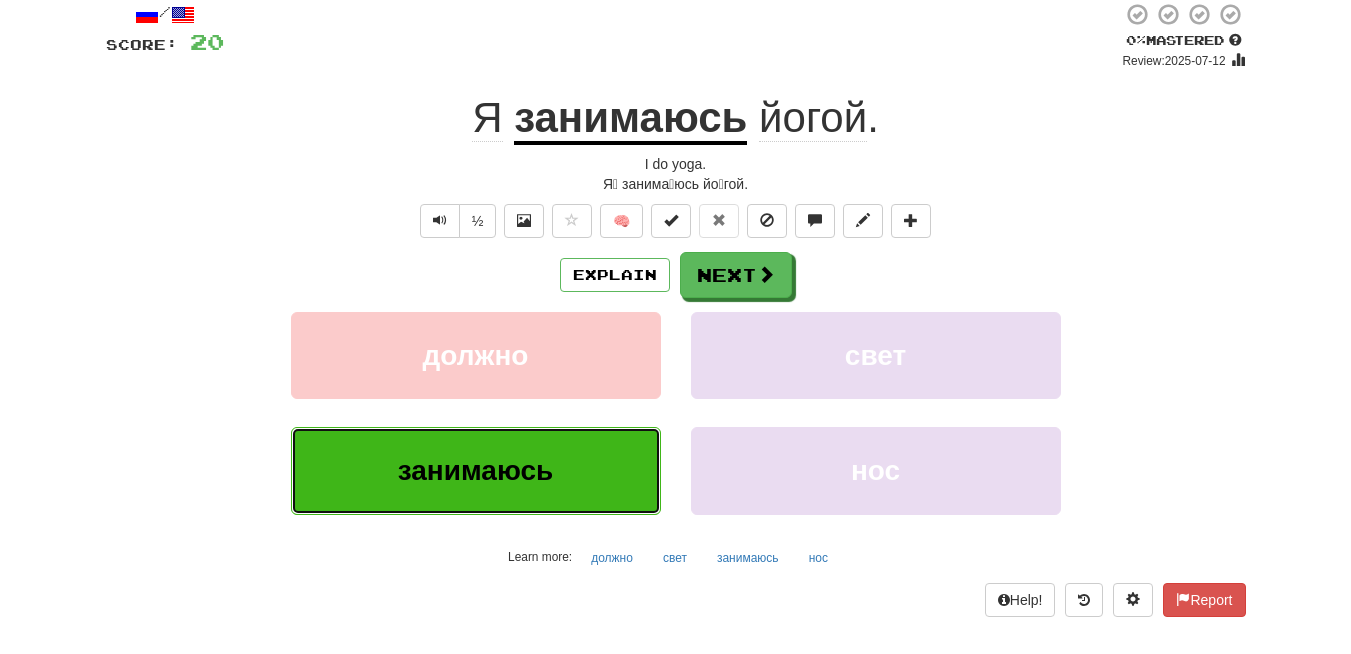 click on "занимаюсь" at bounding box center (476, 470) 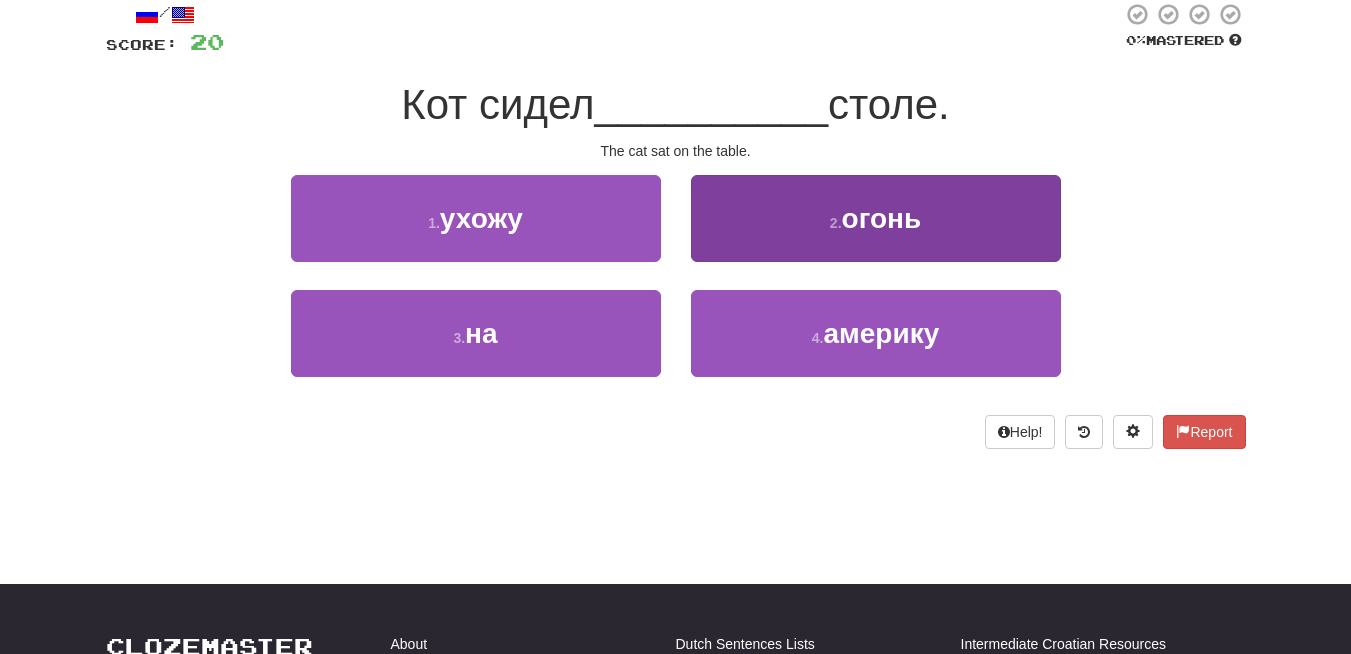 scroll, scrollTop: 0, scrollLeft: 0, axis: both 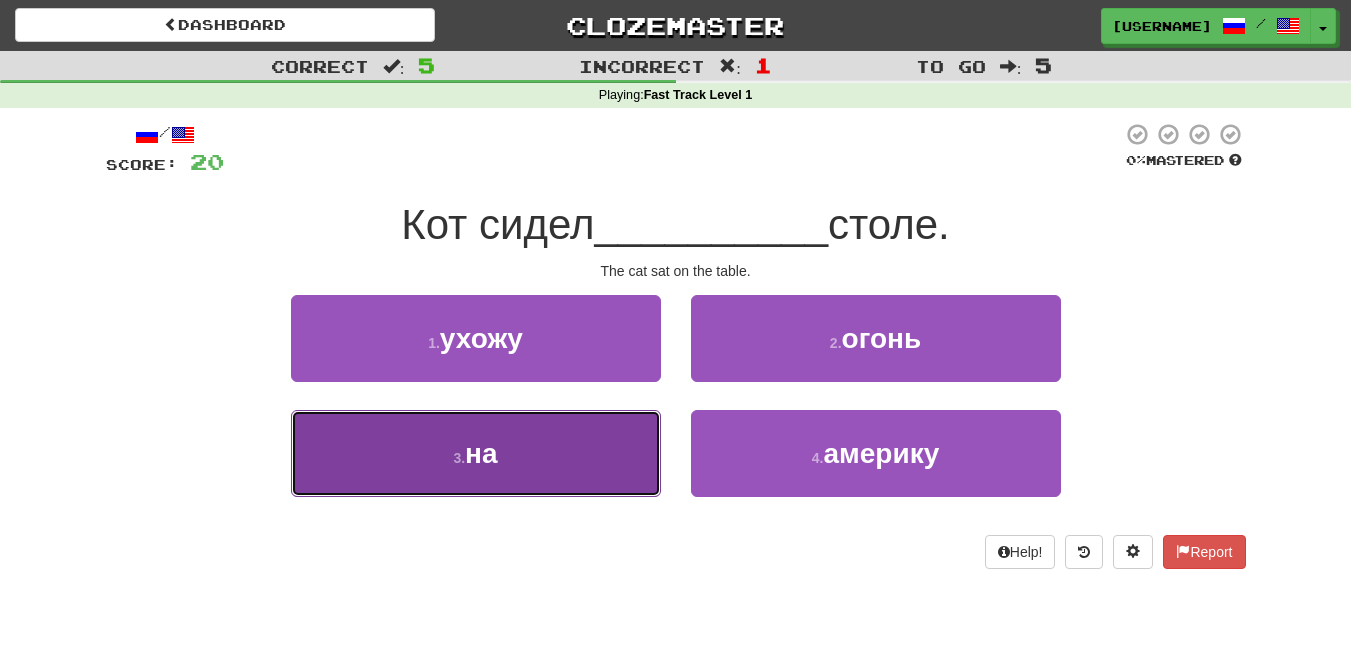 click on "3 .  на" at bounding box center [476, 453] 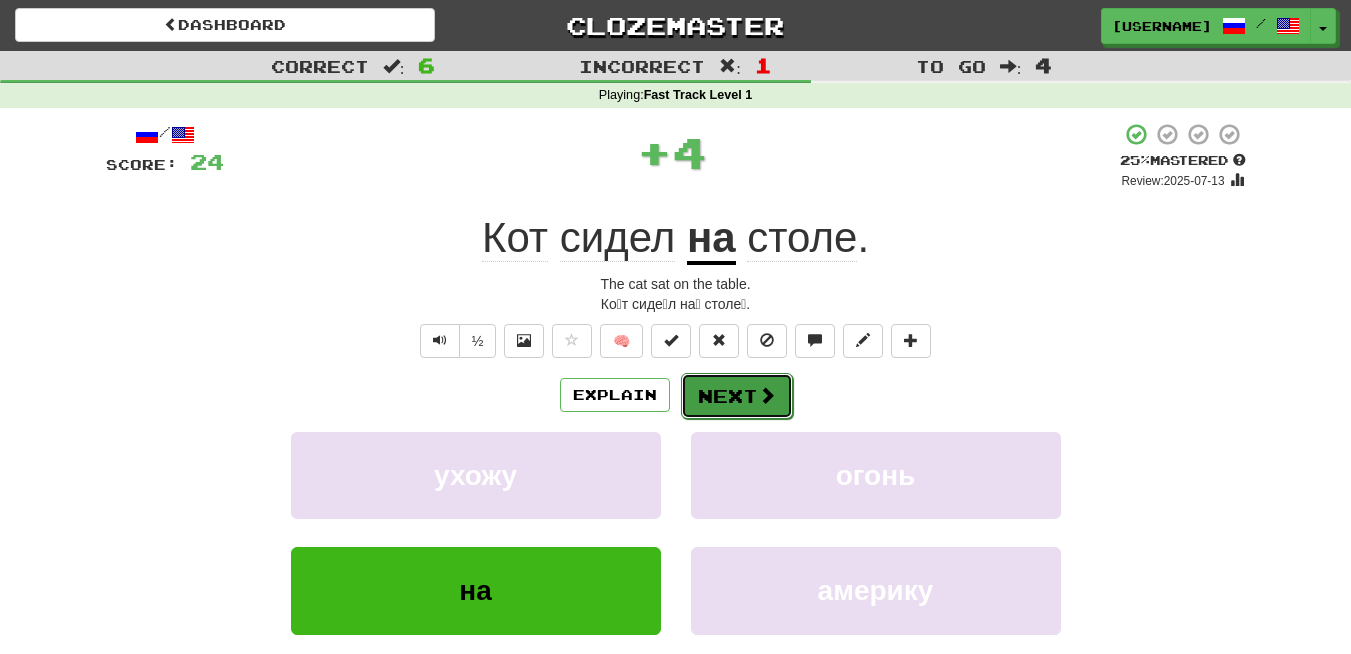 click at bounding box center [767, 395] 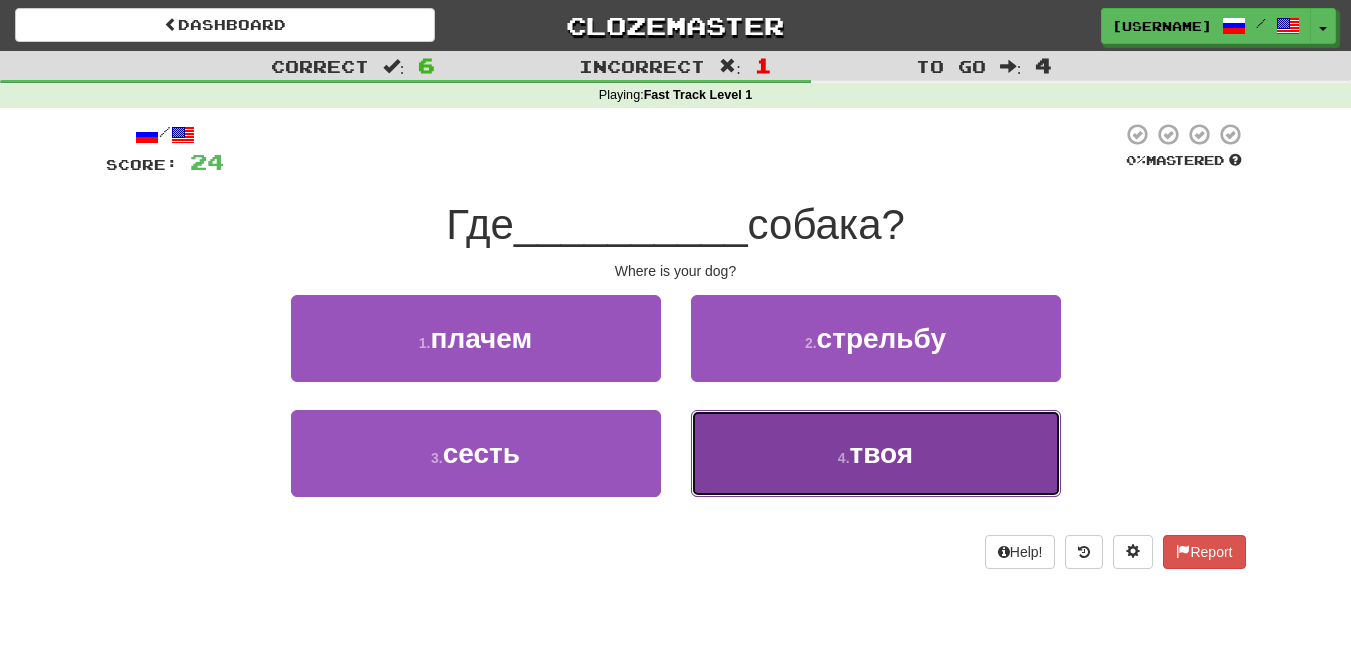click on "4 .  твоя" at bounding box center (876, 453) 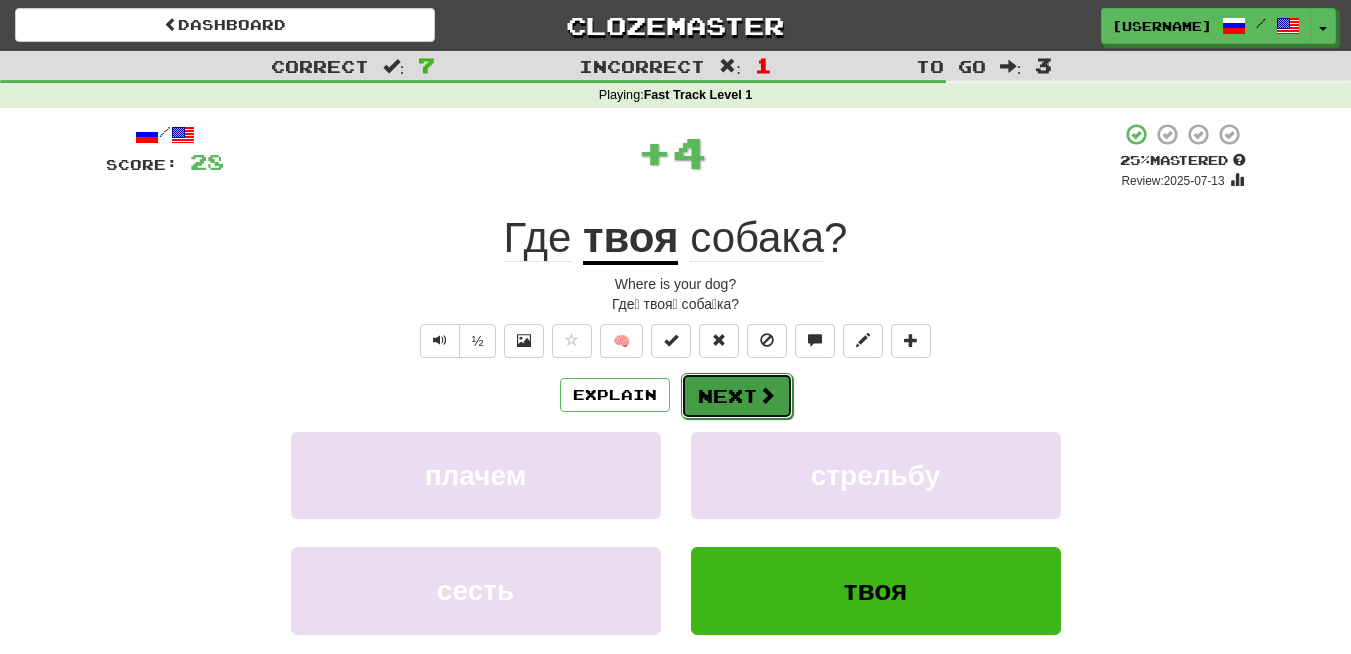click on "Next" at bounding box center (737, 396) 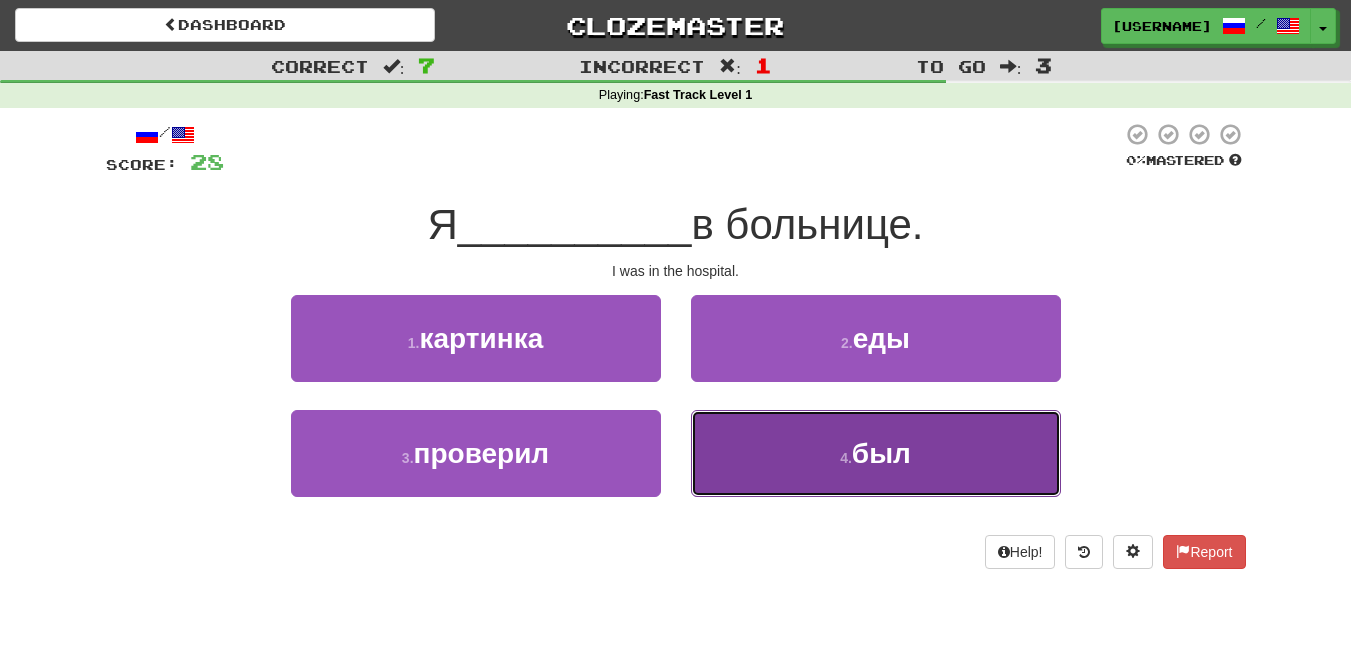 click on "4 .  был" at bounding box center [876, 453] 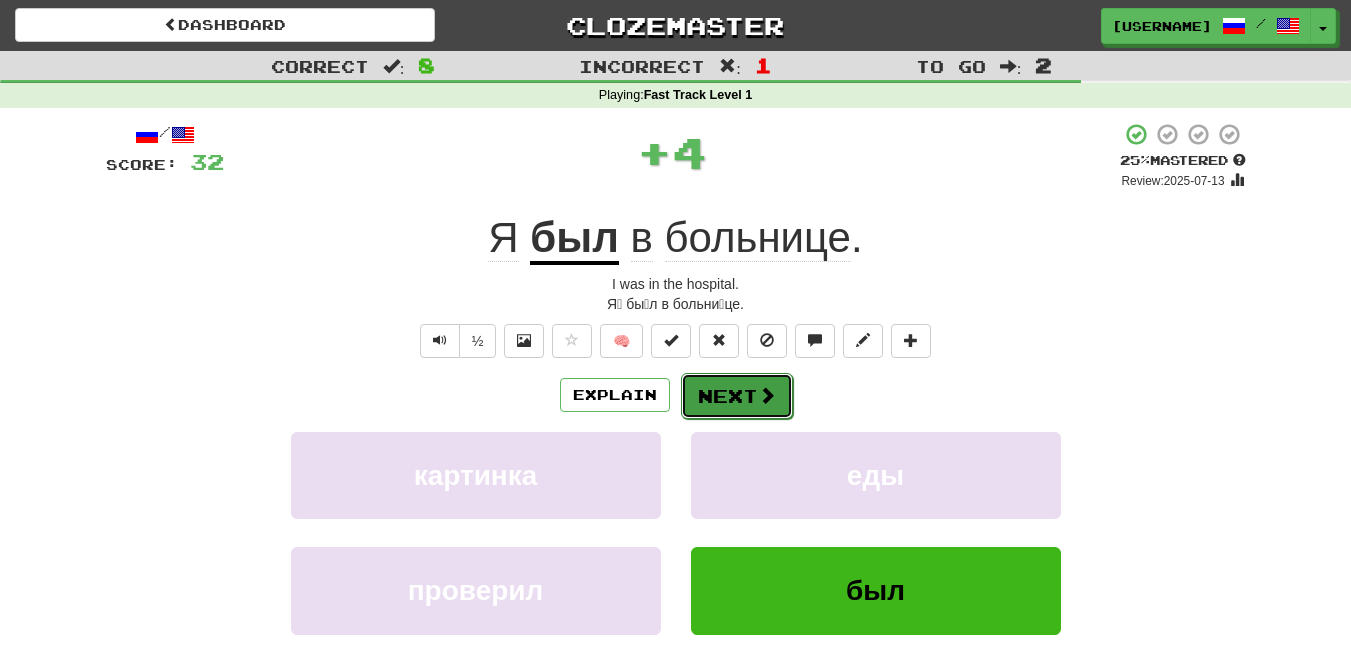 click on "Next" at bounding box center [737, 396] 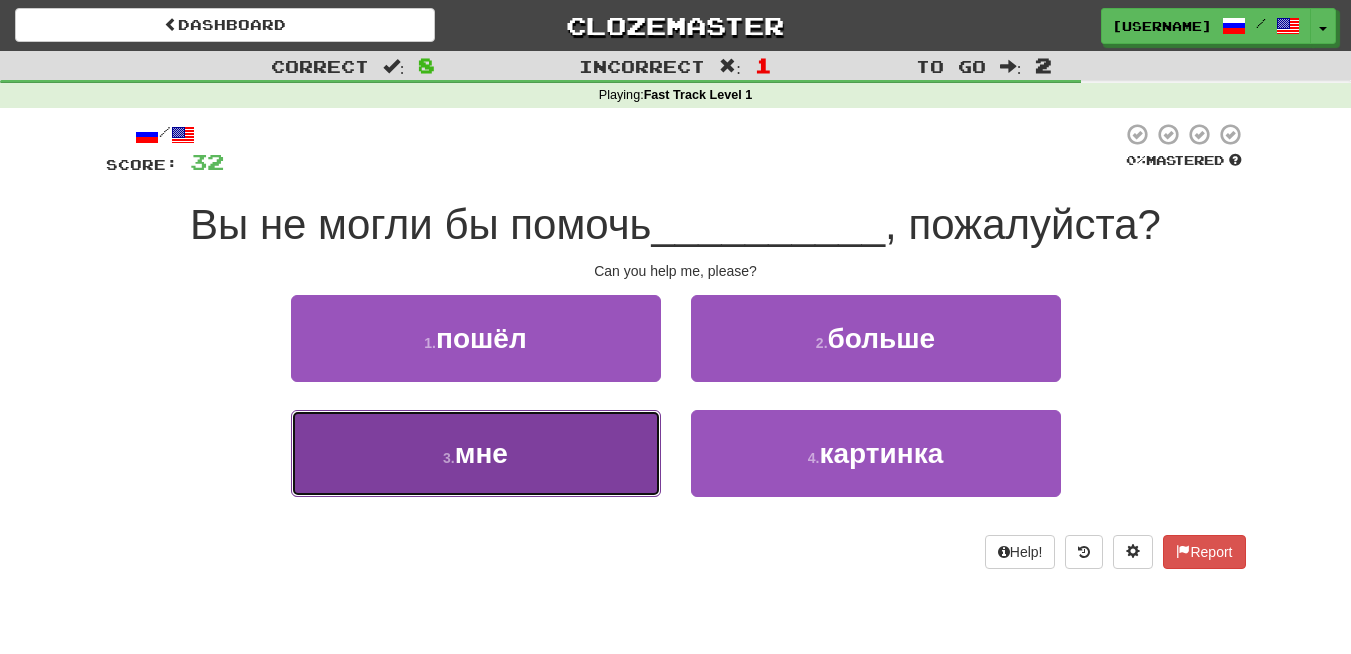 click on "3 .  мне" at bounding box center (476, 453) 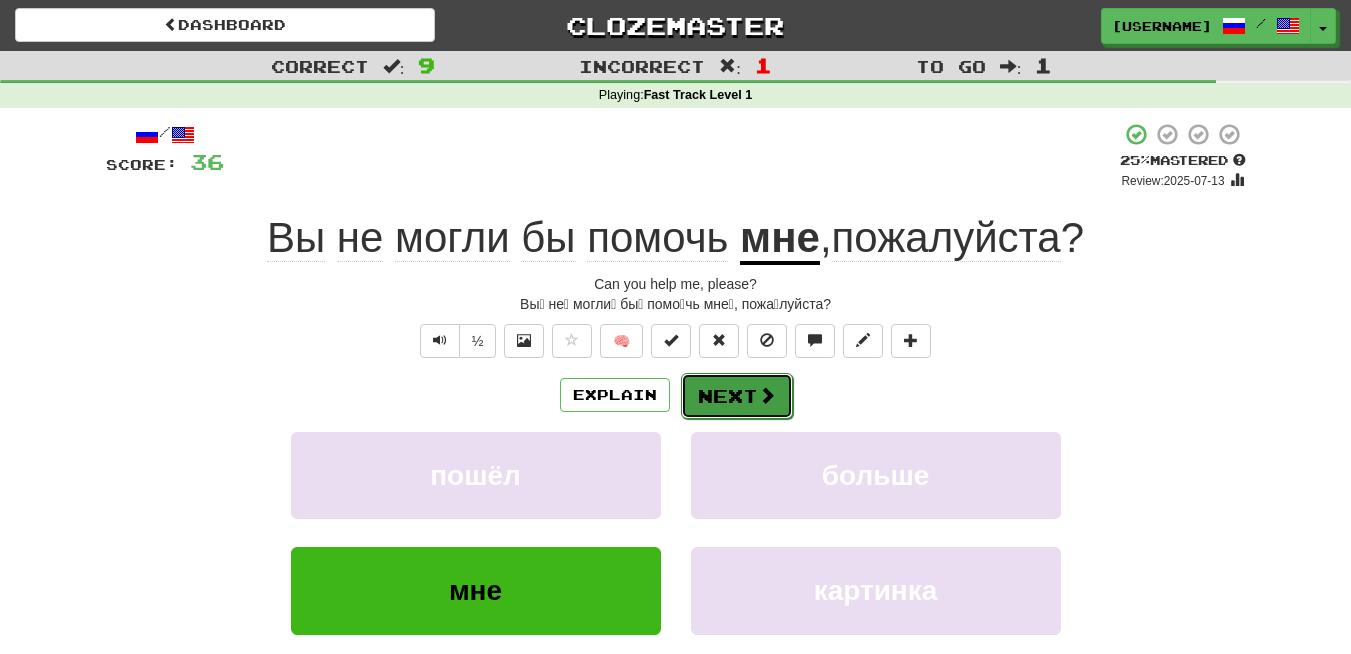 click on "Next" at bounding box center (737, 396) 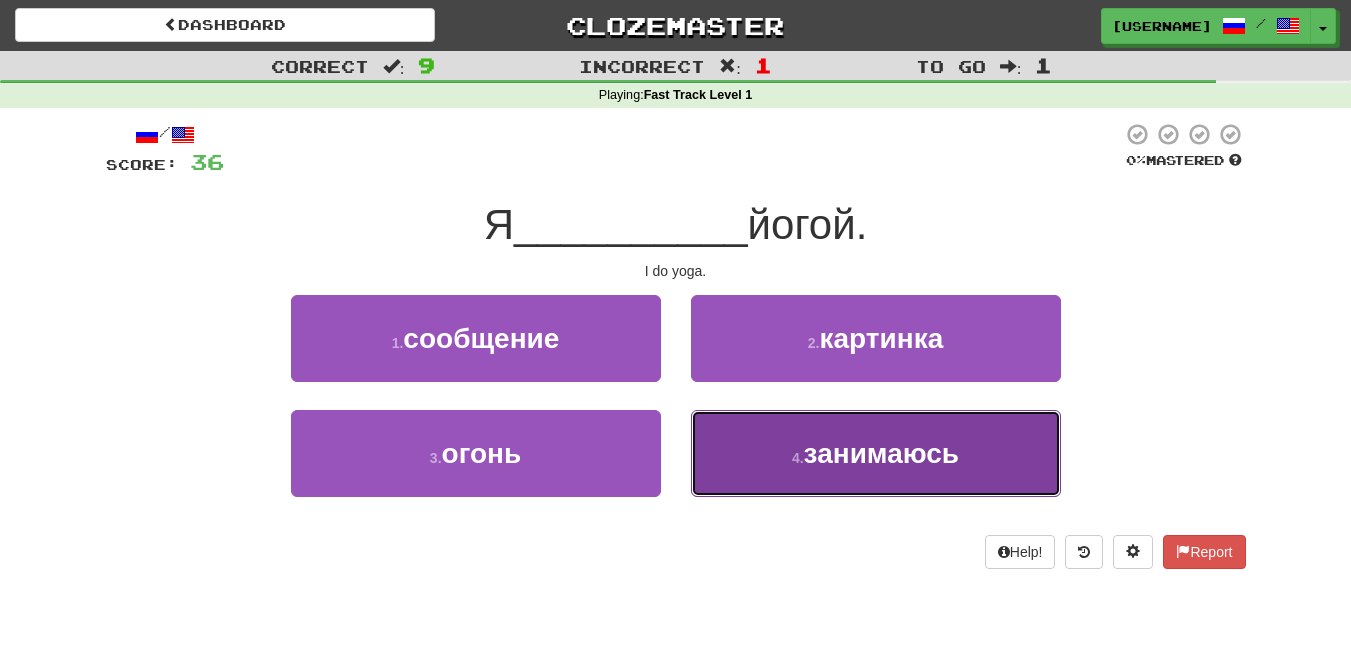 click on "4 .  занимаюсь" at bounding box center [876, 453] 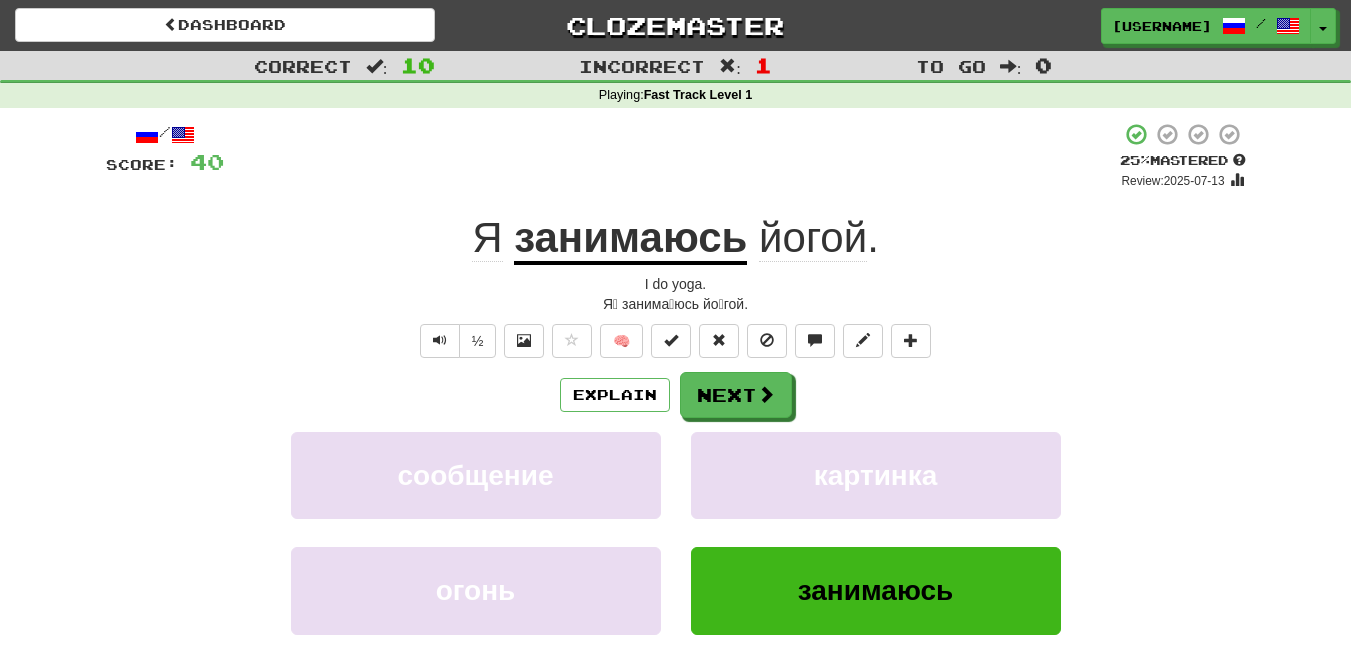 click on "занимаюсь" at bounding box center (630, 239) 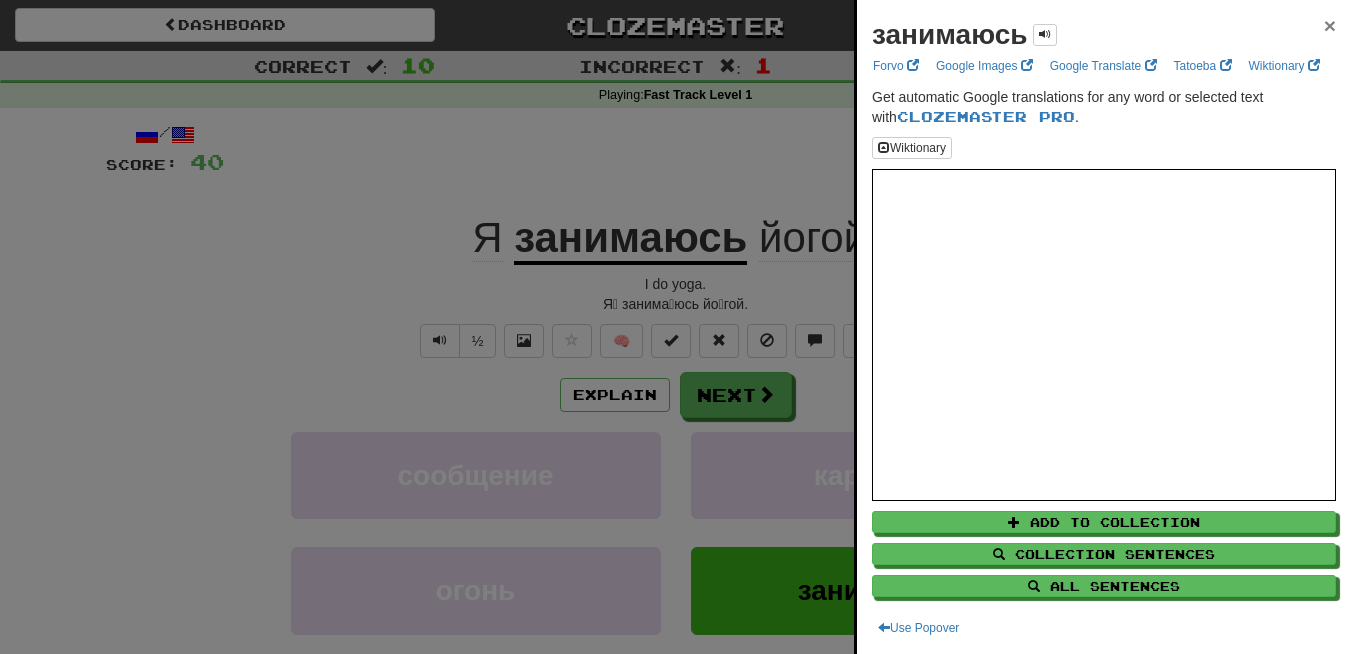 click on "×" at bounding box center (1330, 25) 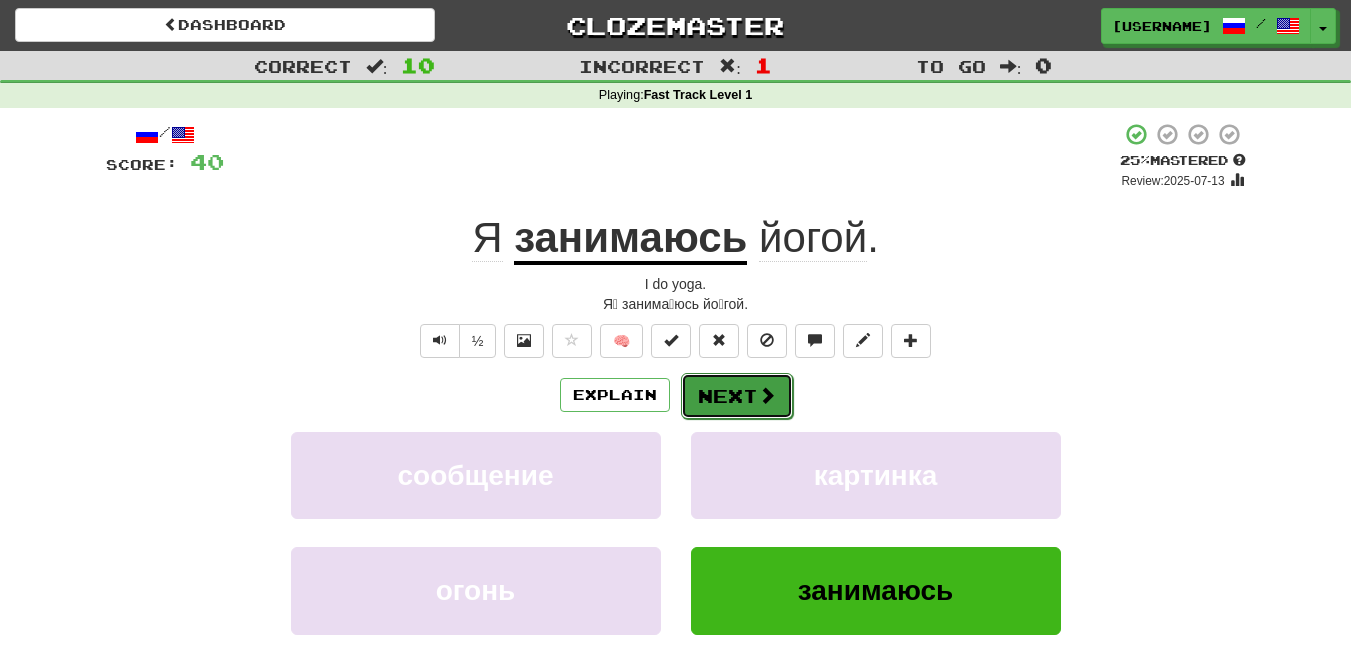 click on "Next" at bounding box center (737, 396) 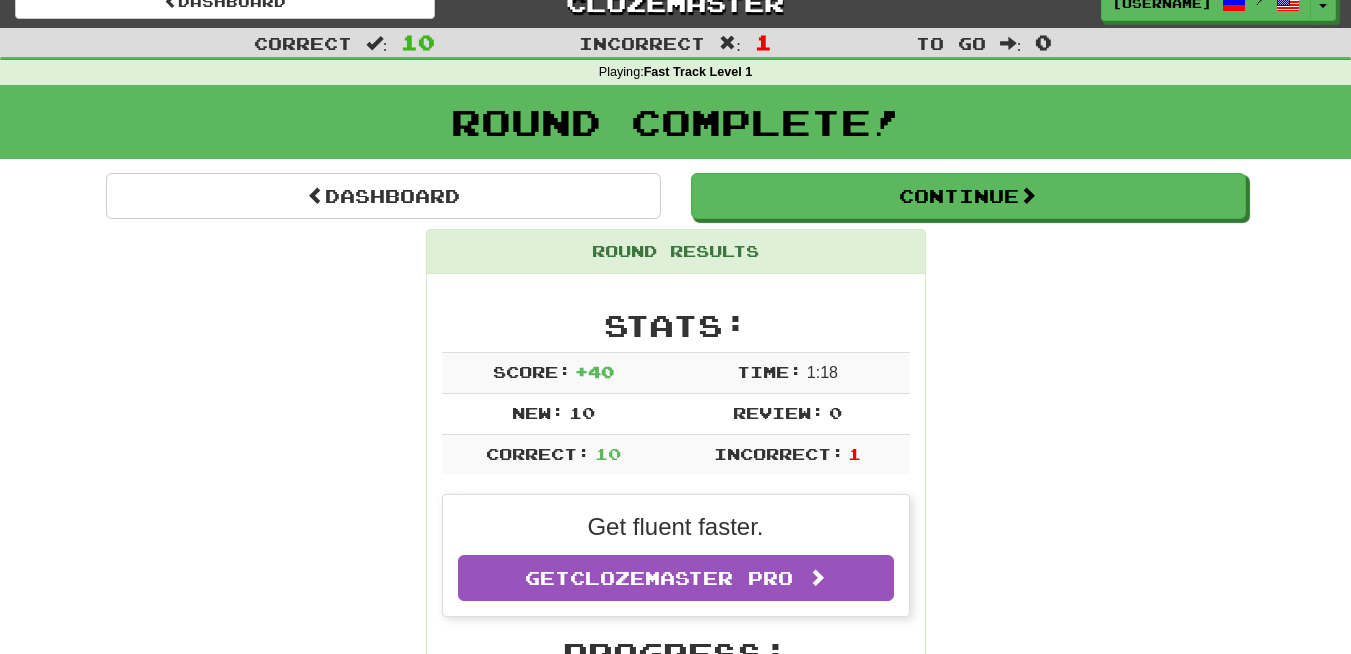 scroll, scrollTop: 0, scrollLeft: 0, axis: both 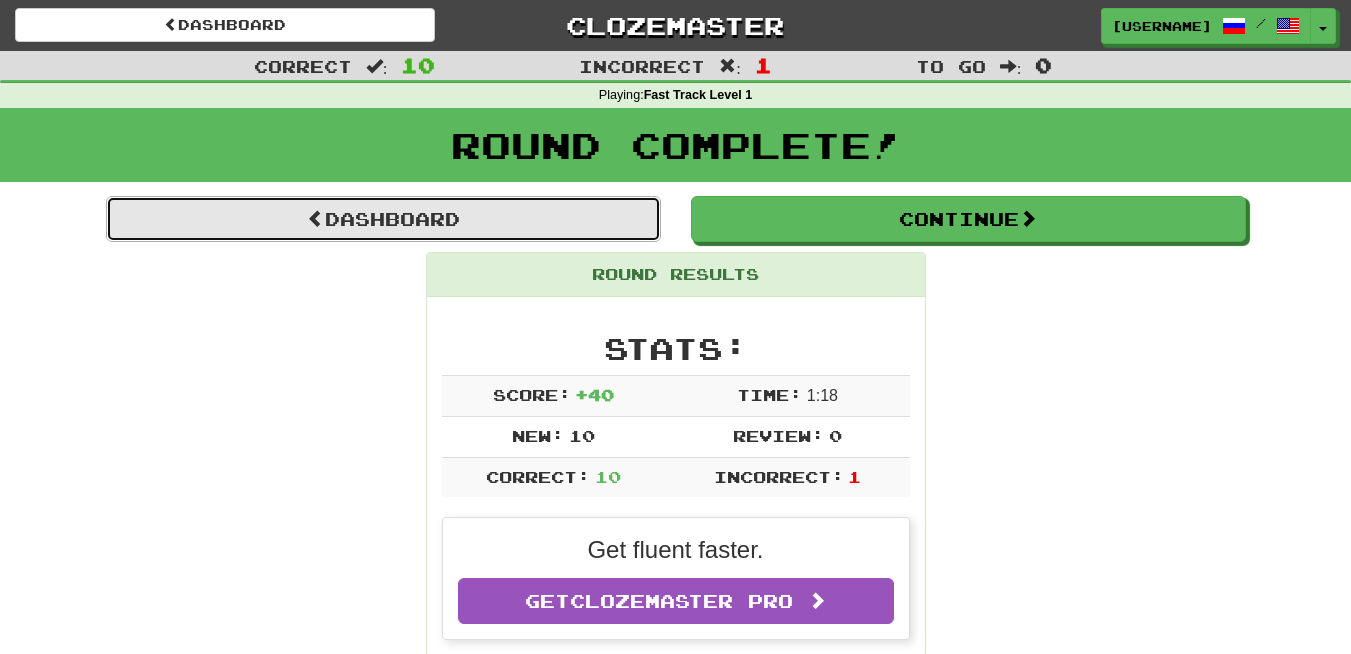 click on "Dashboard" at bounding box center [383, 219] 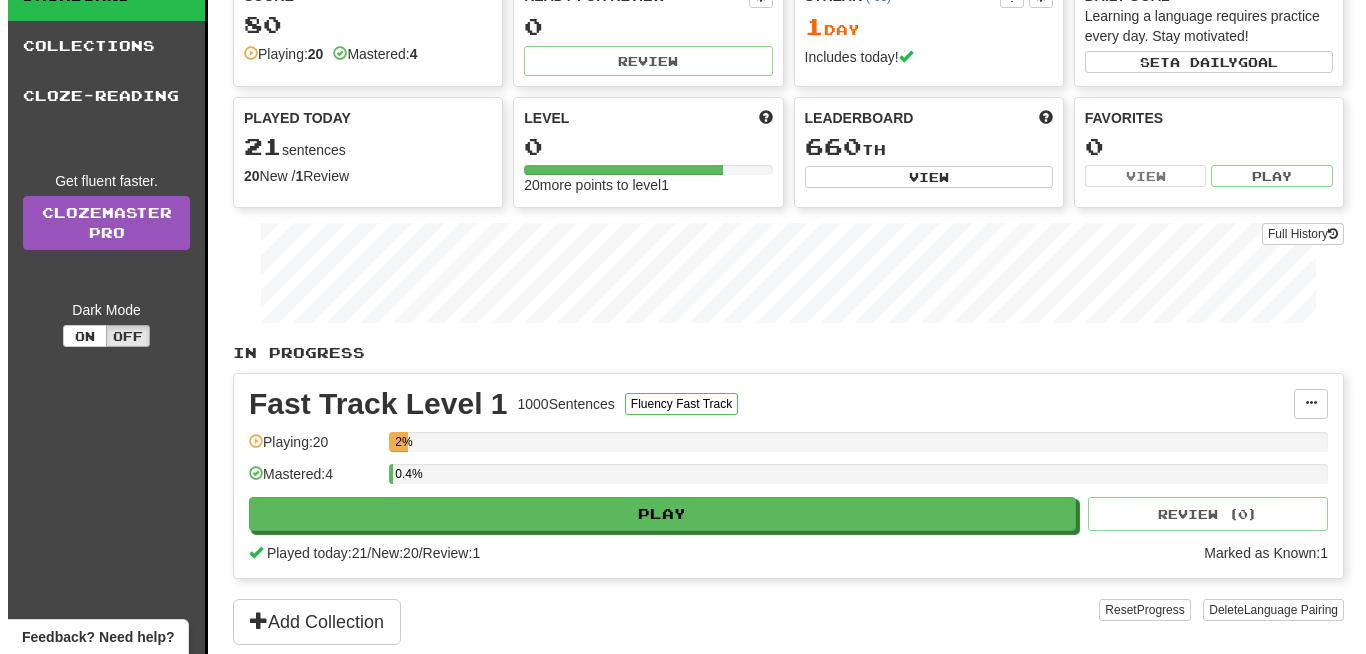 scroll, scrollTop: 240, scrollLeft: 0, axis: vertical 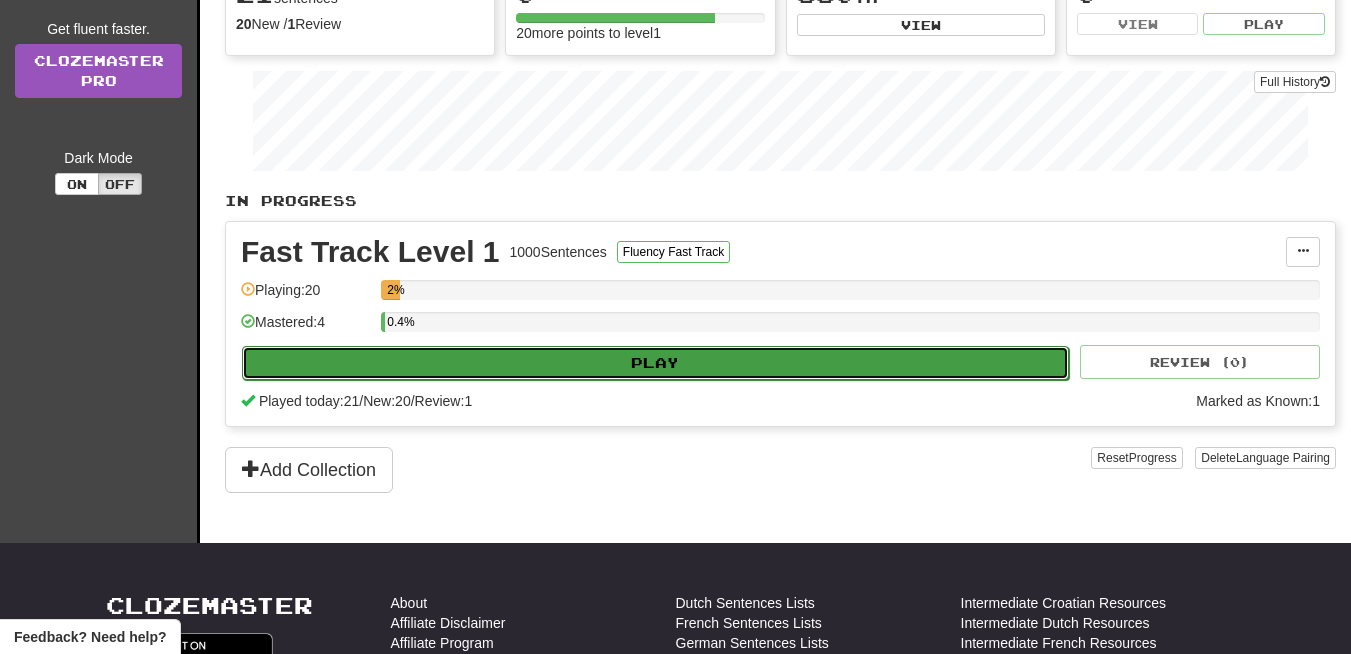 click on "Play" at bounding box center (655, 363) 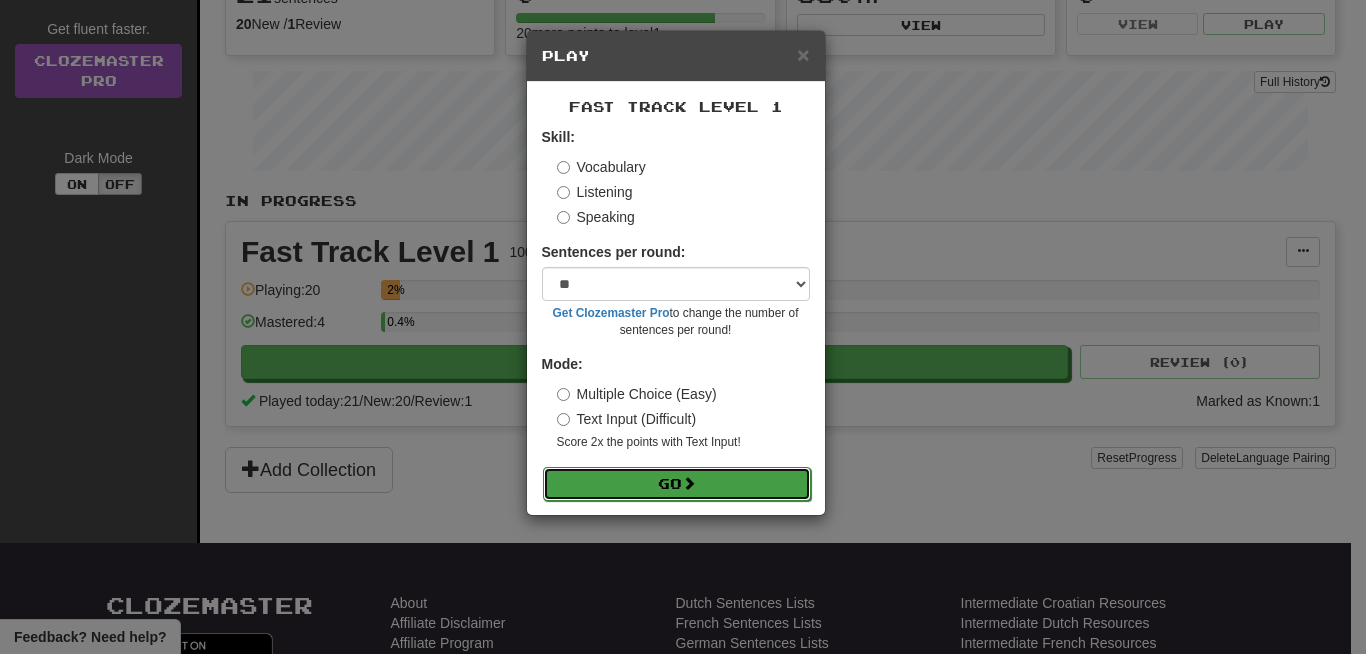click on "Go" at bounding box center [677, 484] 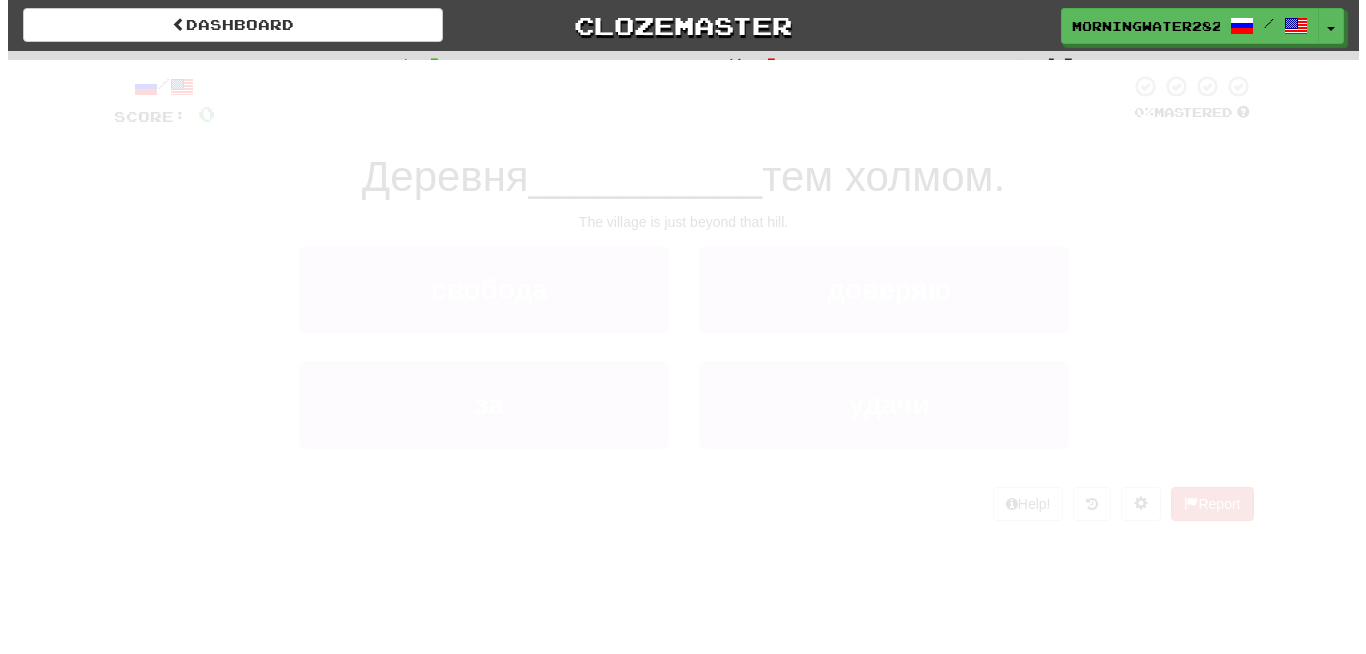 scroll, scrollTop: 0, scrollLeft: 0, axis: both 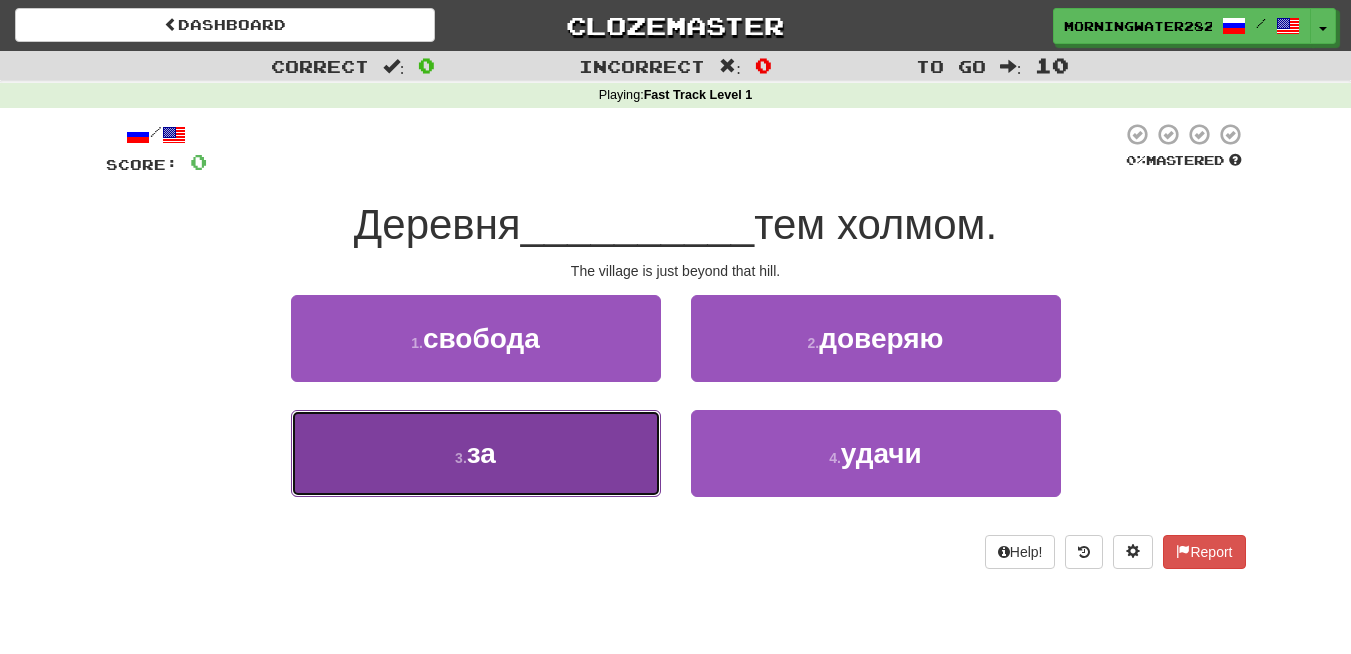 click on "3 .  за" at bounding box center [476, 453] 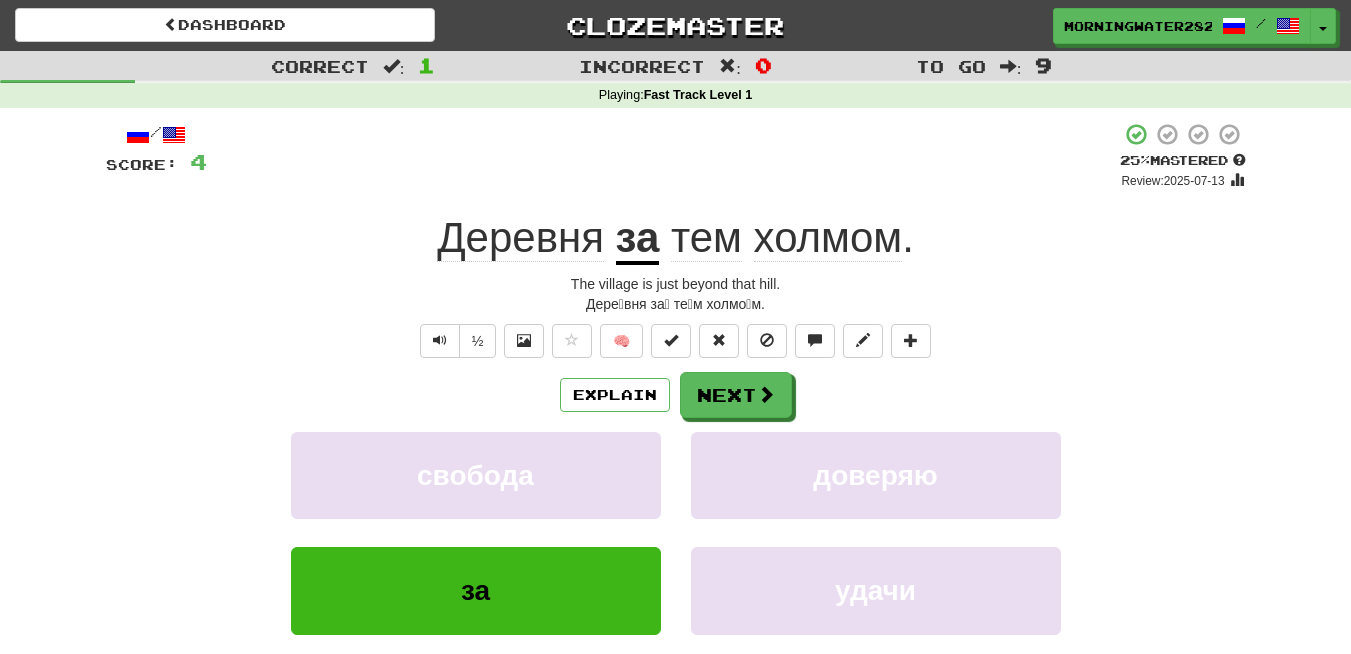 click on "за" at bounding box center [638, 239] 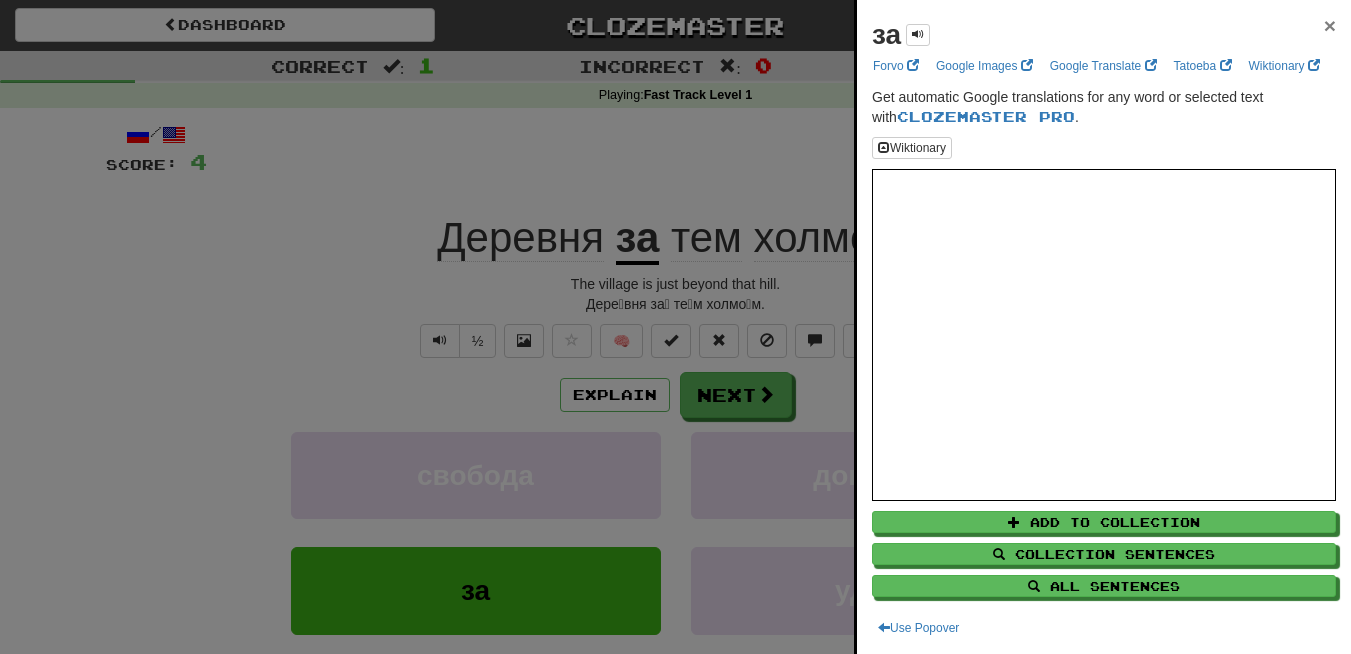 click on "×" at bounding box center [1330, 25] 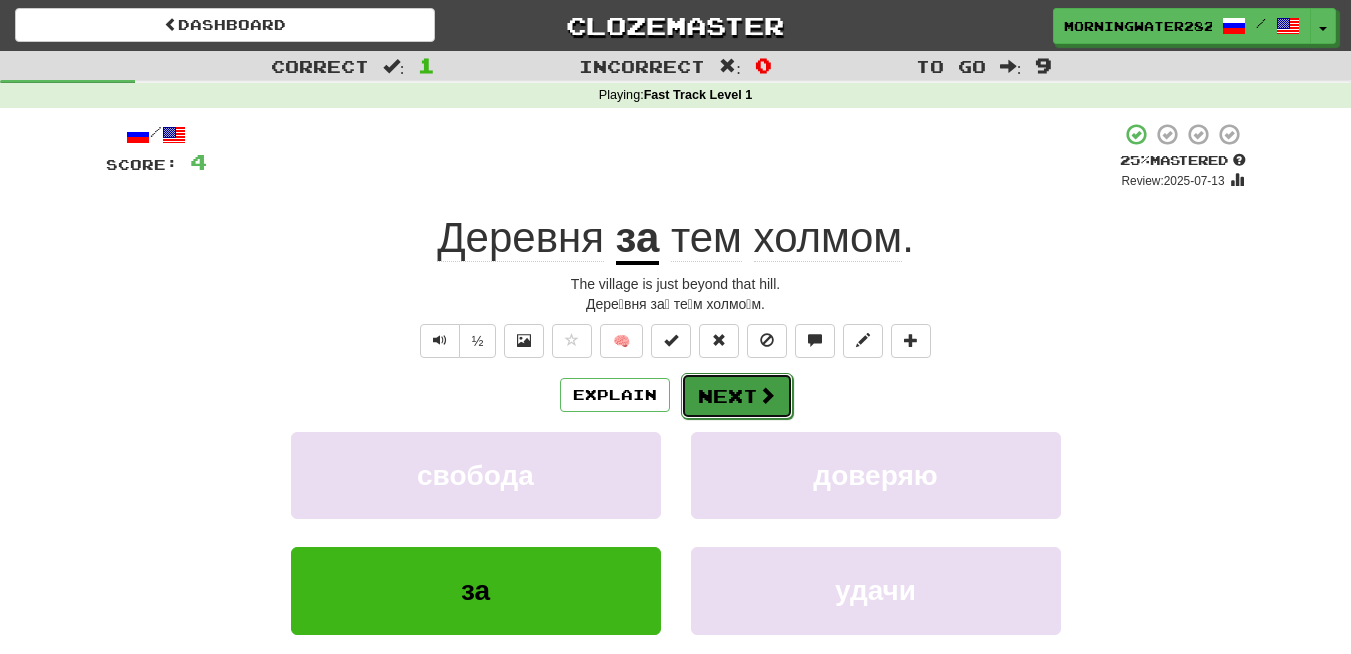 click on "Next" at bounding box center (737, 396) 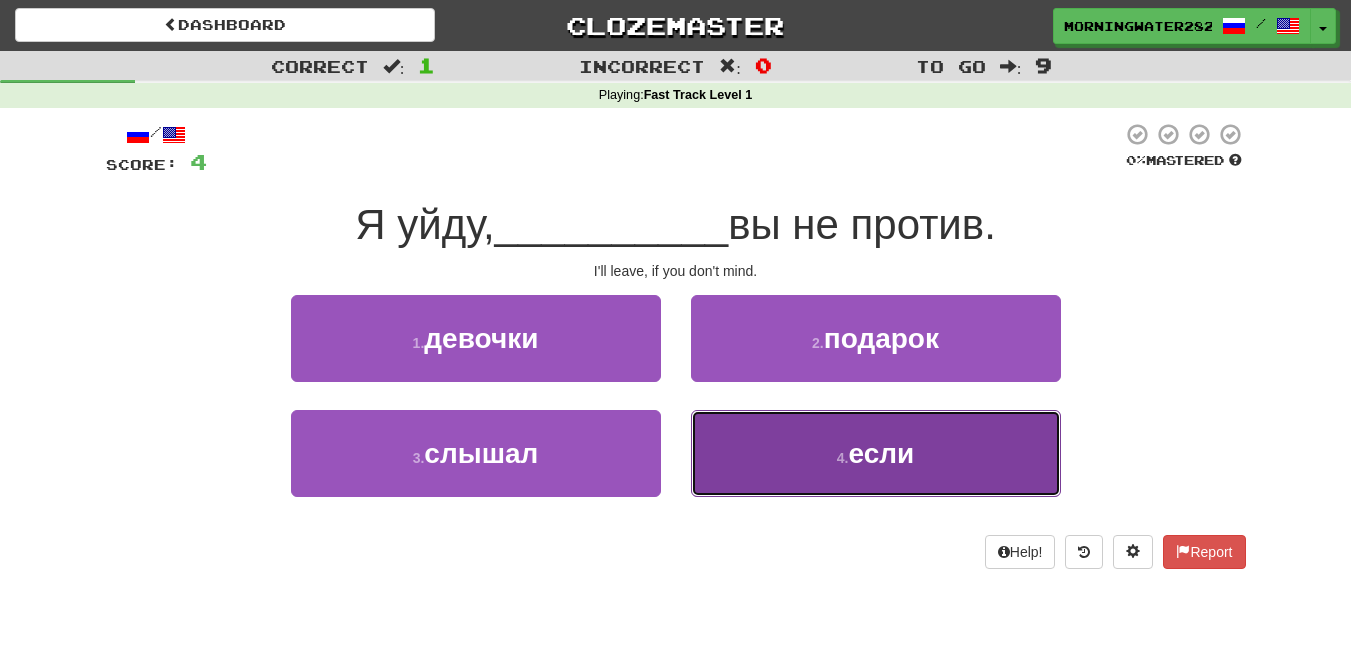 click on "4 .  если" at bounding box center (876, 453) 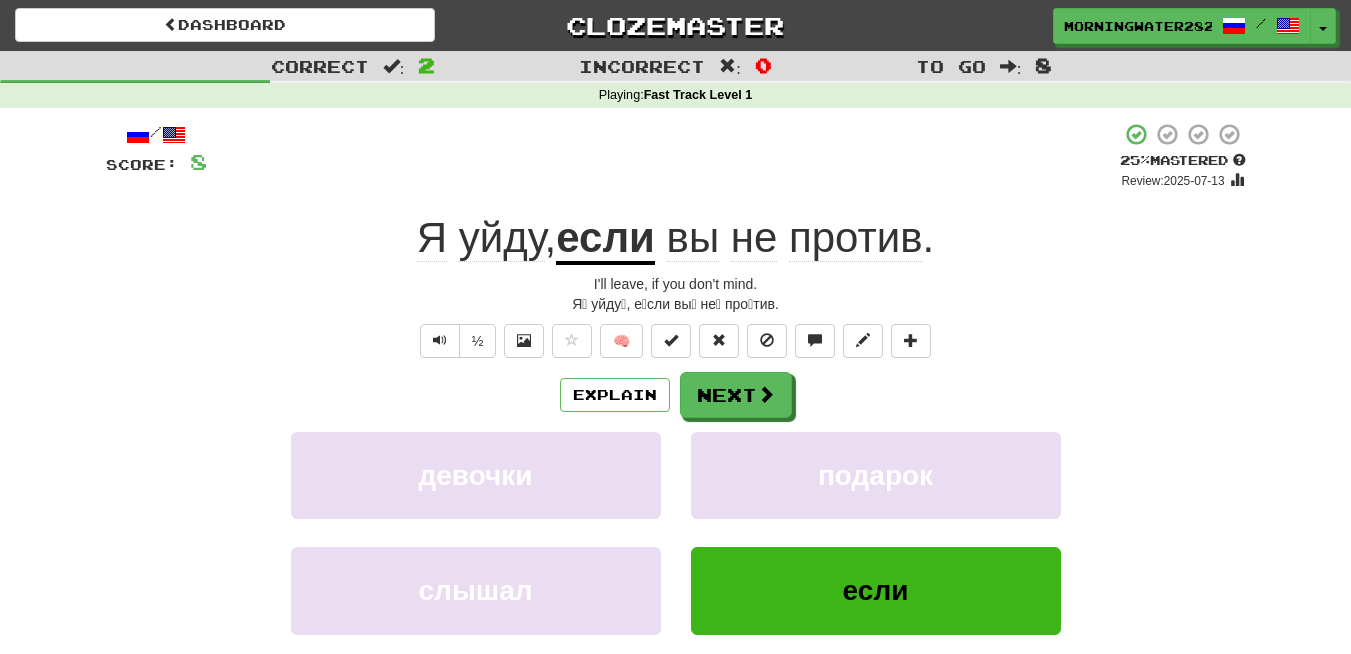 click on "против" at bounding box center [856, 238] 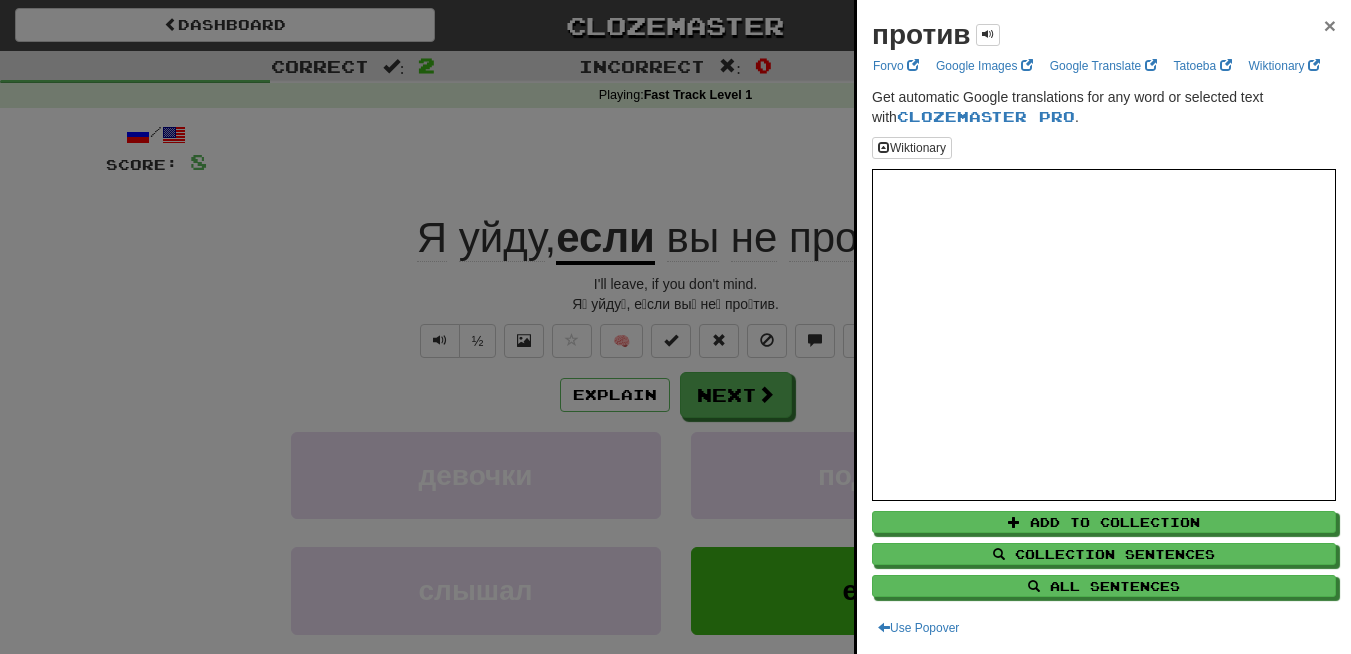 click on "×" at bounding box center (1330, 25) 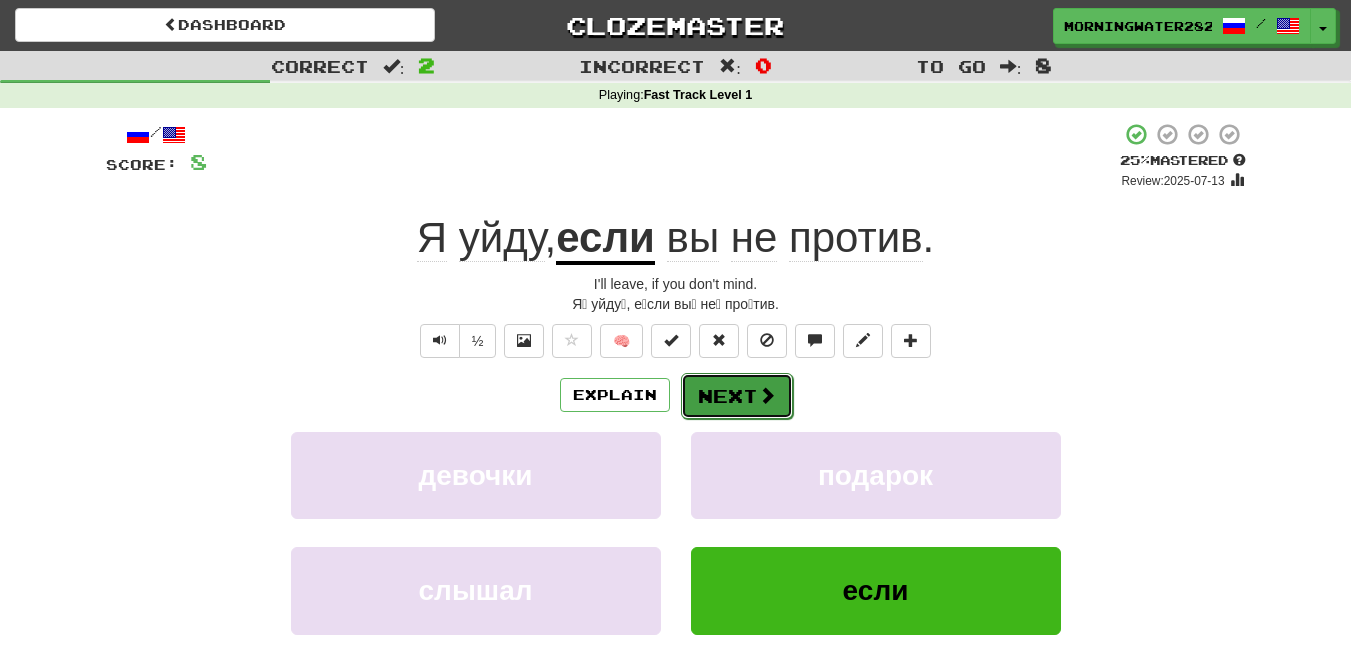click on "Next" at bounding box center [737, 396] 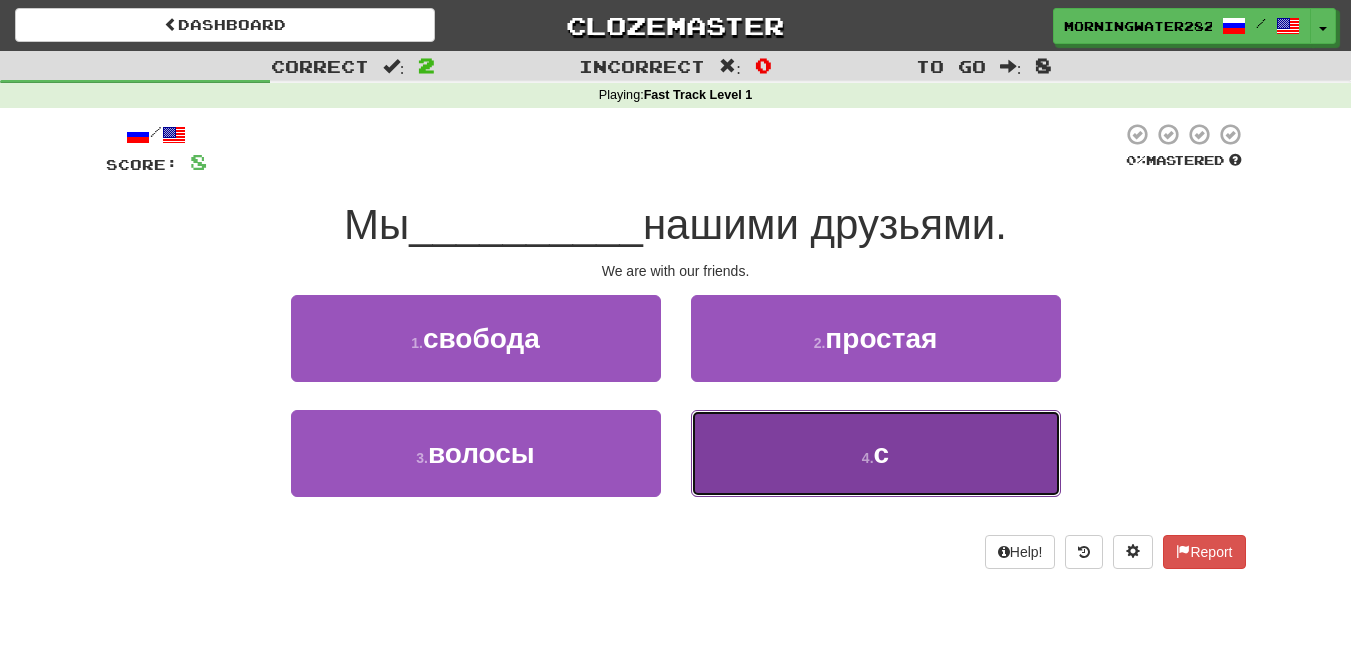 click on "4 .  с" at bounding box center [876, 453] 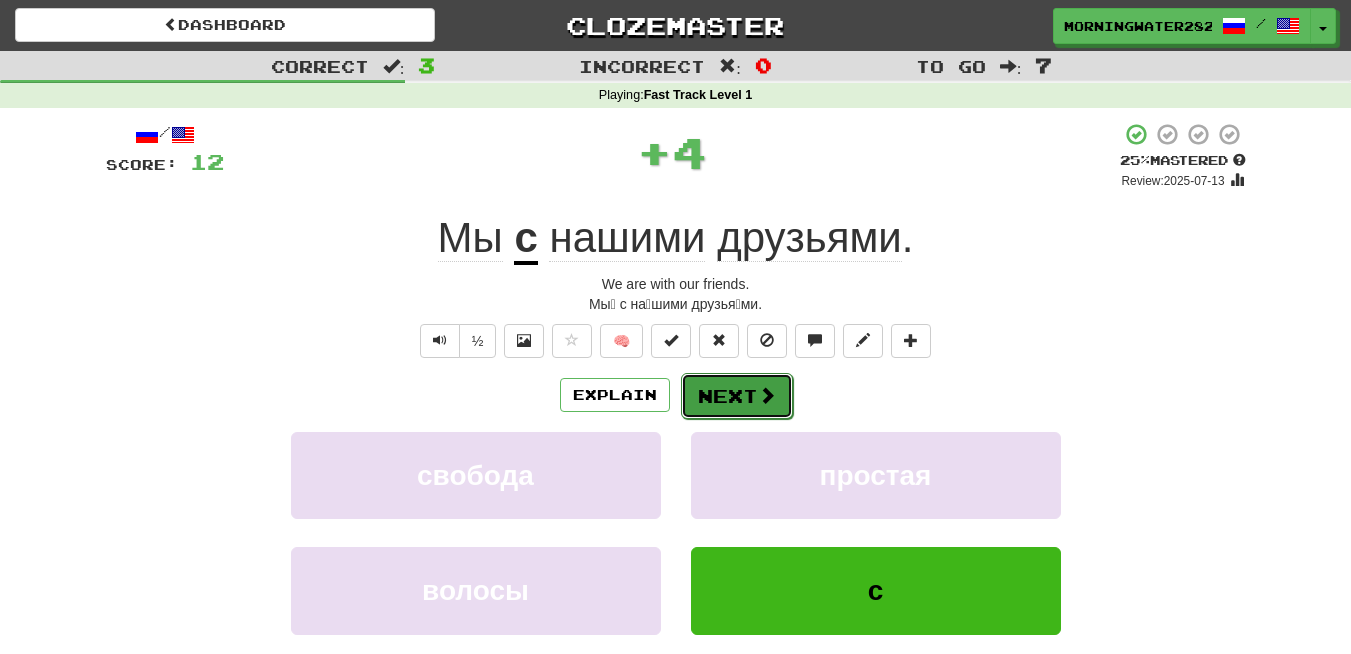 click on "Next" at bounding box center [737, 396] 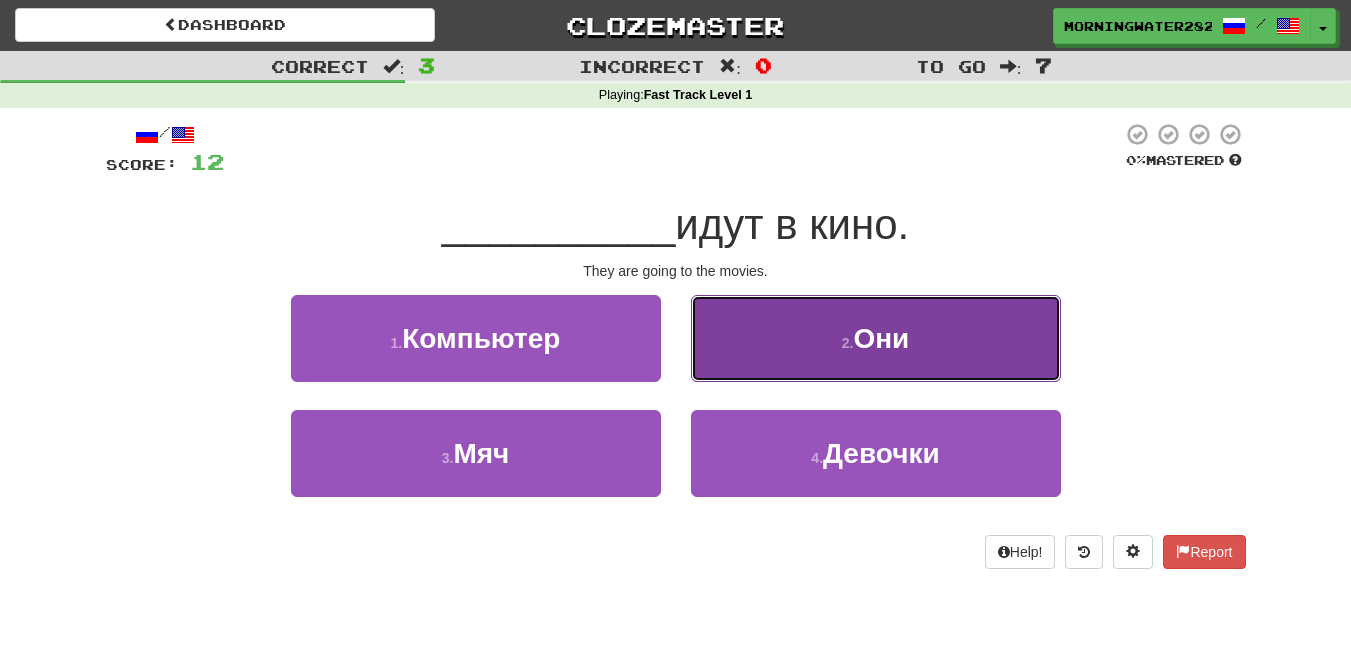 click on "2 .  Они" at bounding box center [876, 338] 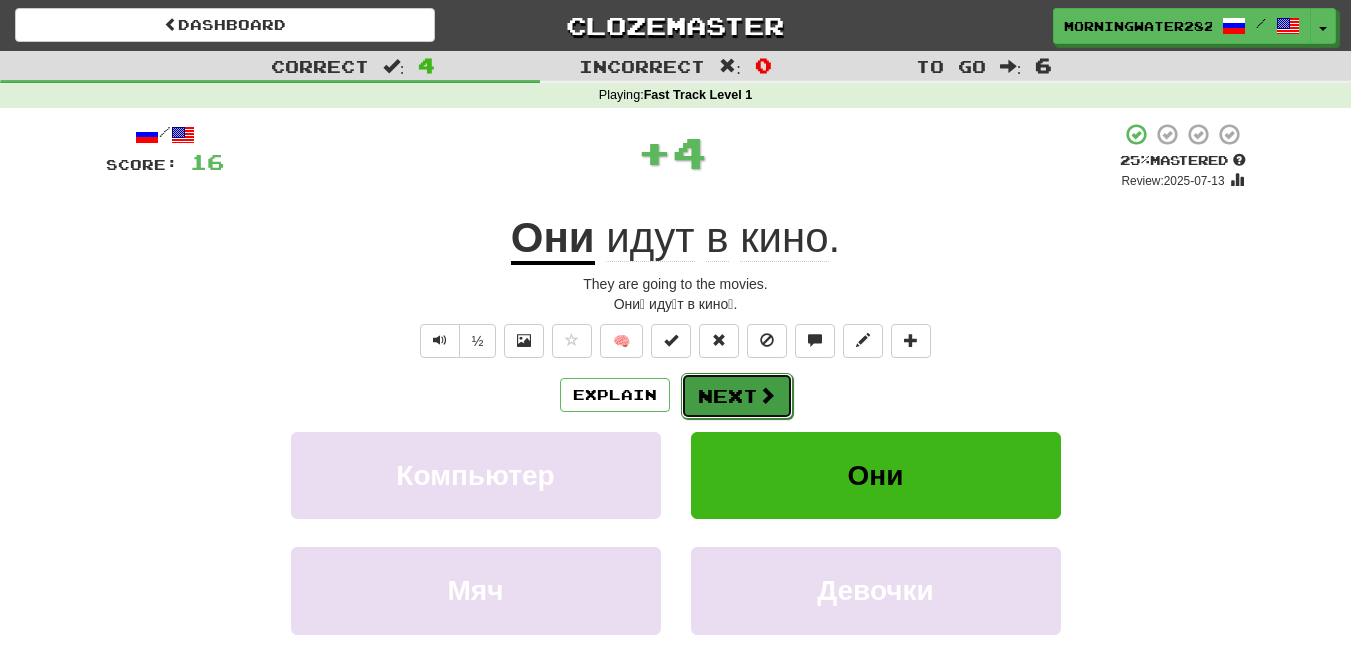 click on "Next" at bounding box center (737, 396) 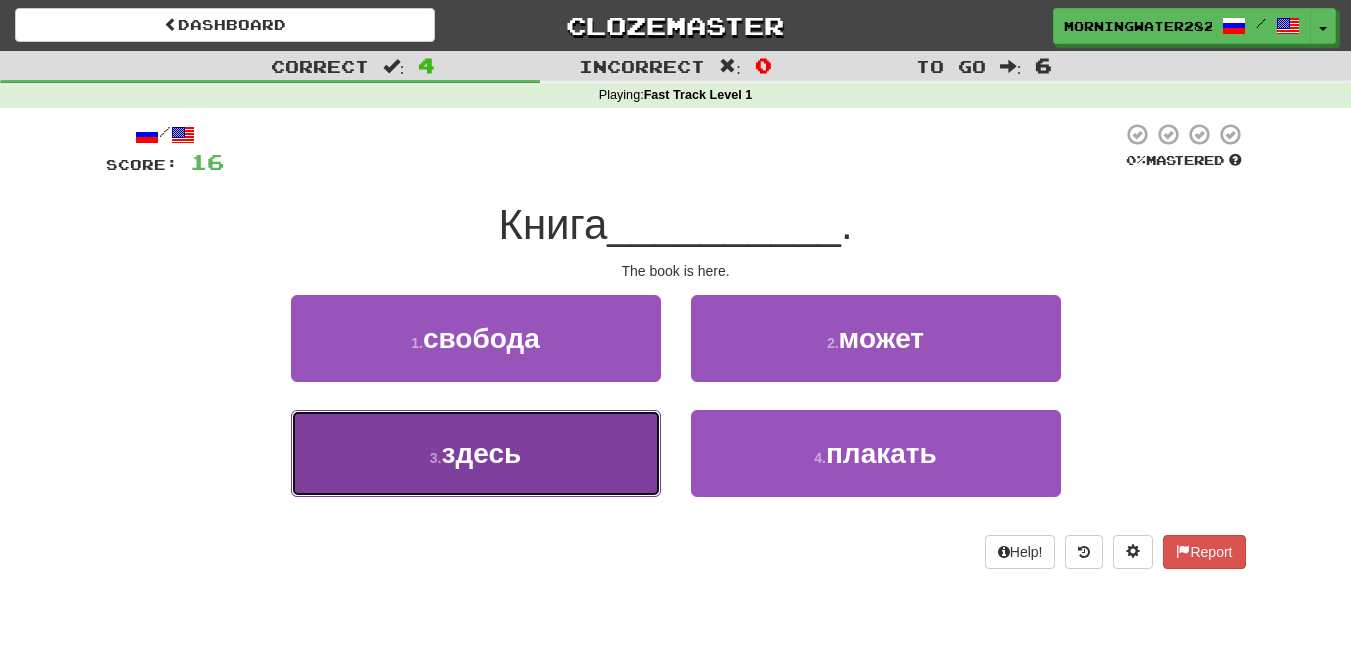 click on "3 .  здесь" at bounding box center [476, 453] 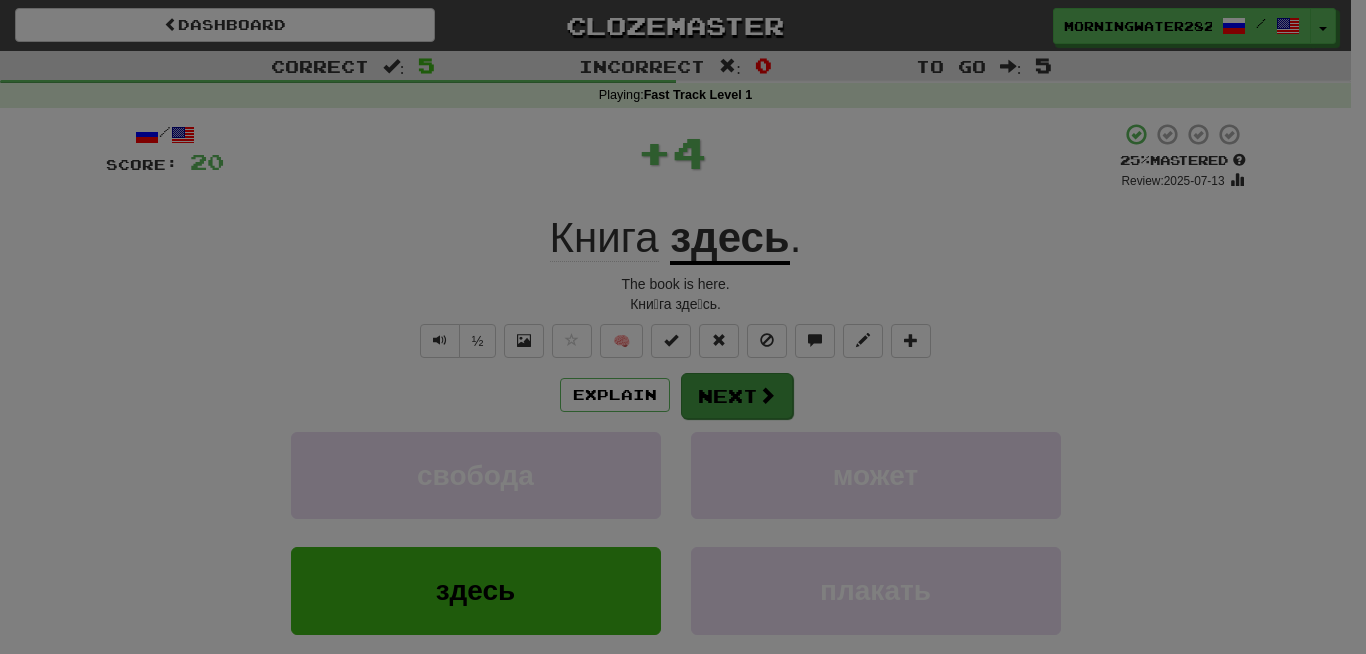 click on "Dashboard
Clozemaster
MorningWater2829
/
Toggle Dropdown
Dashboard
Leaderboard
Activity Feed
Notifications
Profile
Discussions
Русский
/
English
Streak:
1
Review:
0
Points Today: 80
Languages
Account
Logout
MorningWater2829
/
Toggle Dropdown
Dashboard
Leaderboard
Activity Feed
Notifications
Profile
Discussions
Русский
/
English
Streak:
1
Review:
0
Points Today: 80
Languages
Account
Logout
clozemaster
Correct   :   5 Incorrect   :   0 To go   :   5 Playing :  Fast Track Level 1  /  Score:   20 + 4 25 %  Mastered Review:  2025-07-13 Книга   здесь . The book is here. Кни́га зде́сь. ½ 🧠" at bounding box center (683, 737) 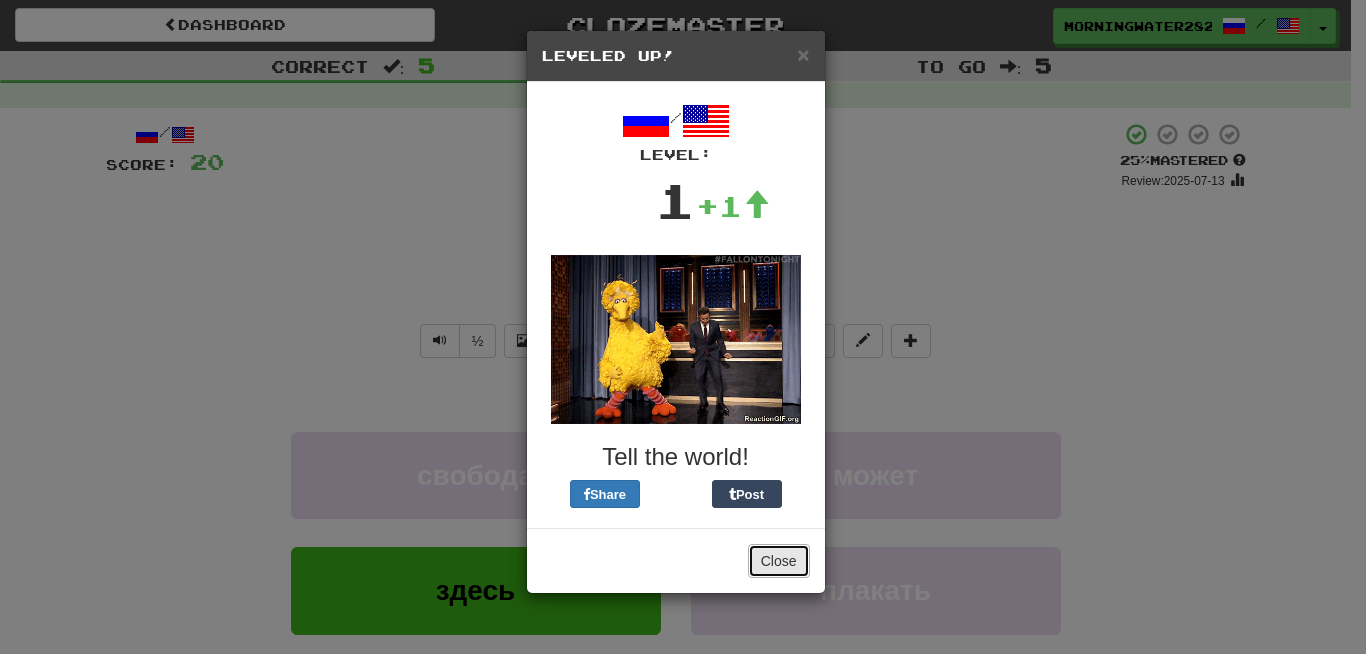 click on "Close" at bounding box center [779, 561] 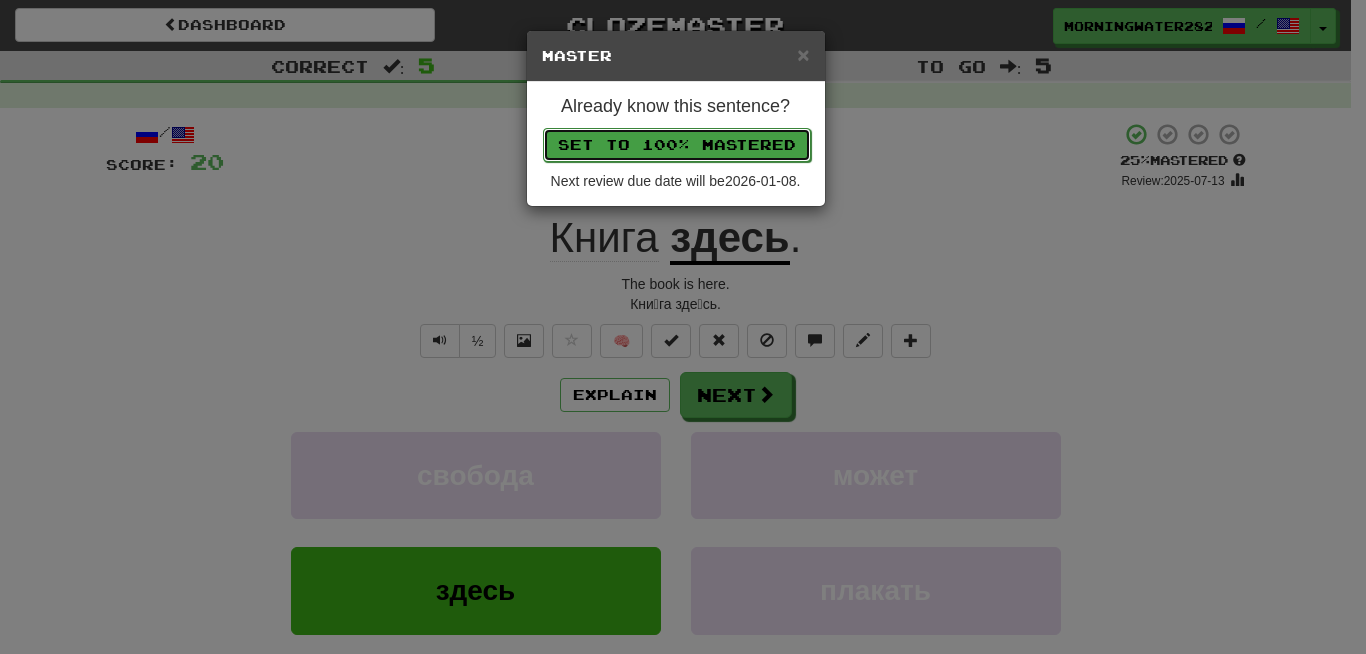click on "Set to 100% Mastered" at bounding box center [677, 145] 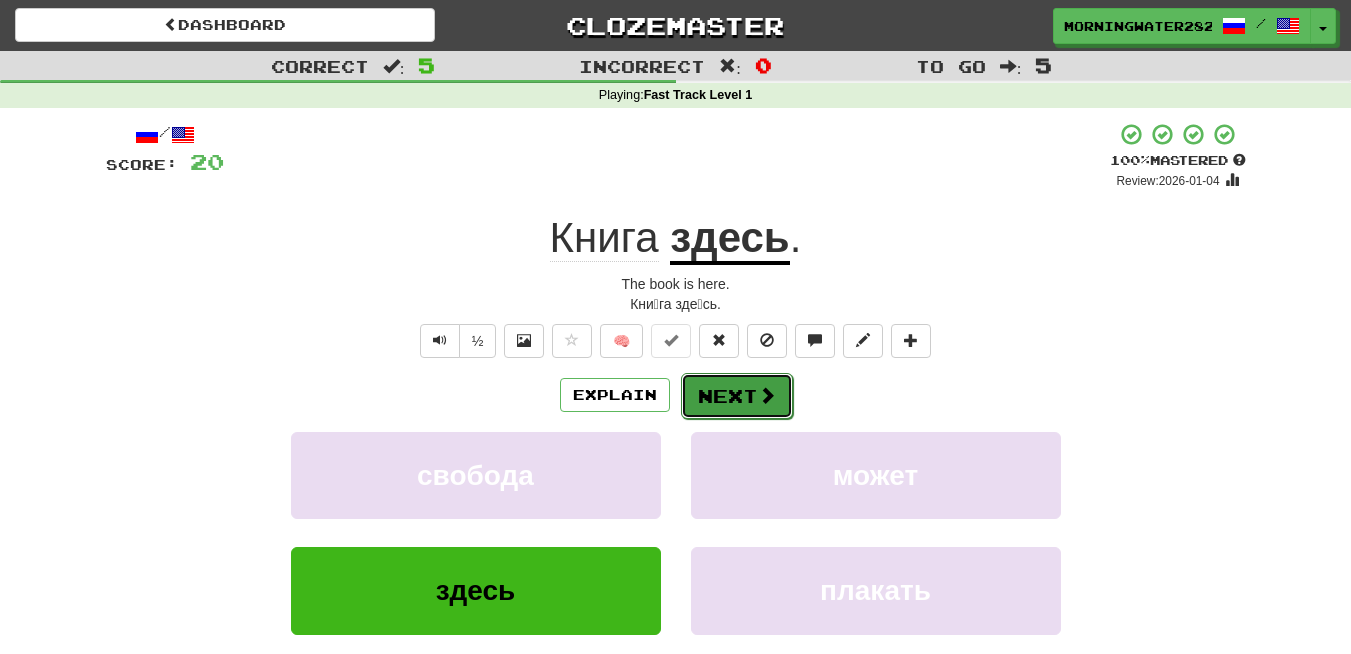 click on "Next" at bounding box center (737, 396) 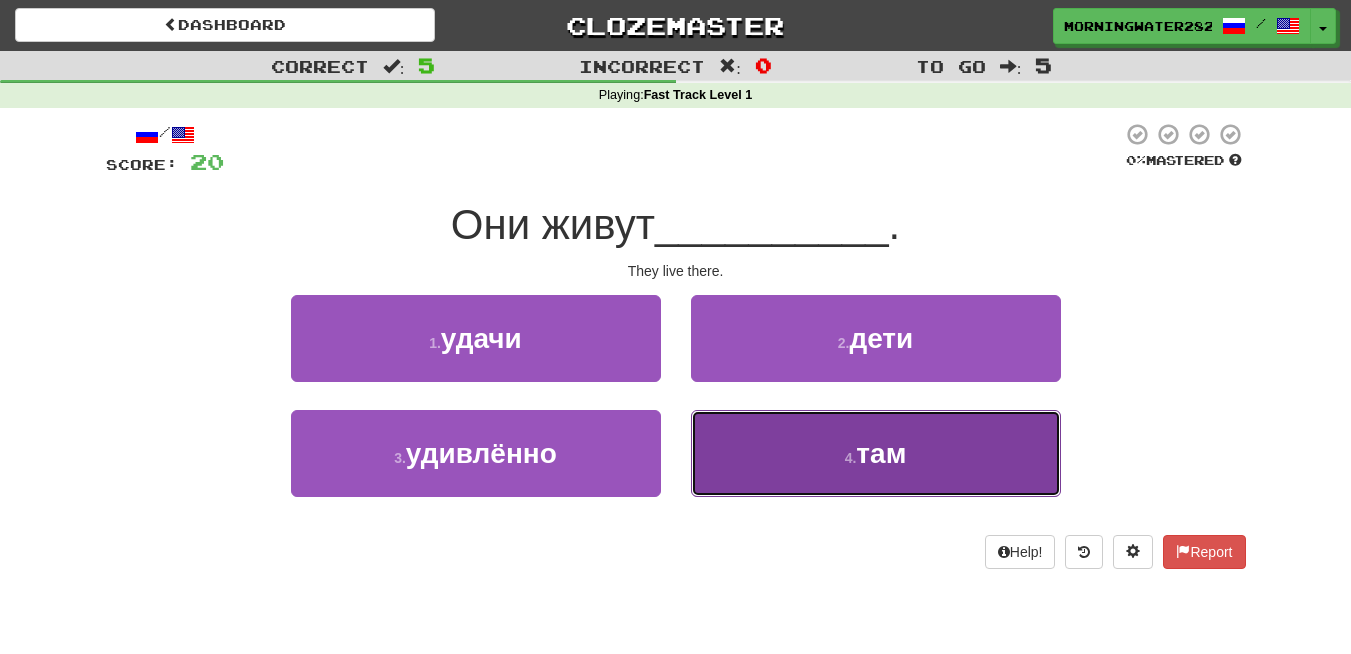 click on "4 .  там" at bounding box center [876, 453] 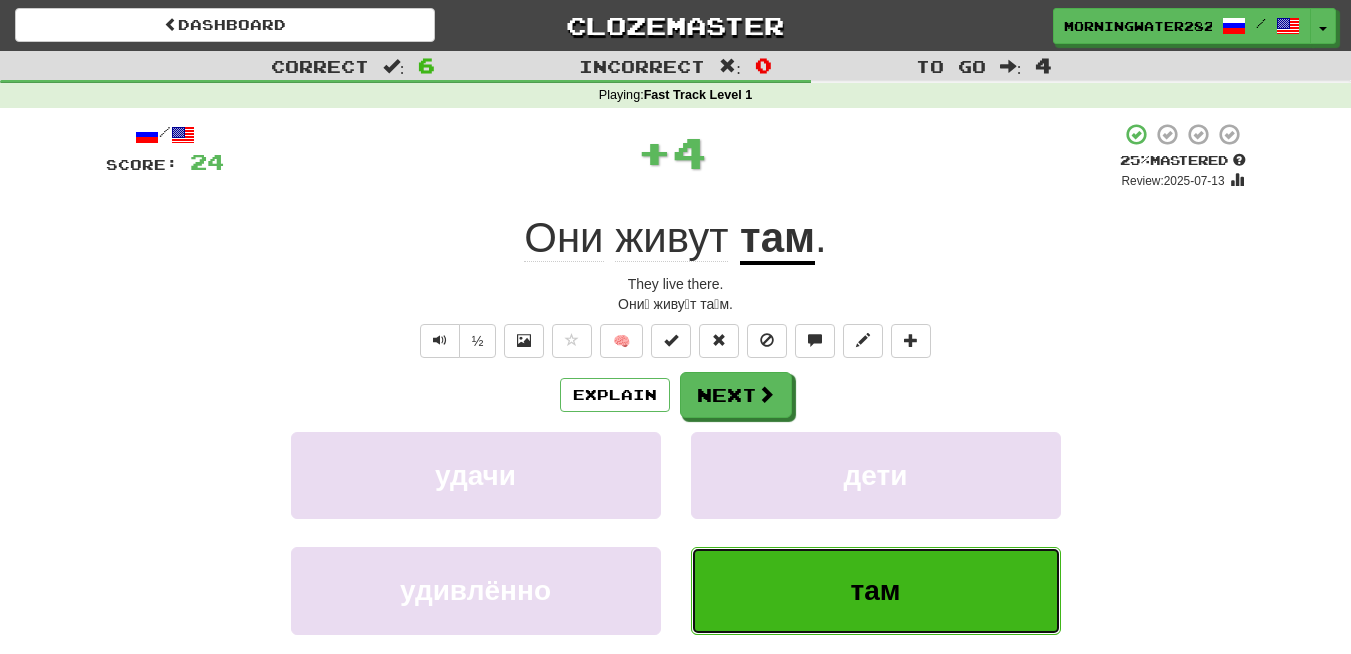 type 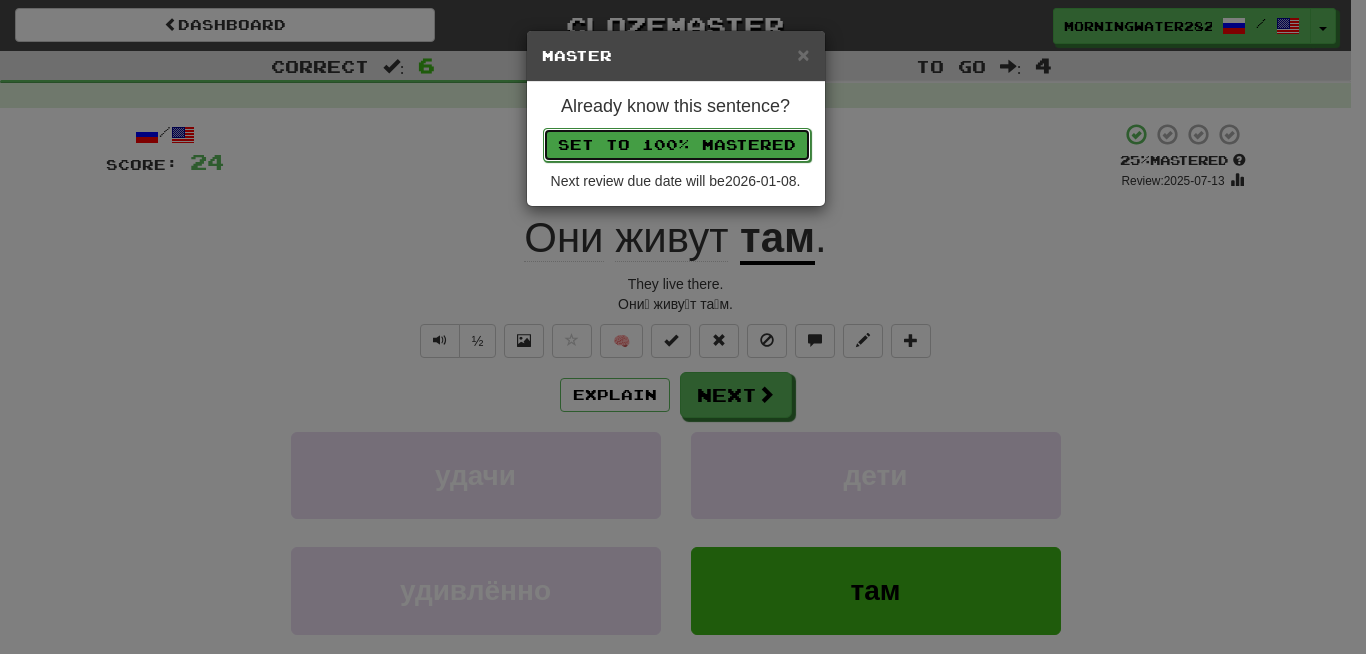 click on "Set to 100% Mastered" at bounding box center [677, 145] 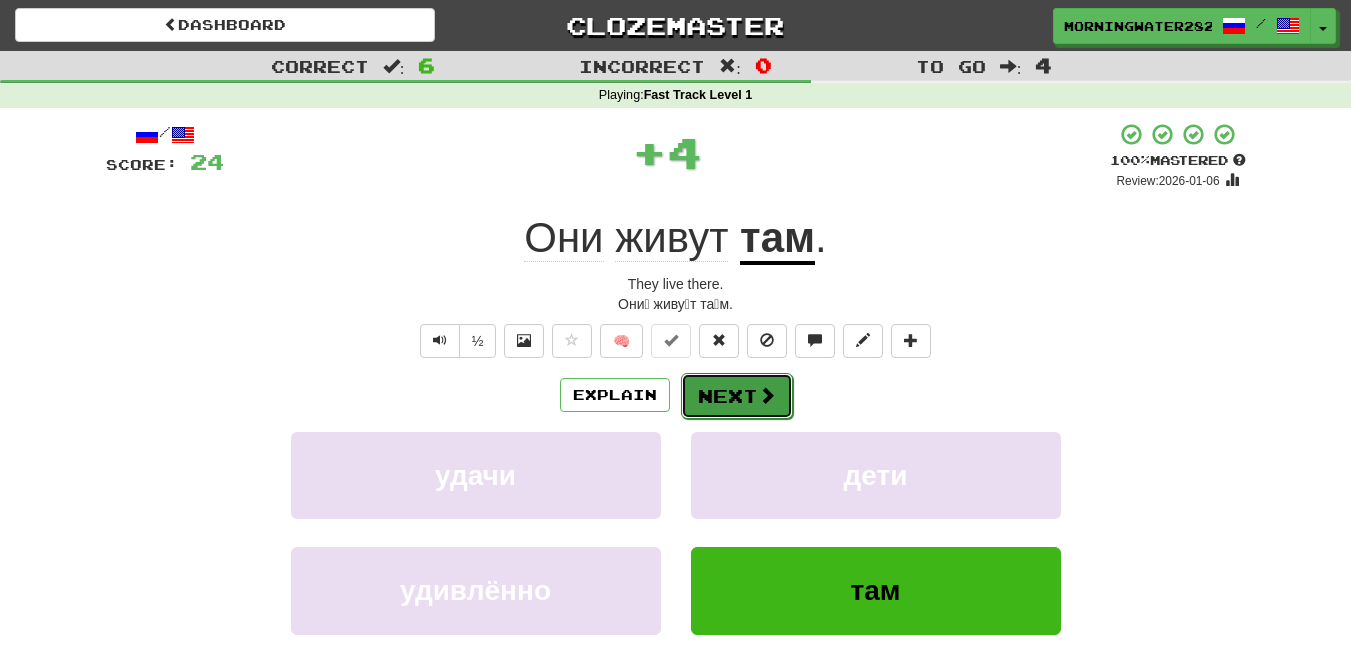 click on "Next" at bounding box center [737, 396] 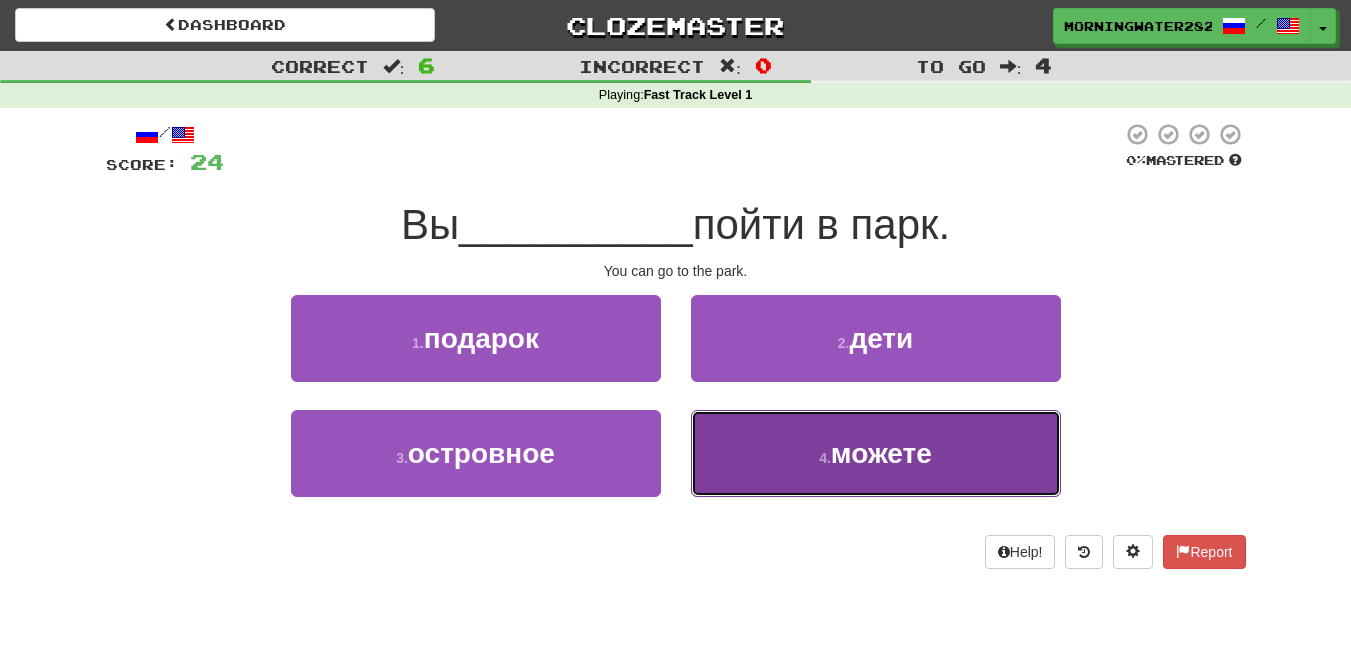click on "4 .  можете" at bounding box center (876, 453) 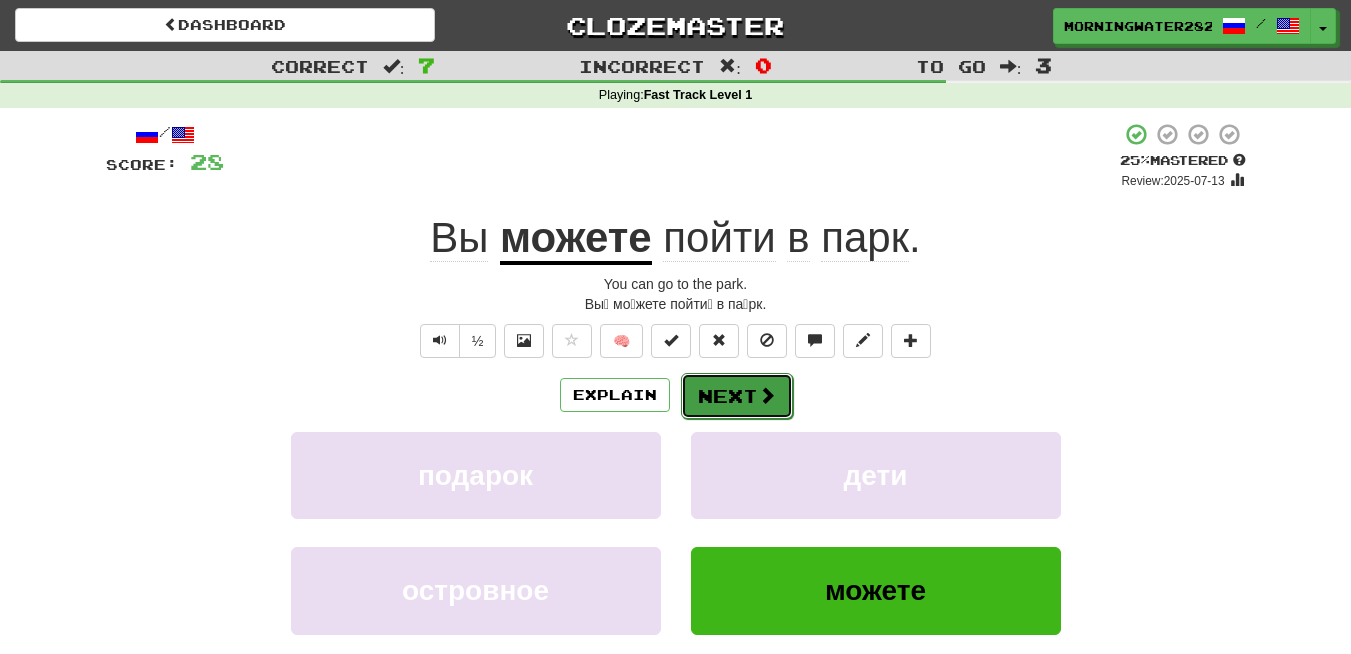 click at bounding box center (767, 395) 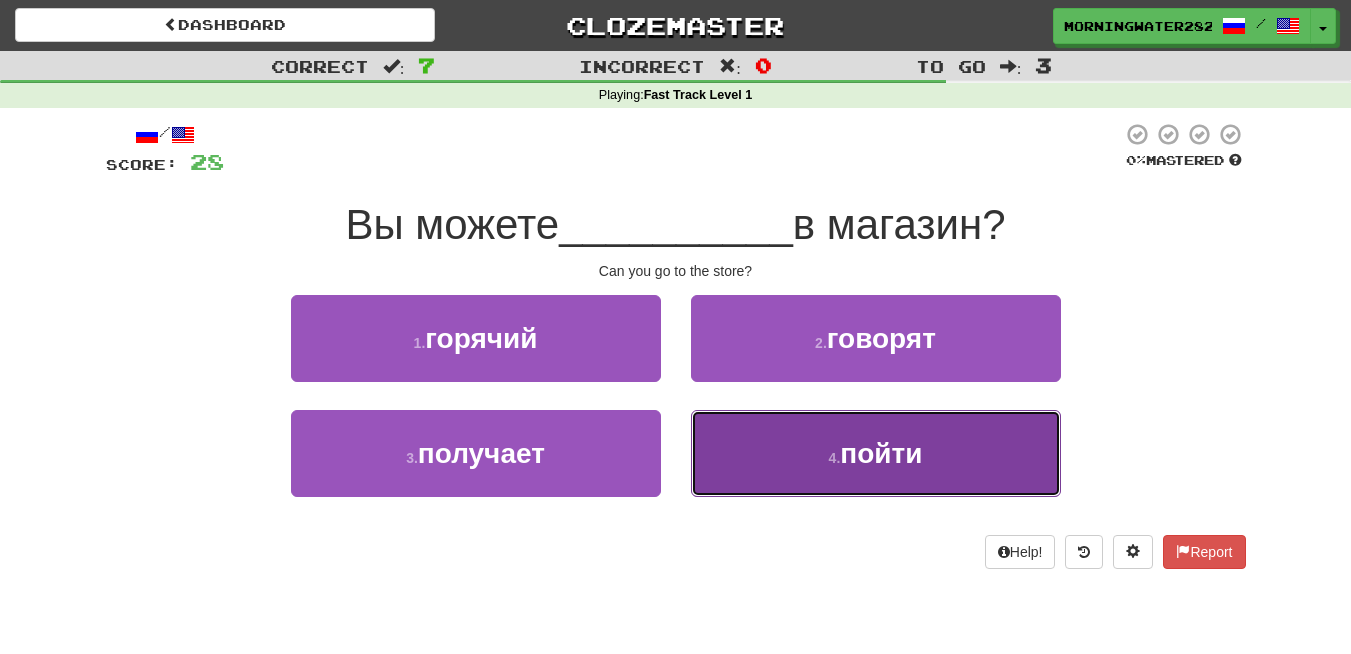 click on "4 .  пойти" at bounding box center (876, 453) 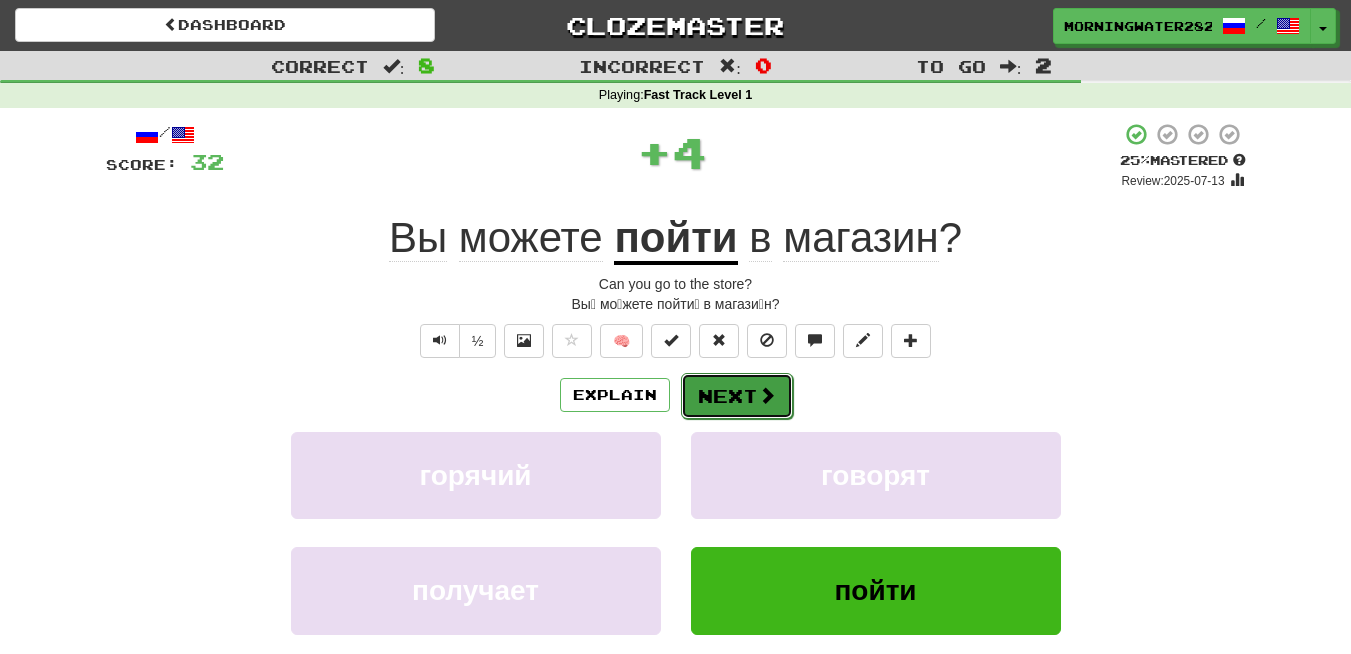 click on "Next" at bounding box center [737, 396] 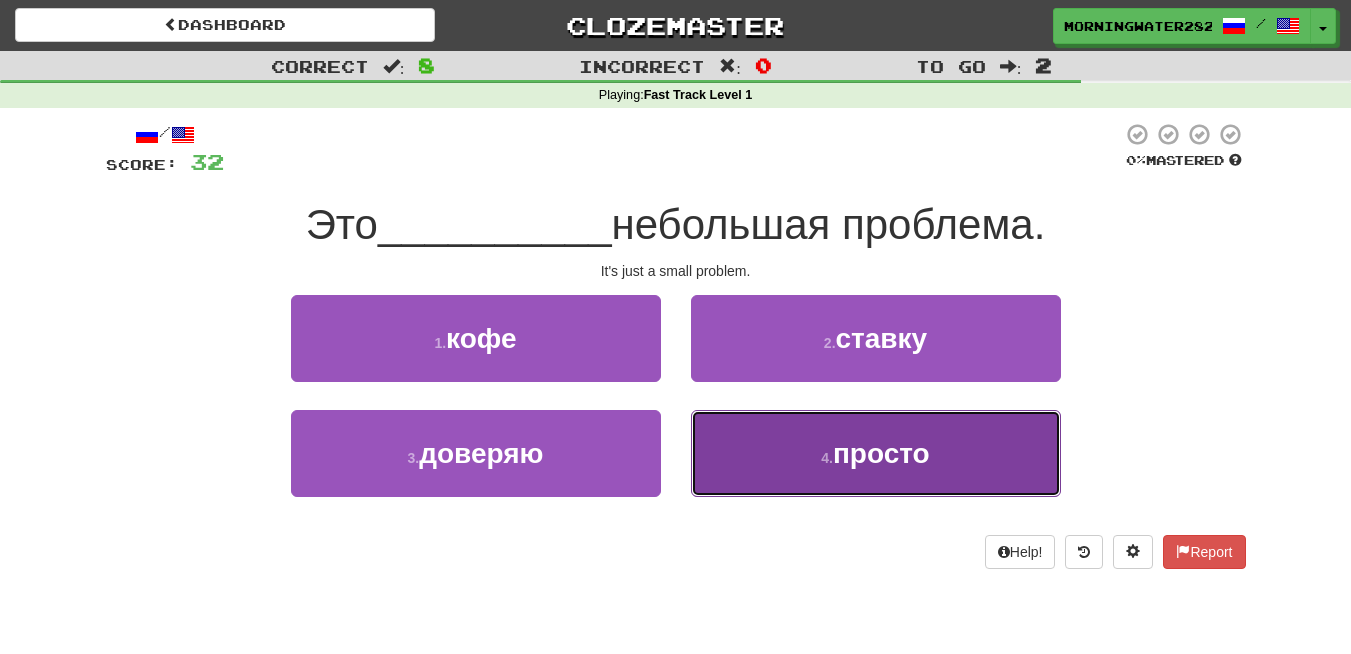click on "4 .  просто" at bounding box center (876, 453) 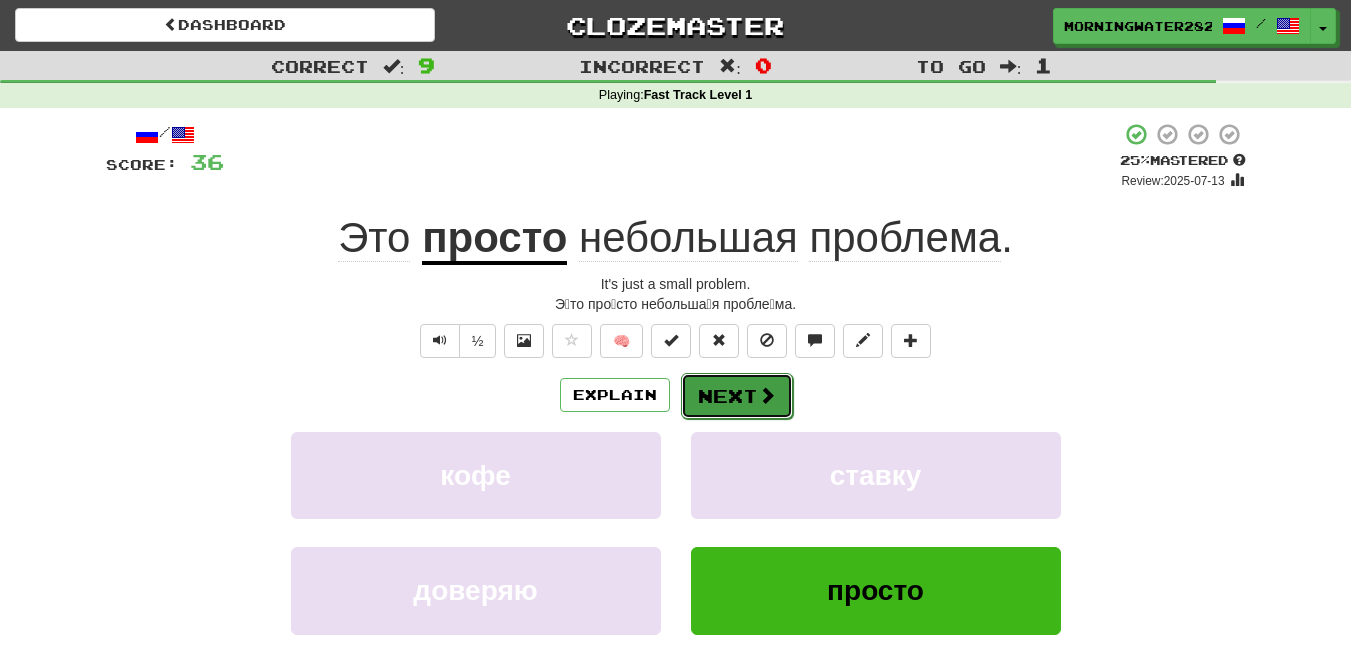 click at bounding box center (767, 395) 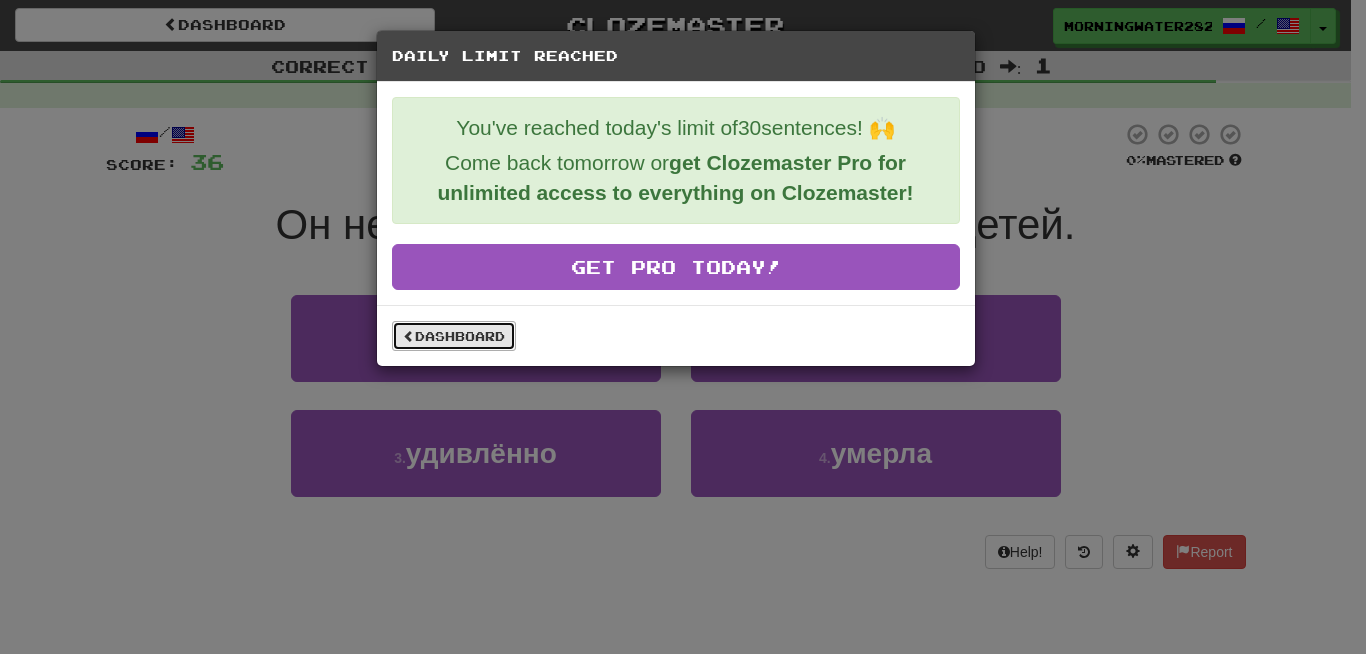 click on "Dashboard" at bounding box center (454, 336) 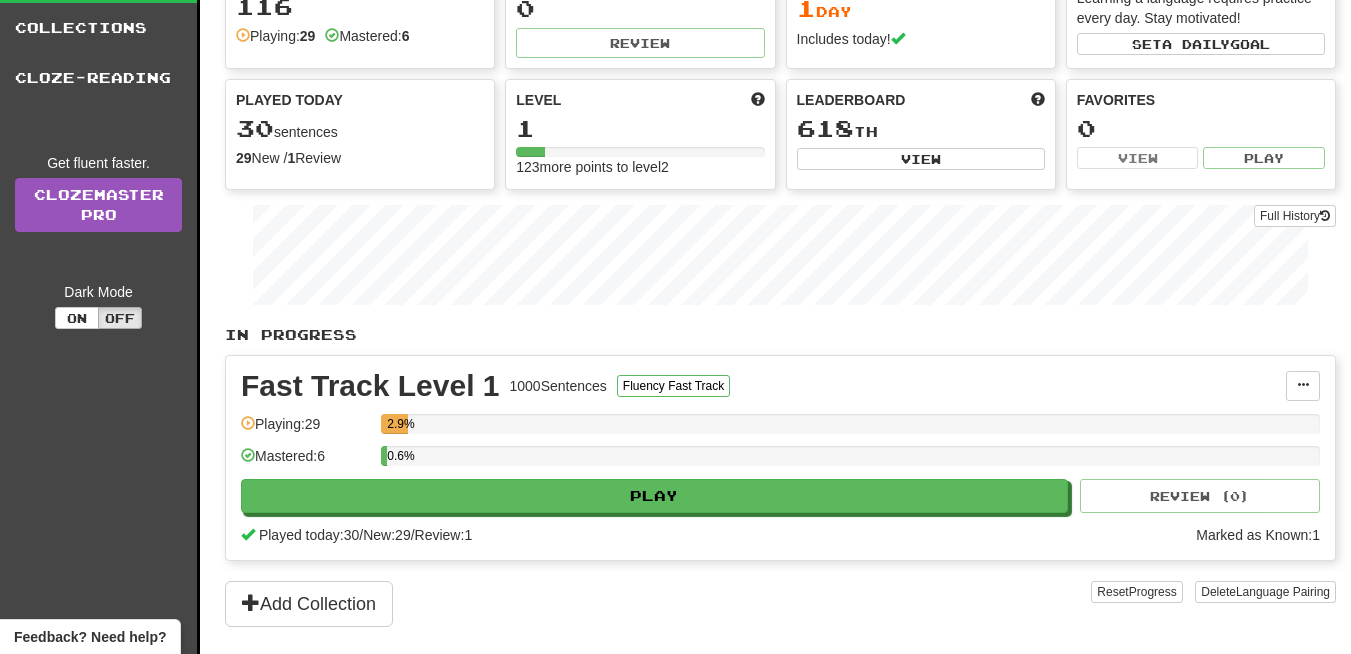 scroll, scrollTop: 0, scrollLeft: 0, axis: both 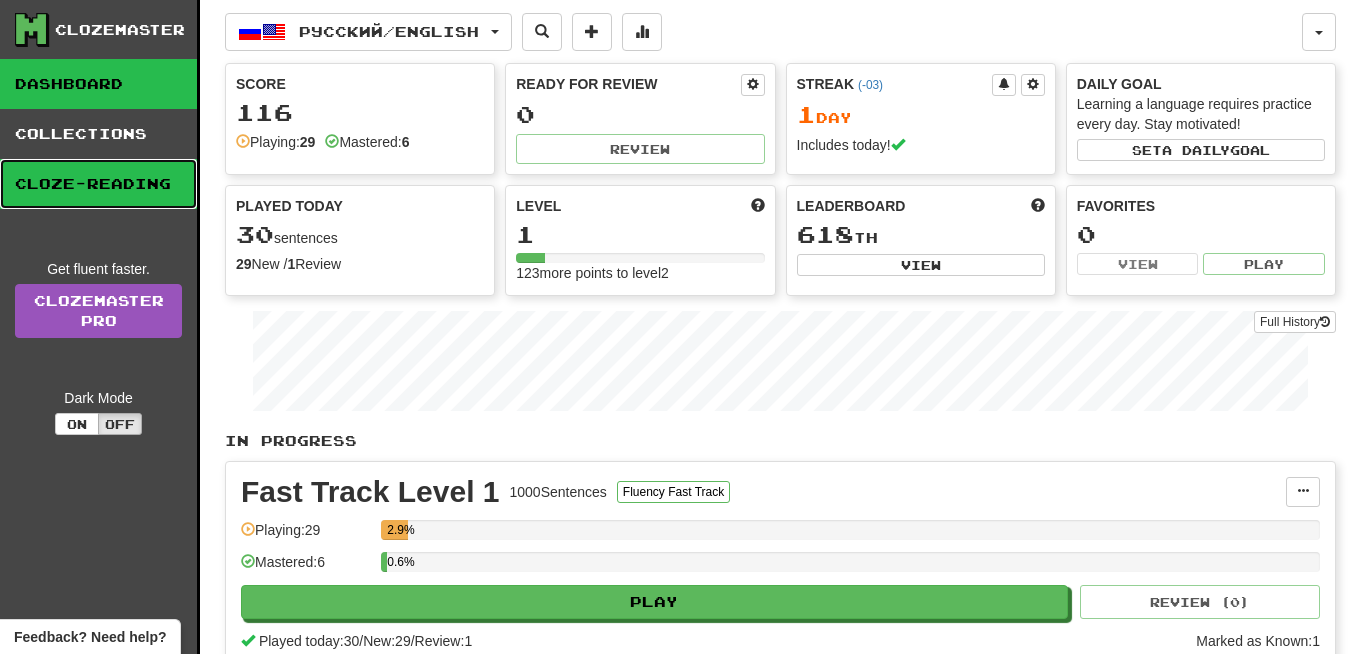click on "Cloze-Reading" at bounding box center (98, 184) 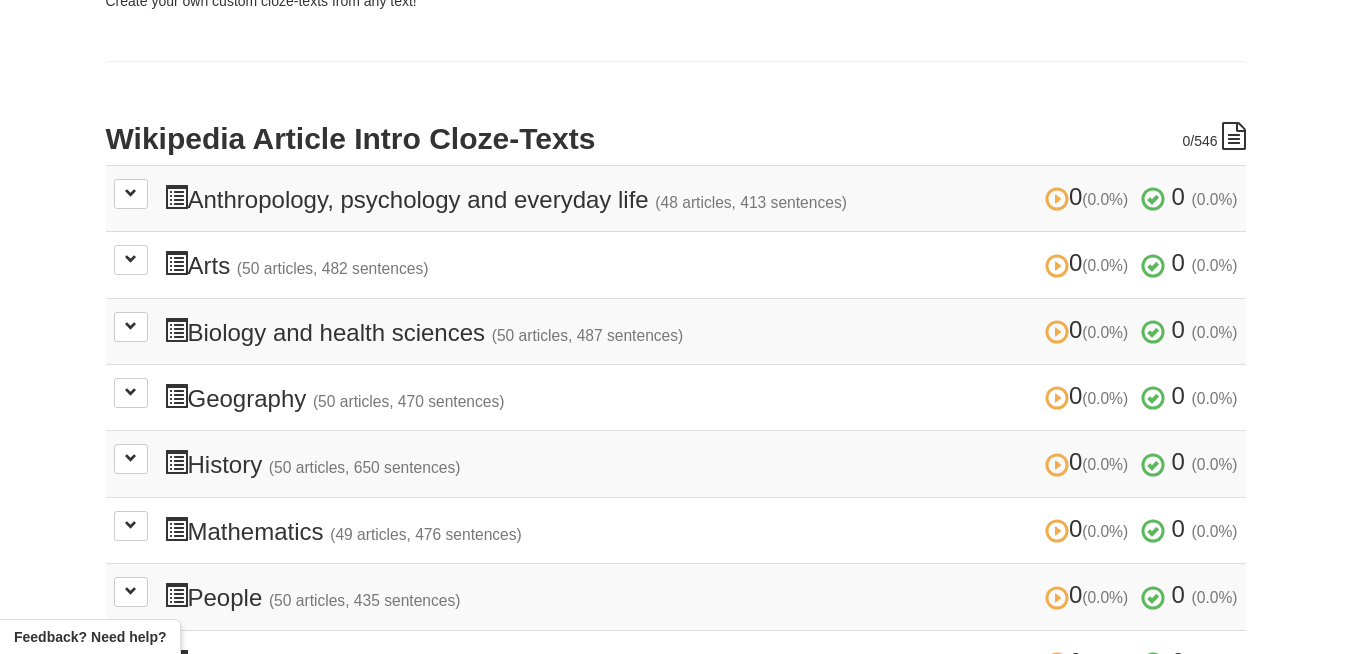 scroll, scrollTop: 360, scrollLeft: 0, axis: vertical 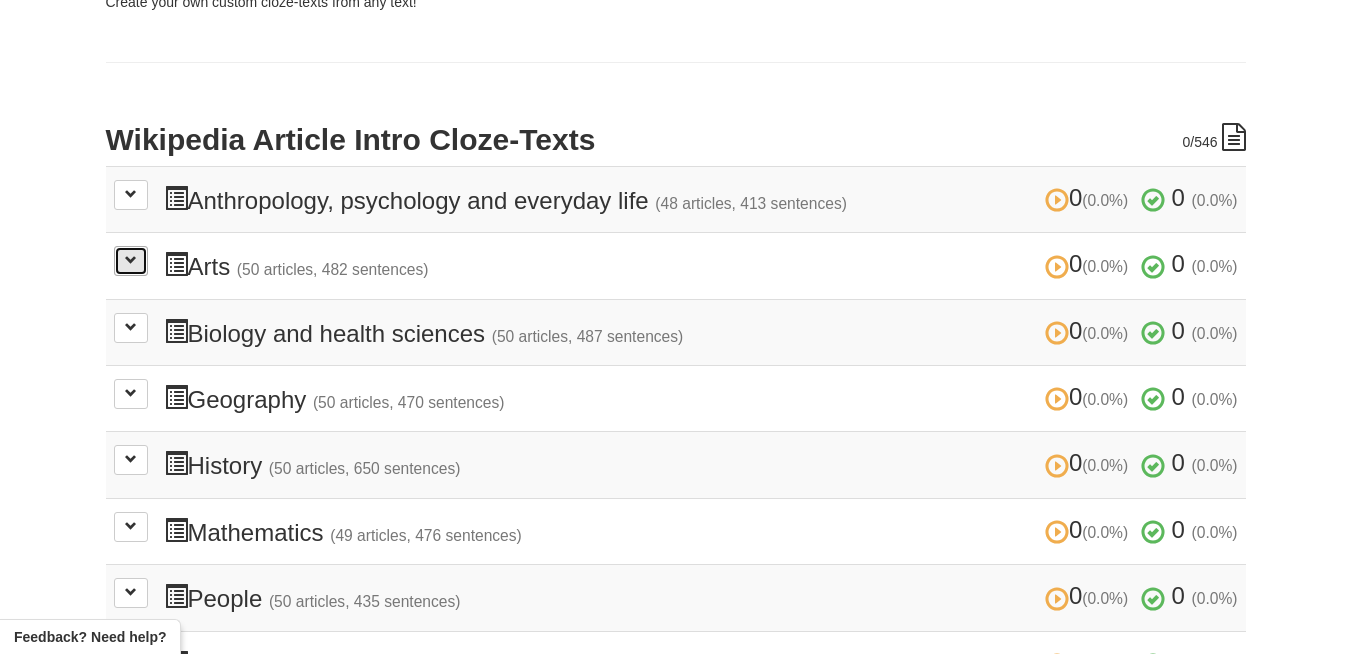 click at bounding box center (131, 260) 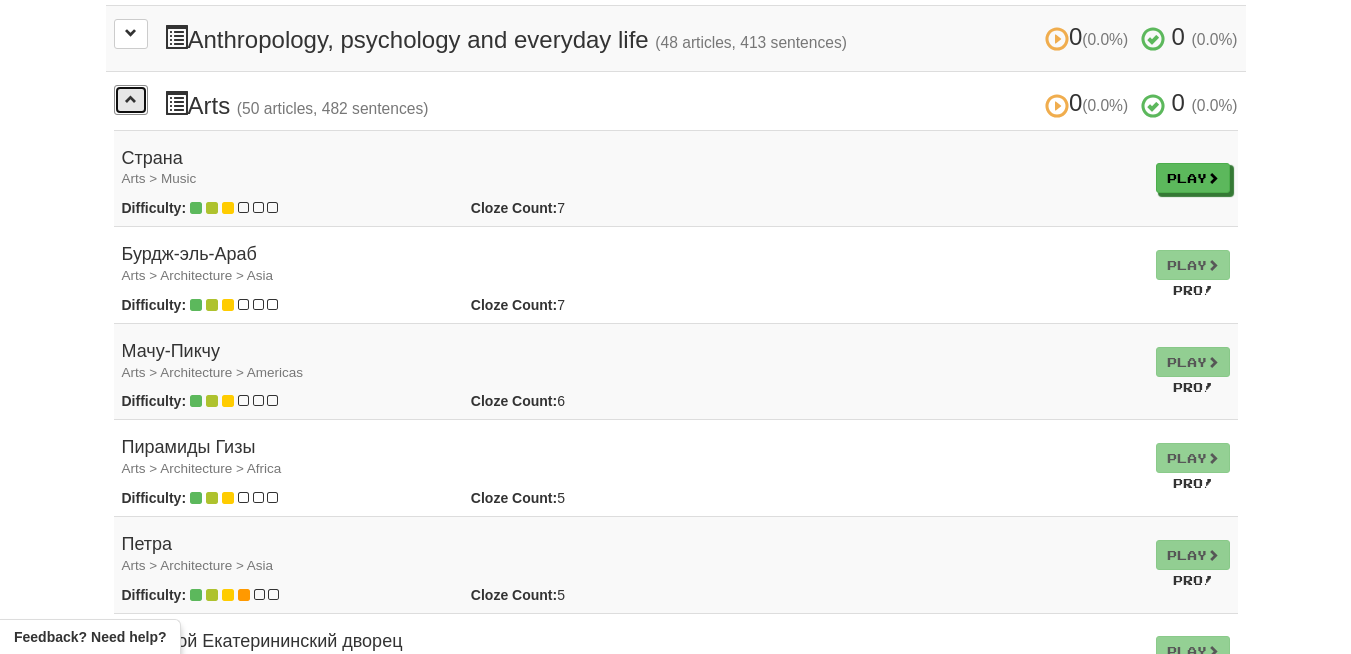scroll, scrollTop: 480, scrollLeft: 0, axis: vertical 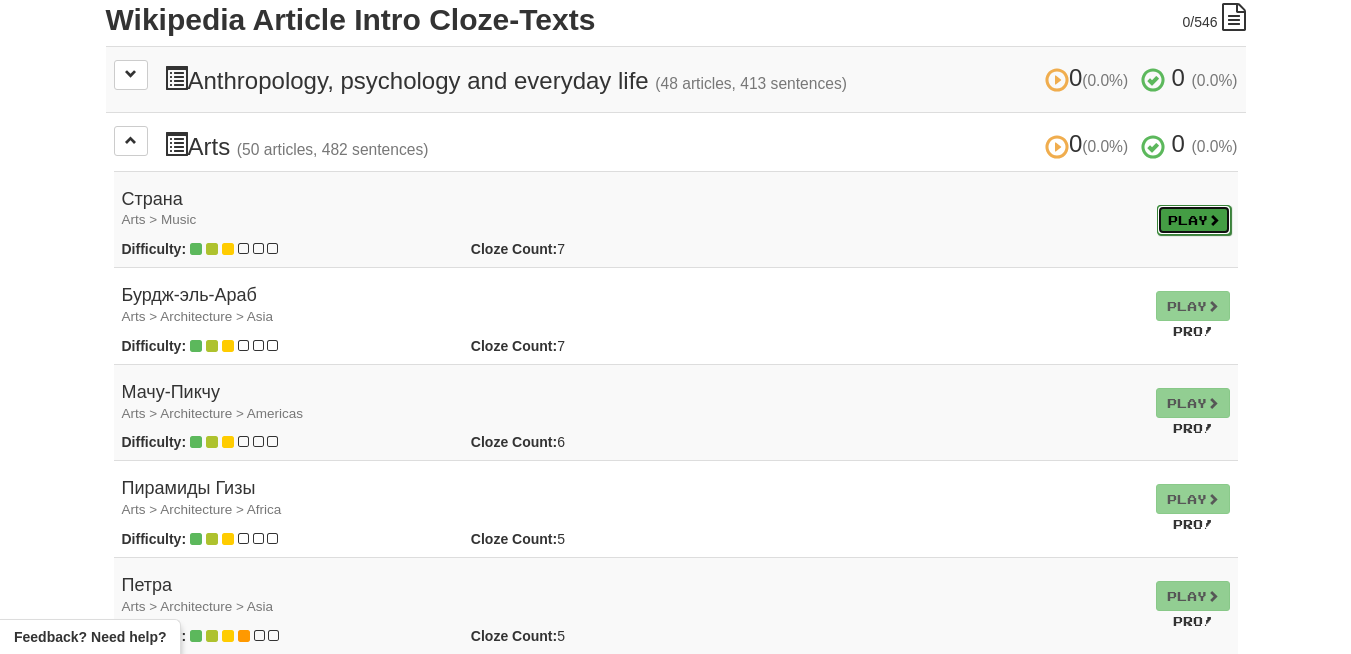 click on "Play" at bounding box center [1194, 220] 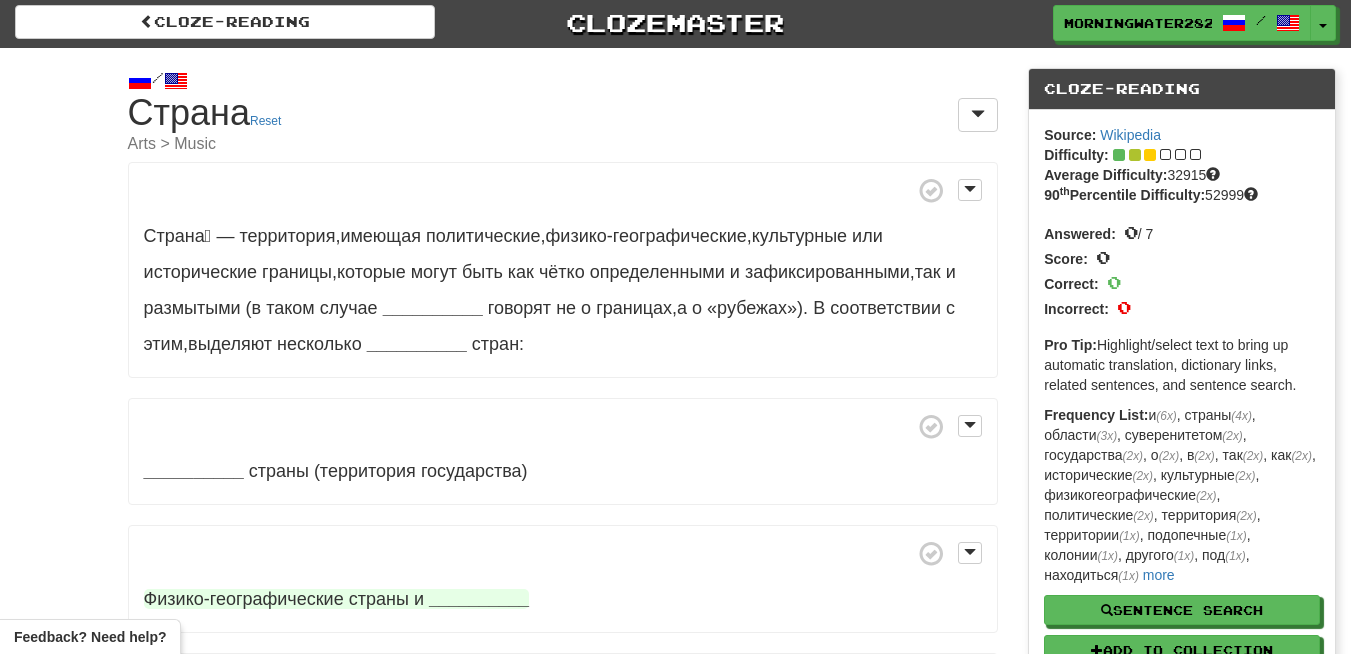 scroll, scrollTop: 0, scrollLeft: 0, axis: both 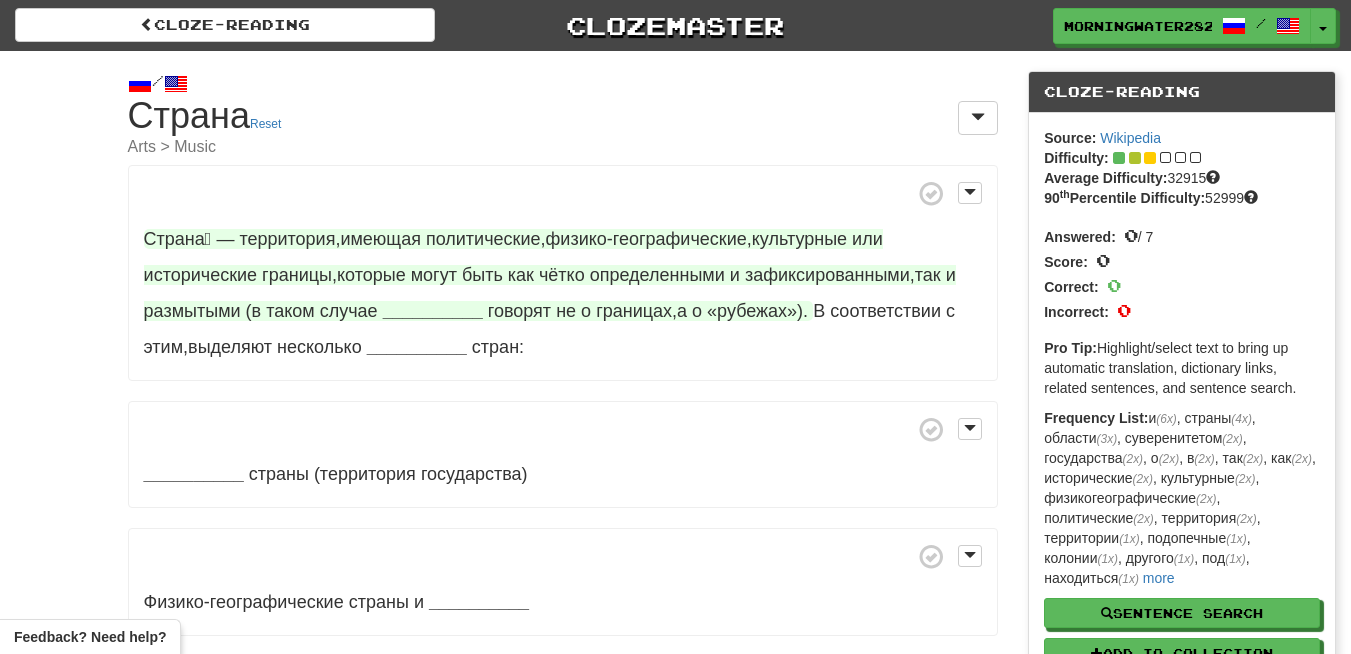 click on "—" at bounding box center [225, 239] 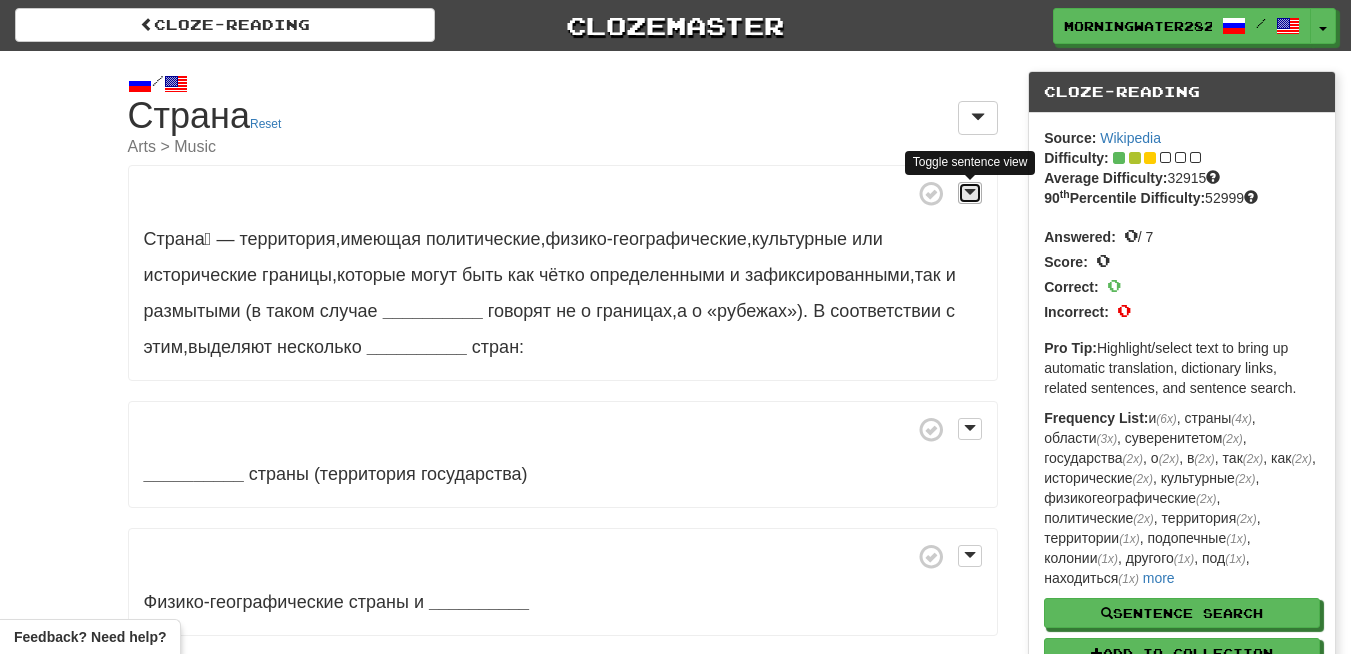 click at bounding box center (970, 192) 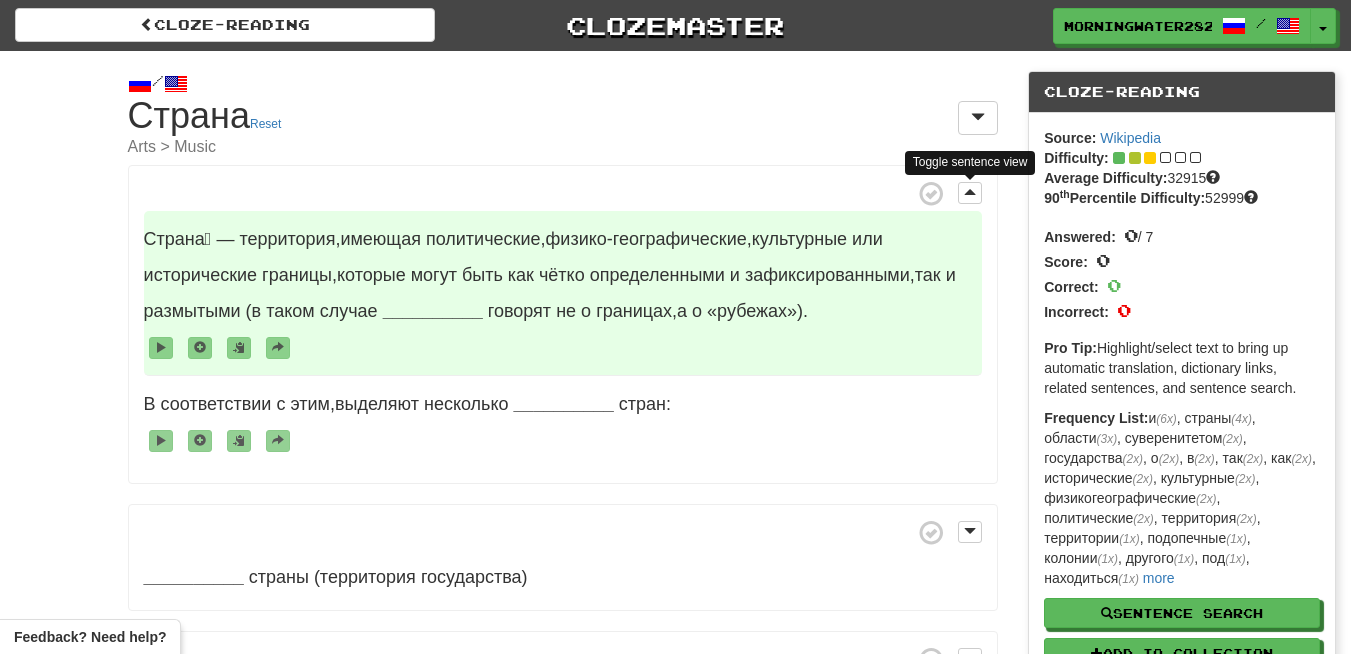 click on "__________" at bounding box center (433, 311) 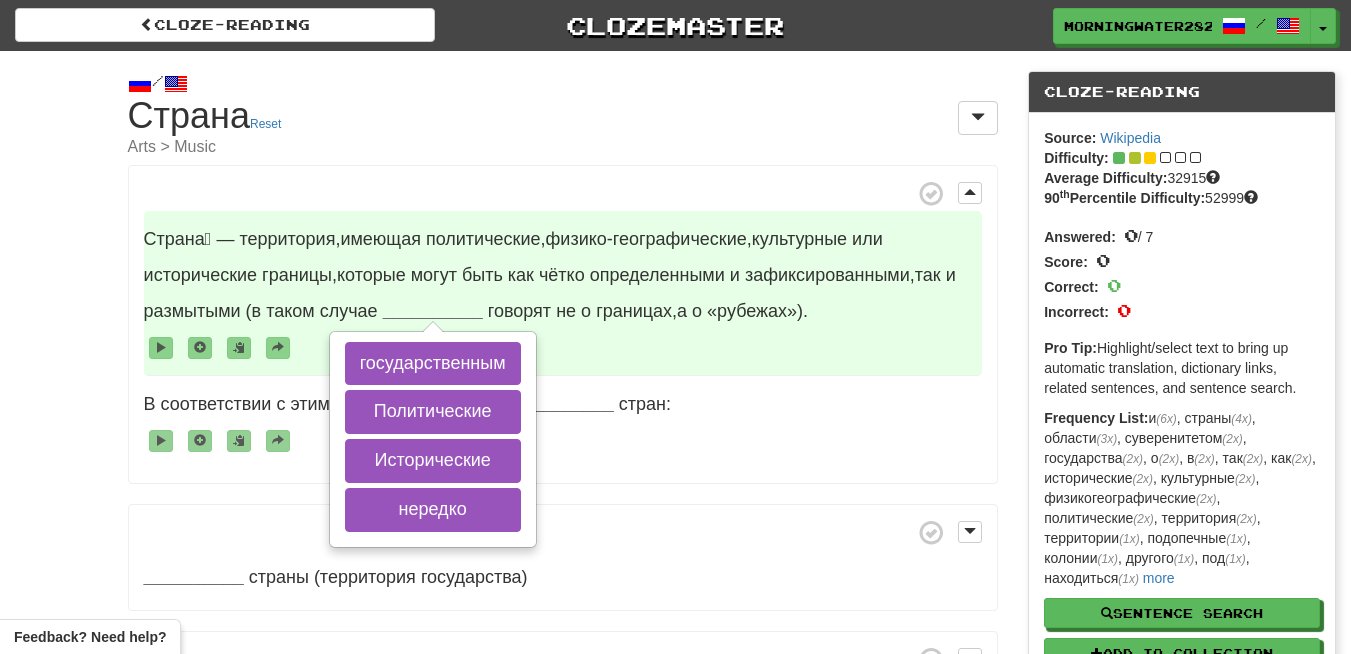 click on "определенными" at bounding box center [657, 275] 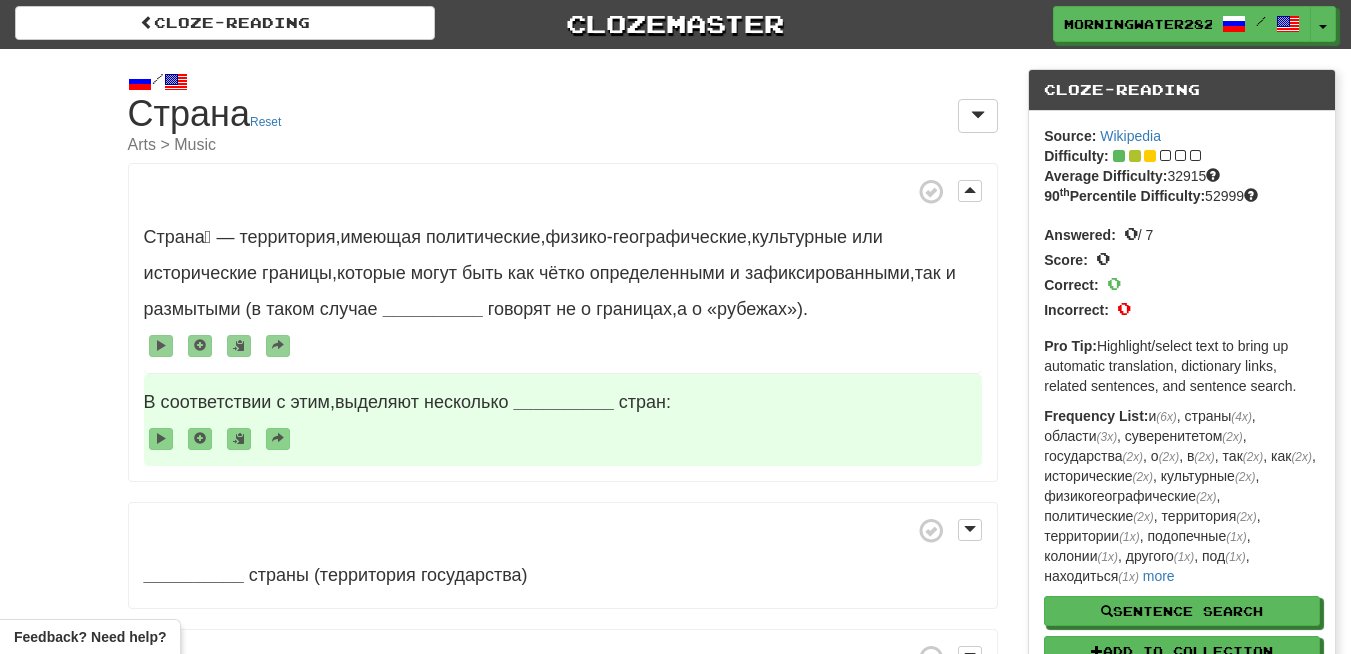 scroll, scrollTop: 120, scrollLeft: 0, axis: vertical 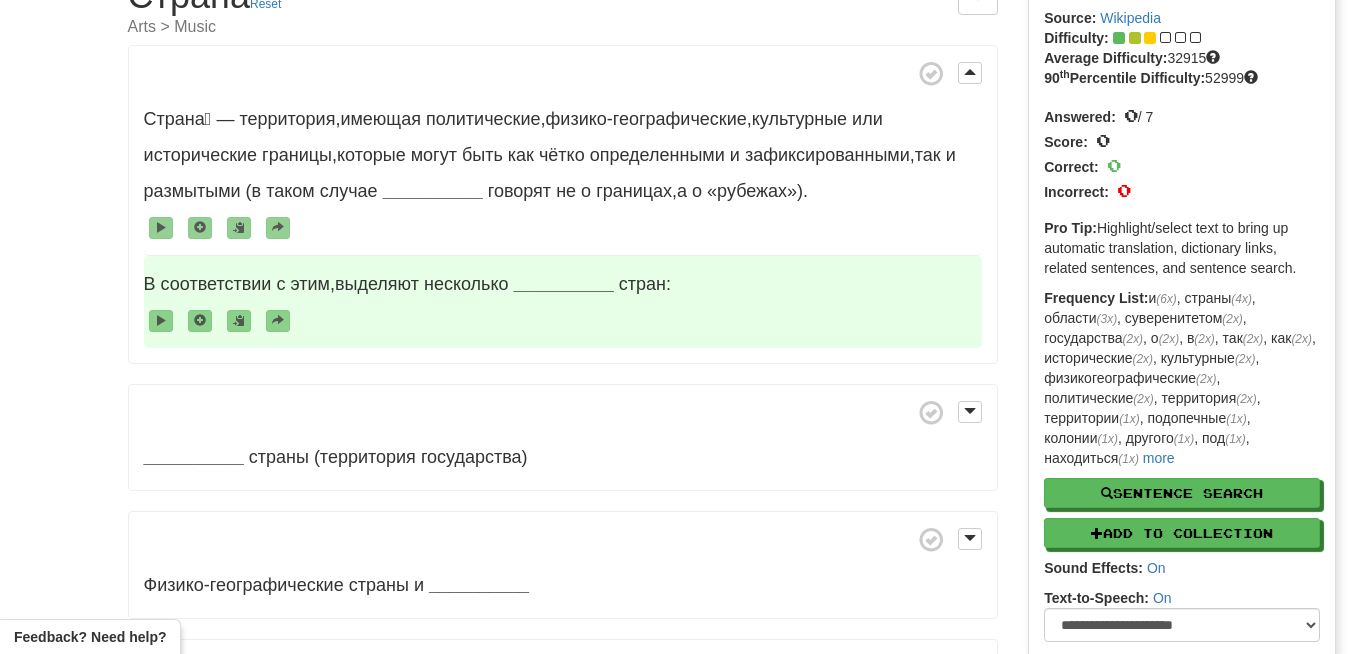 click on "__________" at bounding box center [564, 284] 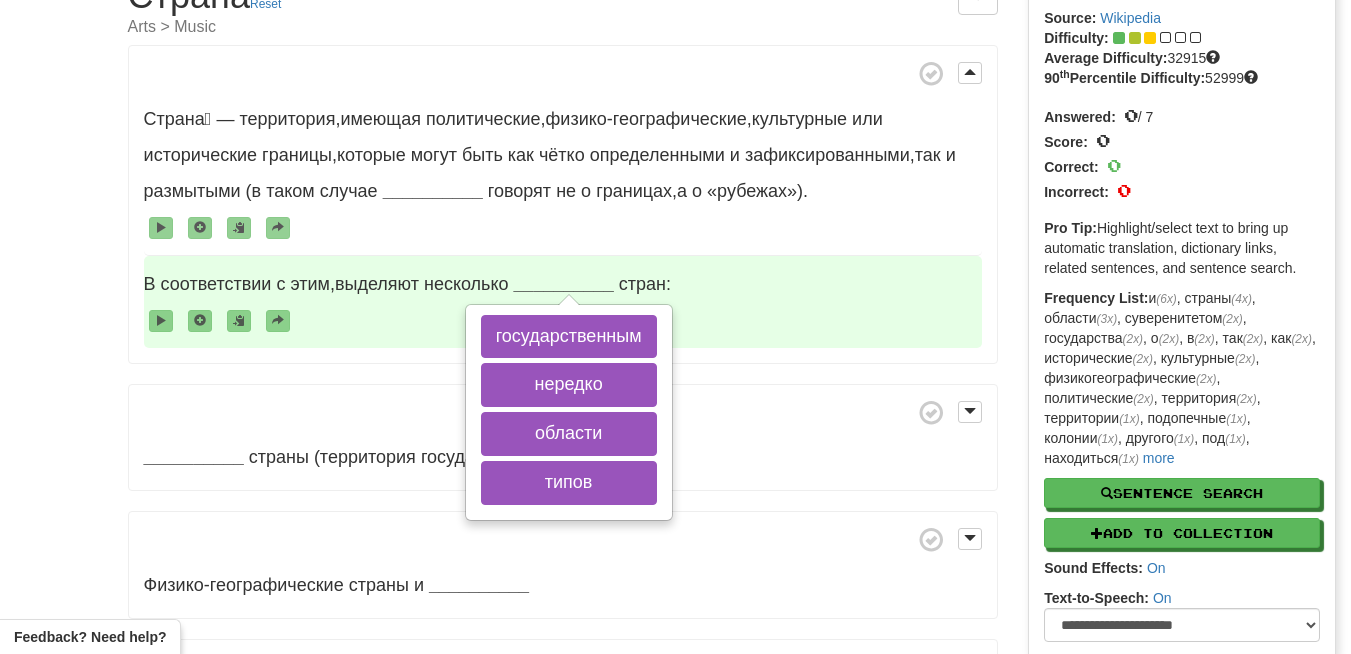 click on "В   соответствии   с   этим ,  выделяют   несколько
__________ государственным нередко области типов
стран:" at bounding box center (563, 302) 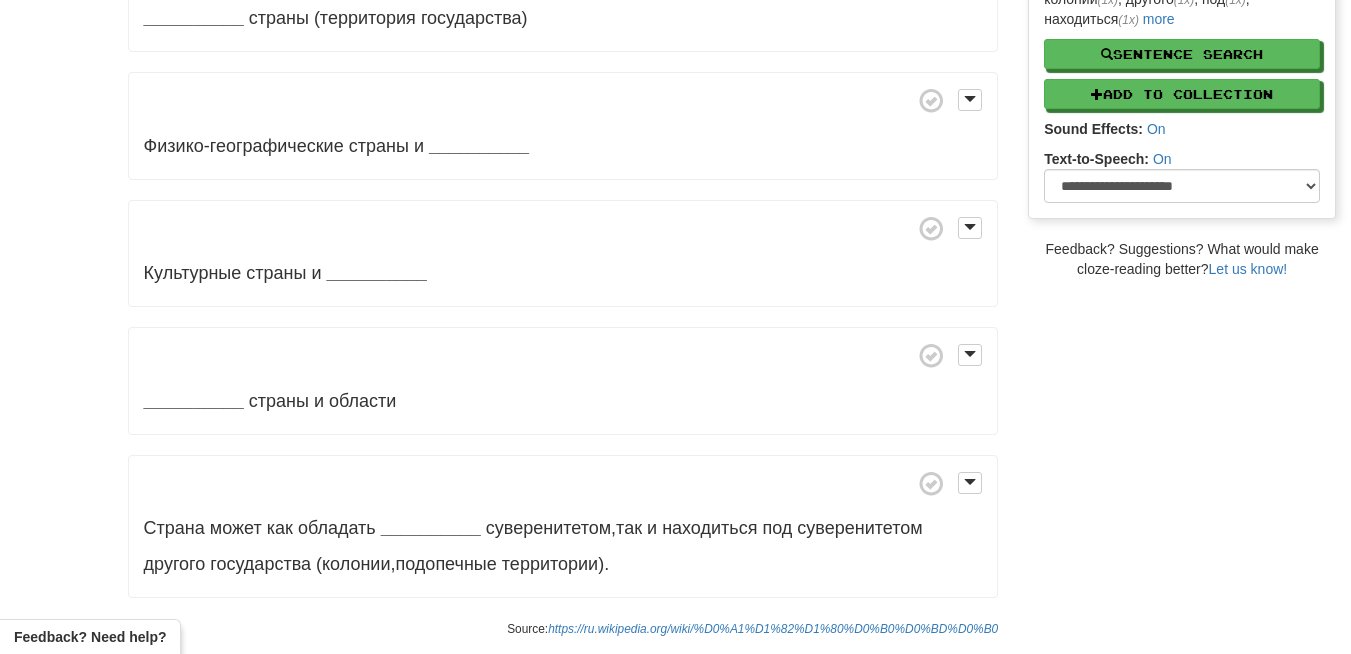 scroll, scrollTop: 600, scrollLeft: 0, axis: vertical 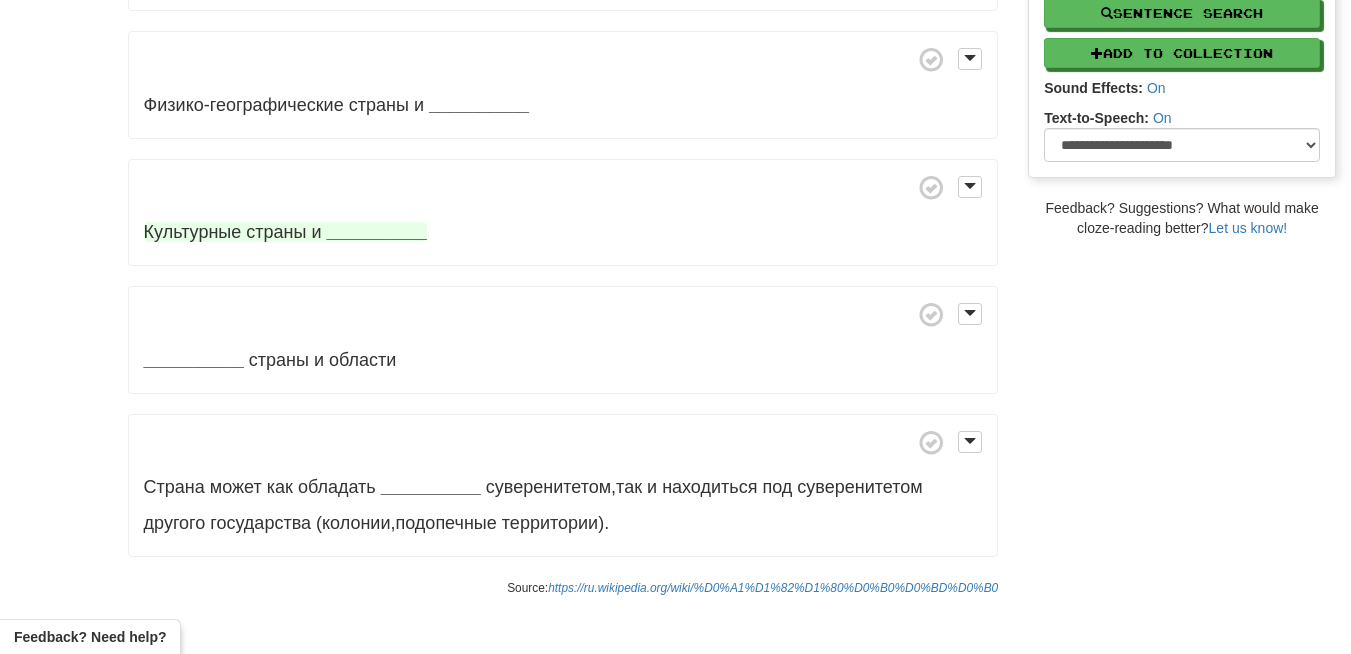 click on "__________" at bounding box center (377, 232) 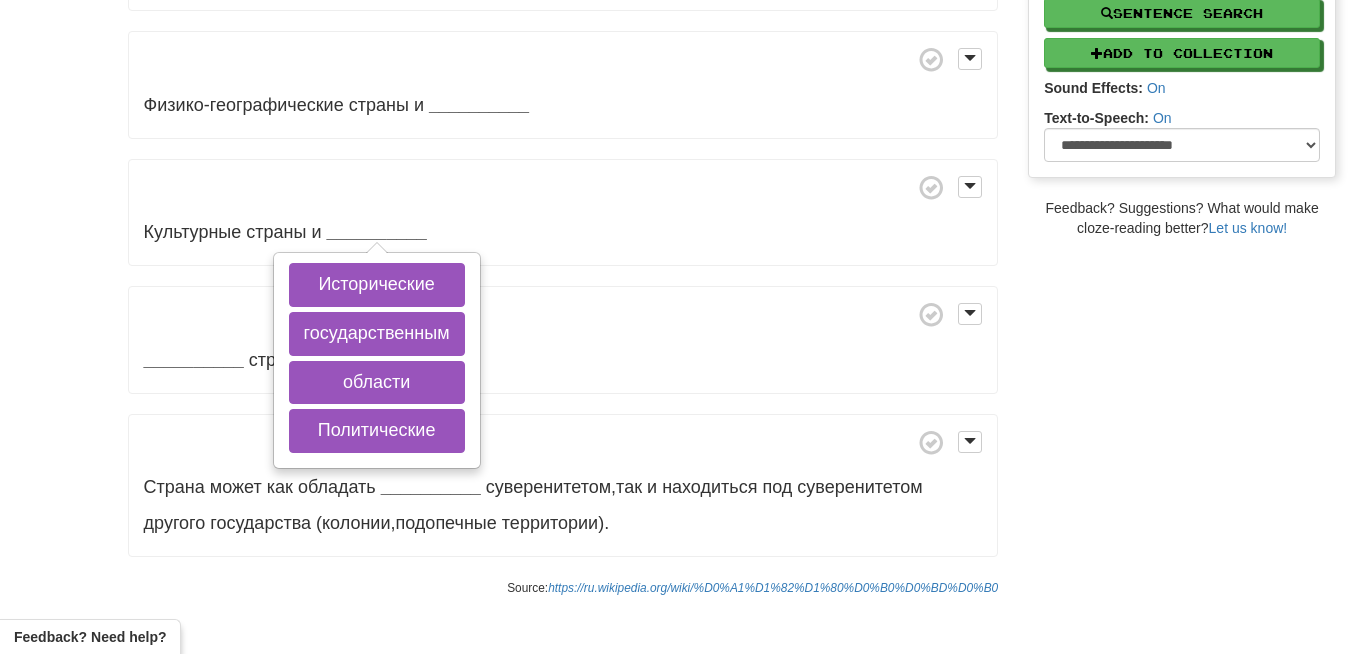 click on "Культурные   страны   и
__________ Исторические государственным области Политические" at bounding box center (563, 213) 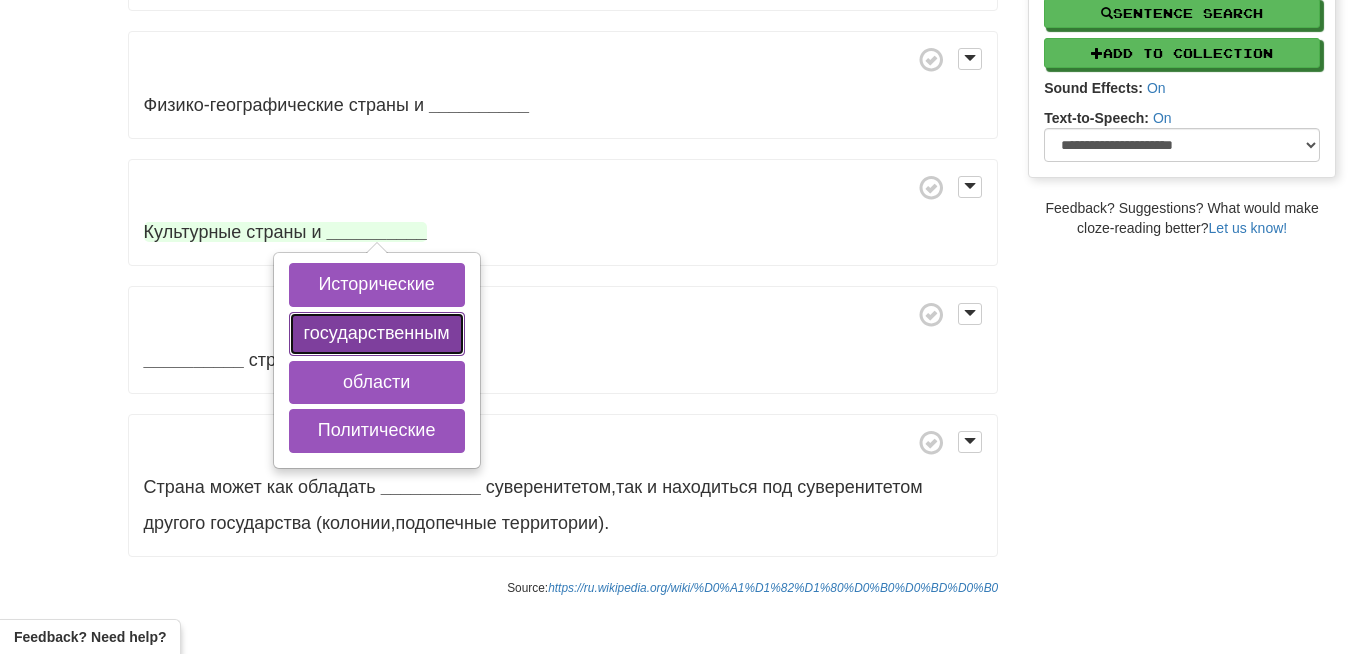 click on "государственным" at bounding box center [377, 334] 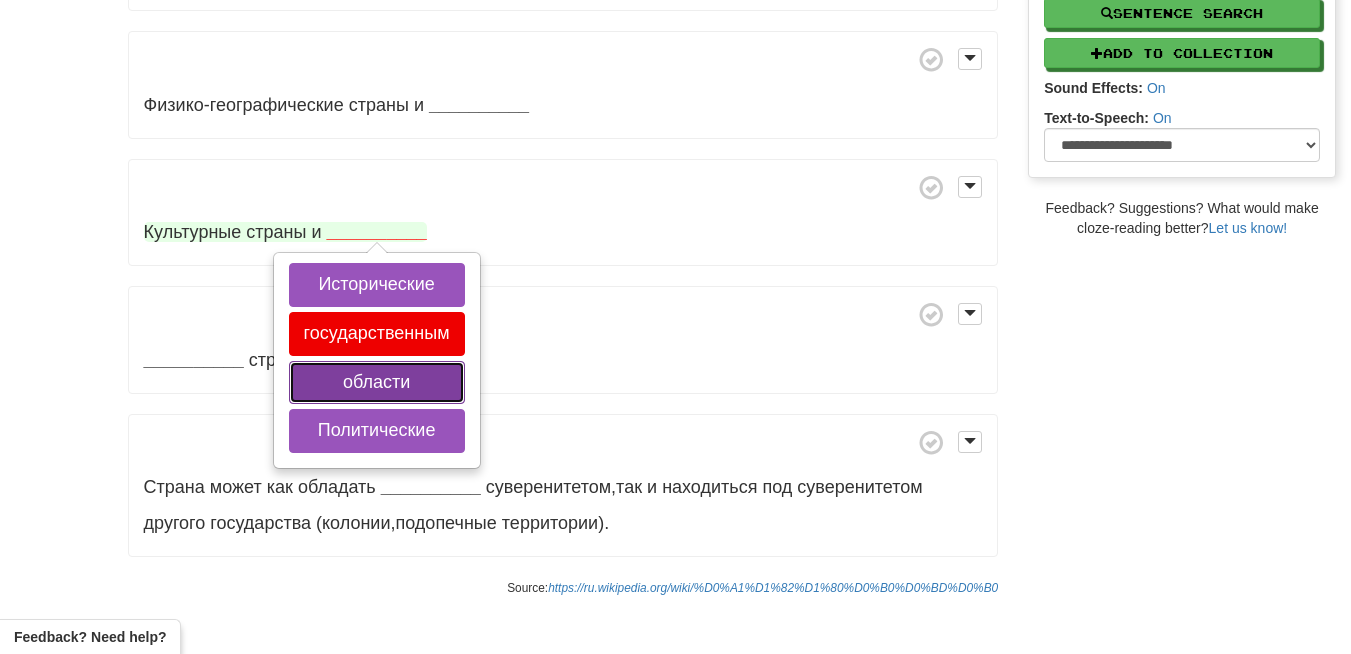 click on "области" at bounding box center (377, 383) 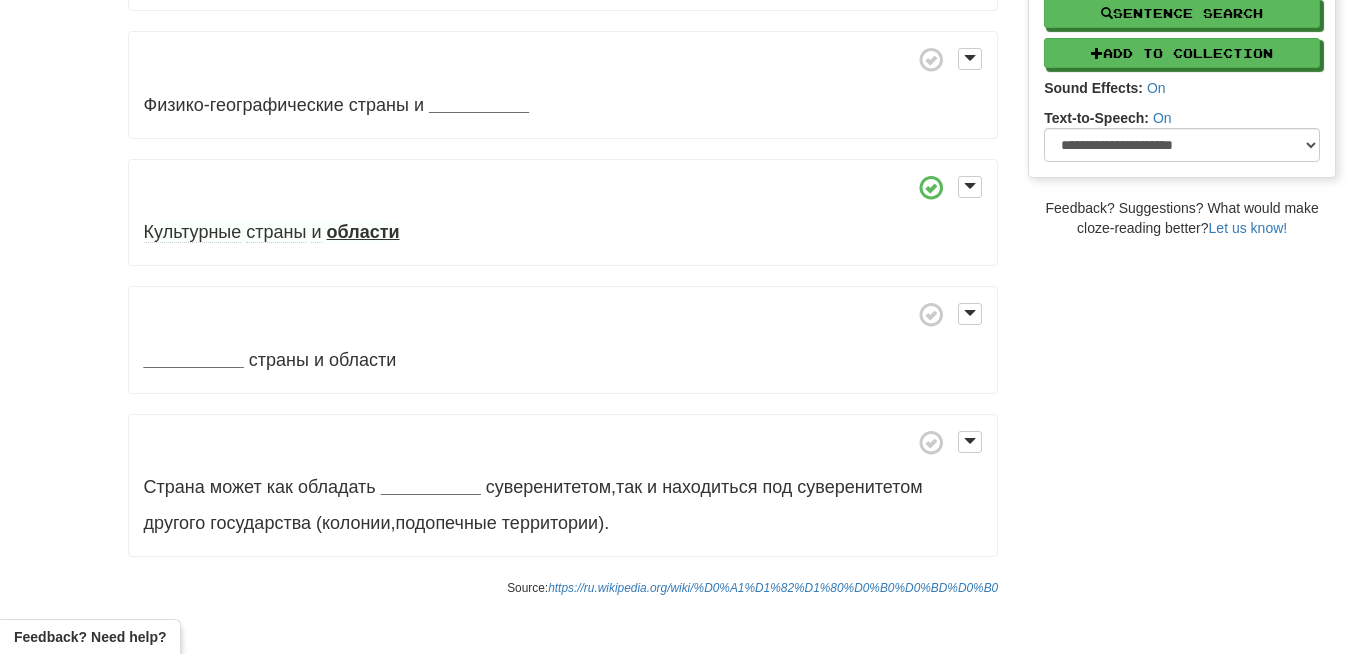 click on "области" at bounding box center [363, 232] 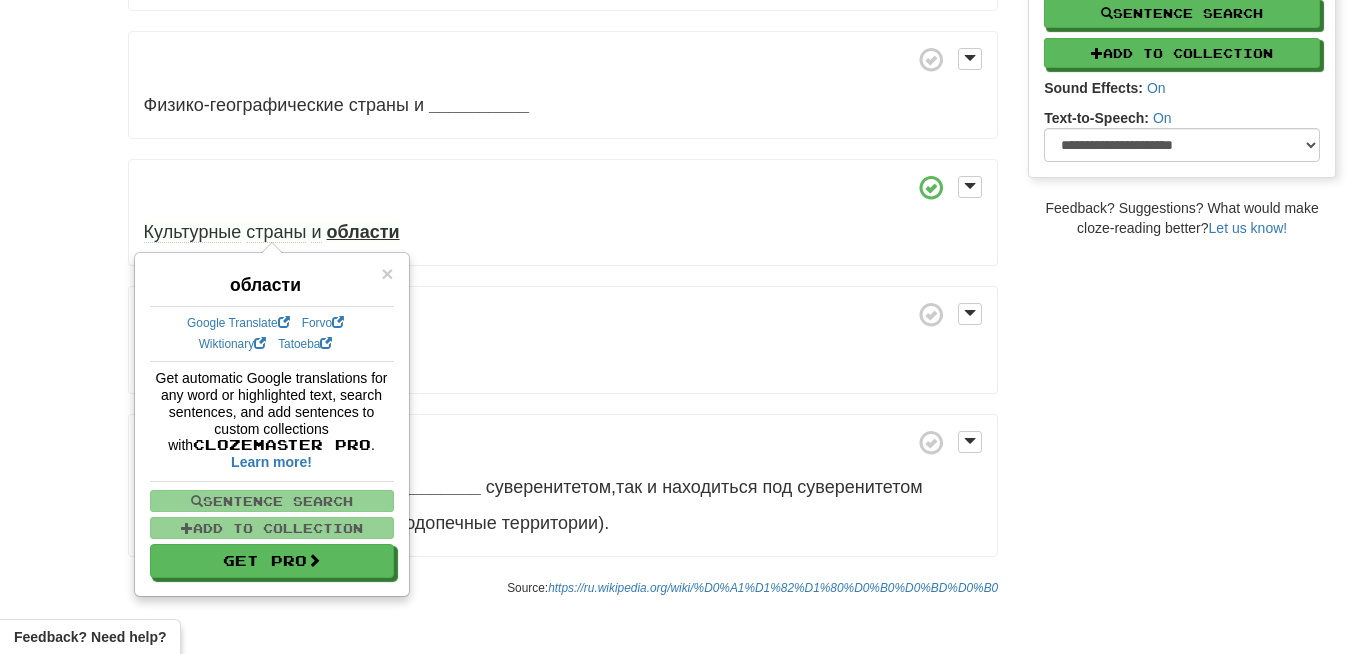 click on "Страна́   —   территория ,  имеющая   политические ,  физико-географические ,  культурные   или   исторические   границы ,  которые   могут   быть   как   чётко   определенными   и   зафиксированными ,  так   и   размытыми   (в   таком   случае
__________
говорят   не   о   границах ,  а   о   «рубежах») .
В   соответствии   с   этим ,  выделяют   несколько
__________
стран:
__________
страны   (территория   государства)
Физико-географические   страны   и
__________
страны" at bounding box center [563, 61] 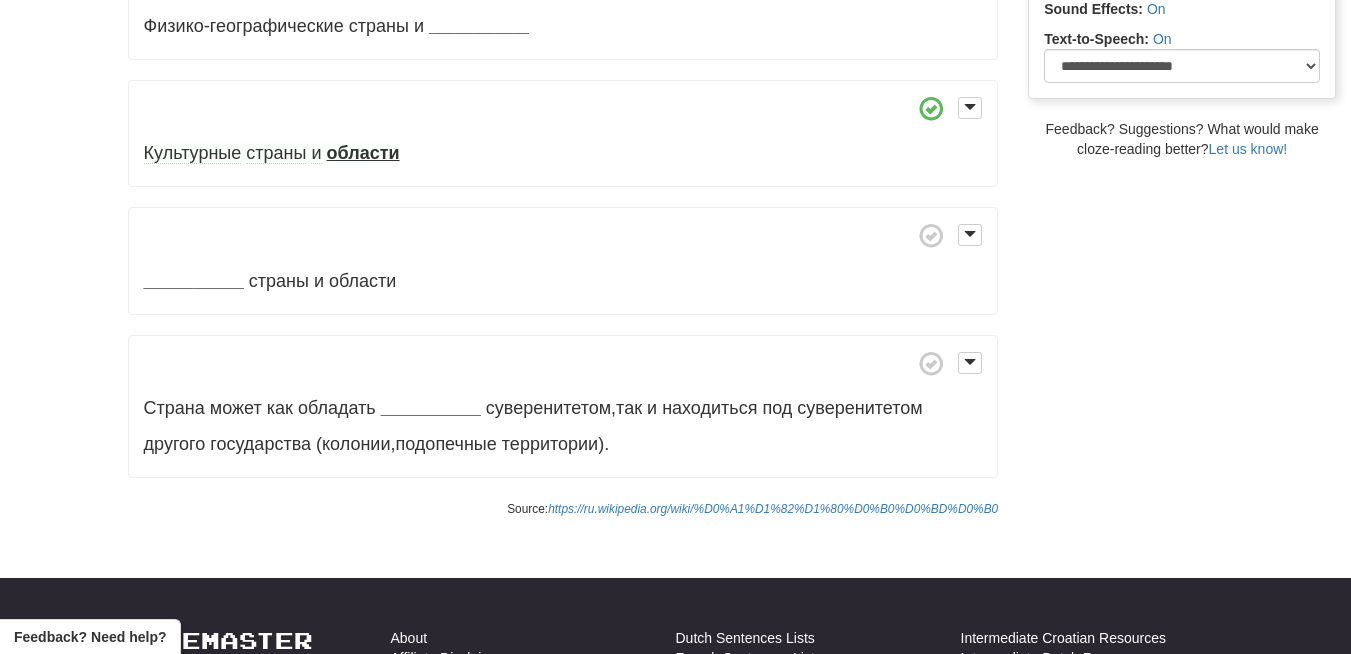scroll, scrollTop: 720, scrollLeft: 0, axis: vertical 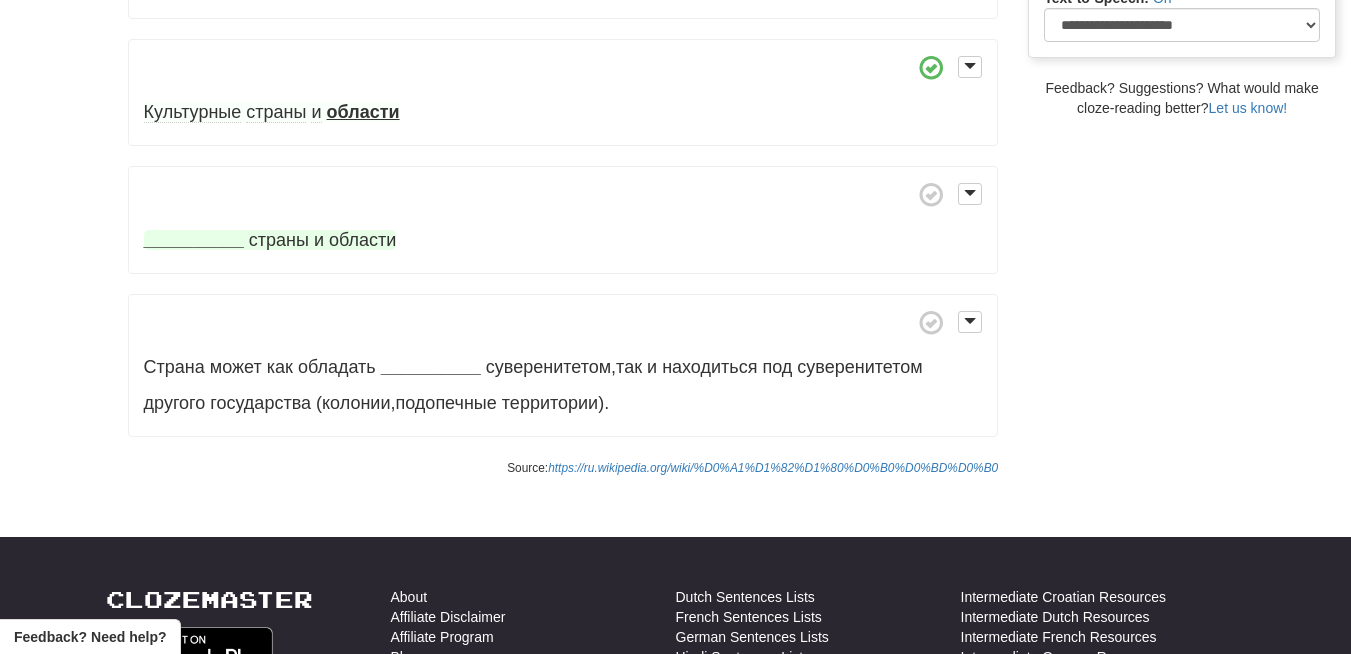 click on "__________" at bounding box center (194, 240) 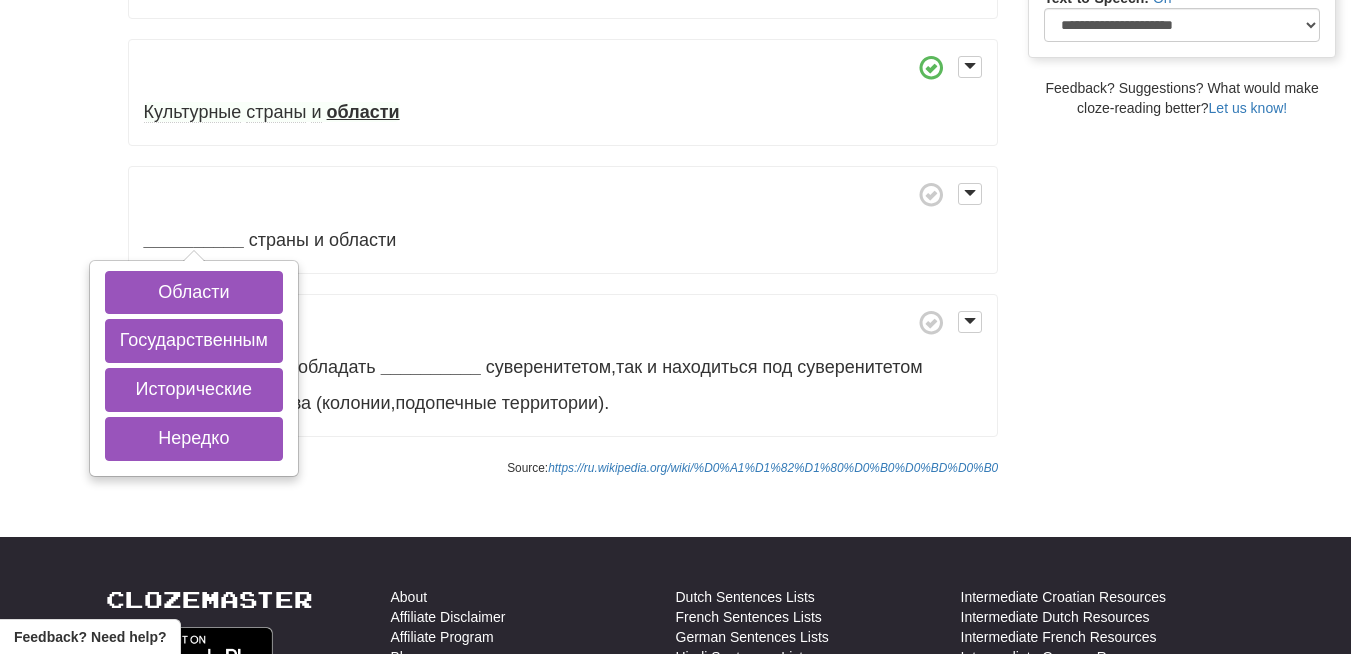 click on "Source:
https://ru.wikipedia.org/wiki/%D0%A1%D1%82%D1%80%D0%B0%D0%BD%D0%B0" at bounding box center [563, 467] 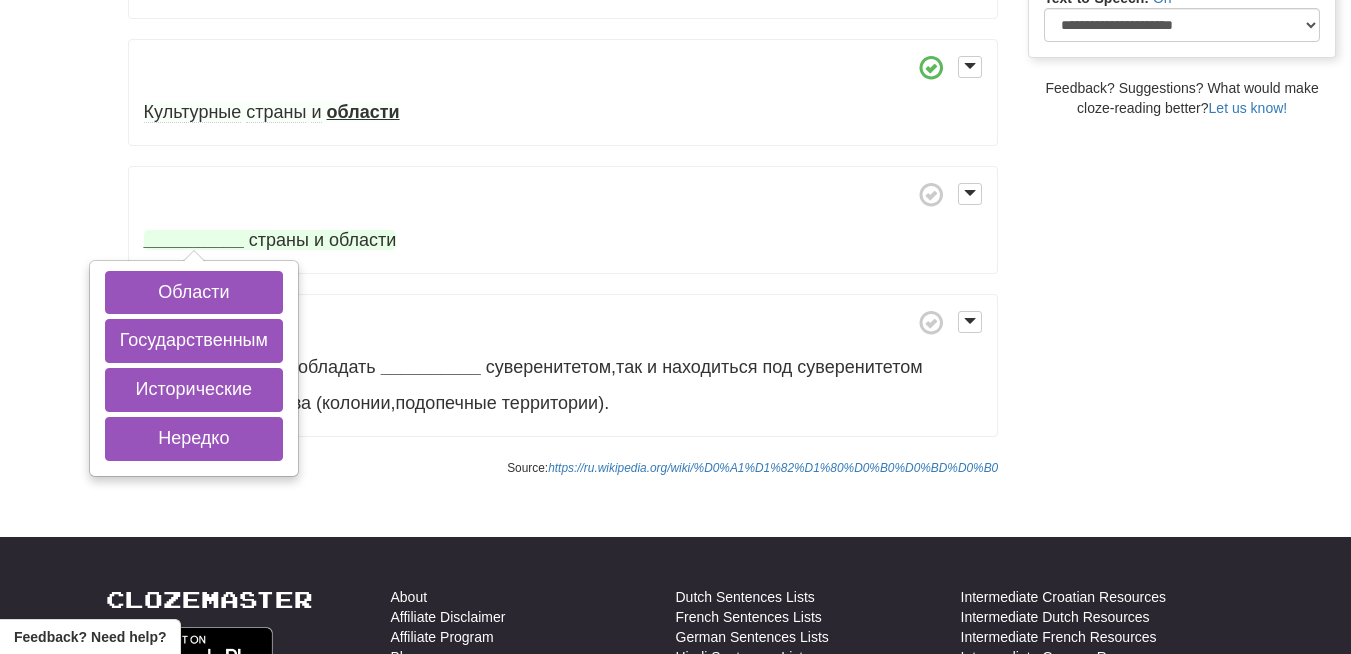 click on "__________" at bounding box center [194, 240] 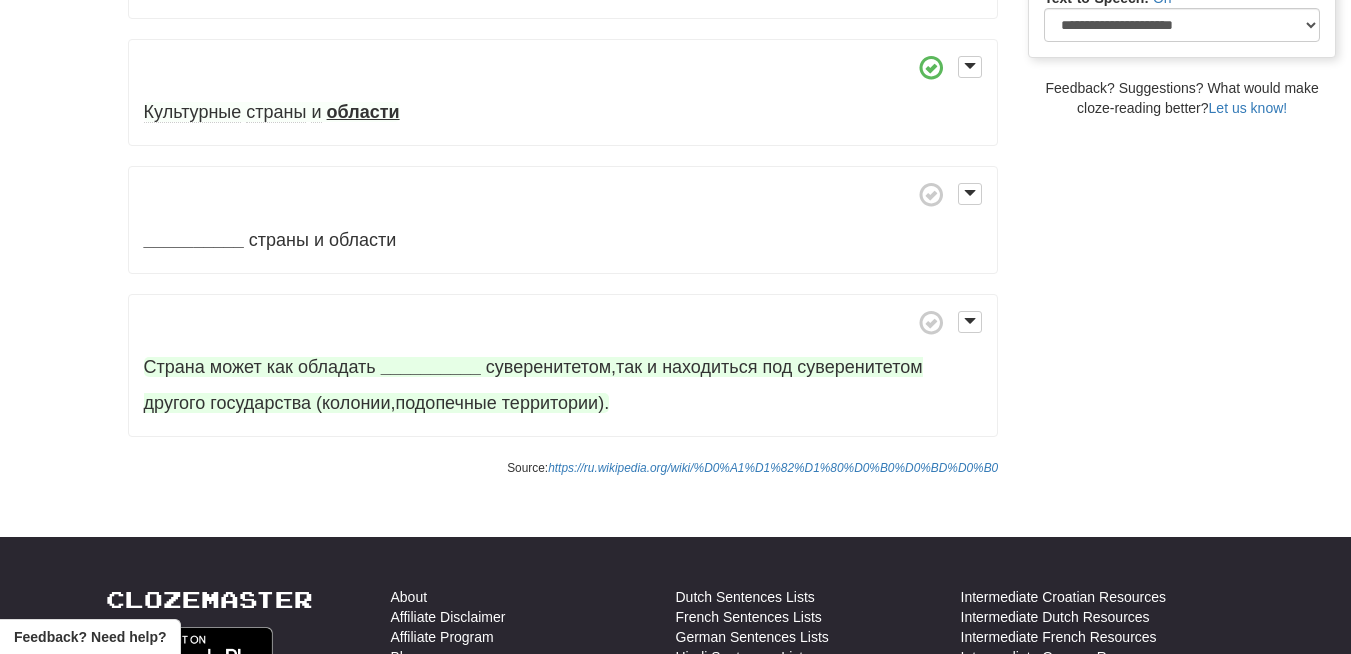 click on "__________" at bounding box center [431, 367] 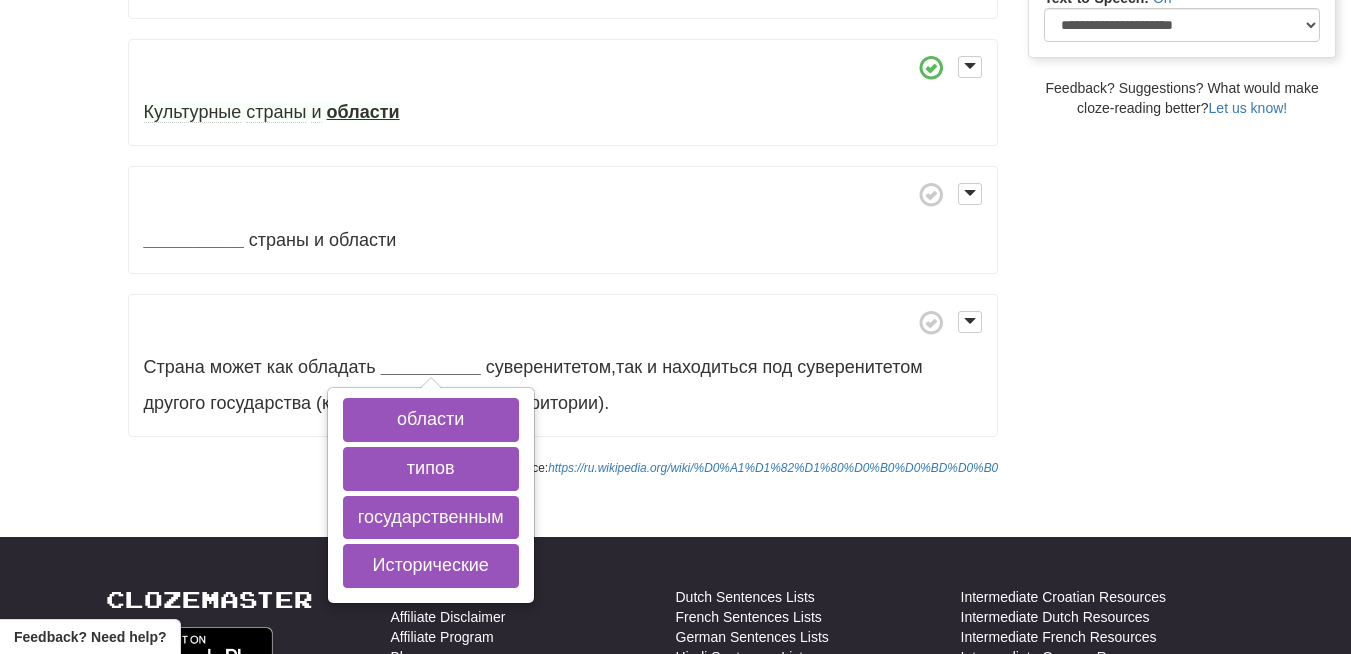 click on "Страна   может   как   обладать
__________ области типов государственным Исторические
суверенитетом ,  так   и   находиться   под   суверенитетом   другого   государства   (колонии ,  подопечные   территории) ." at bounding box center [563, 366] 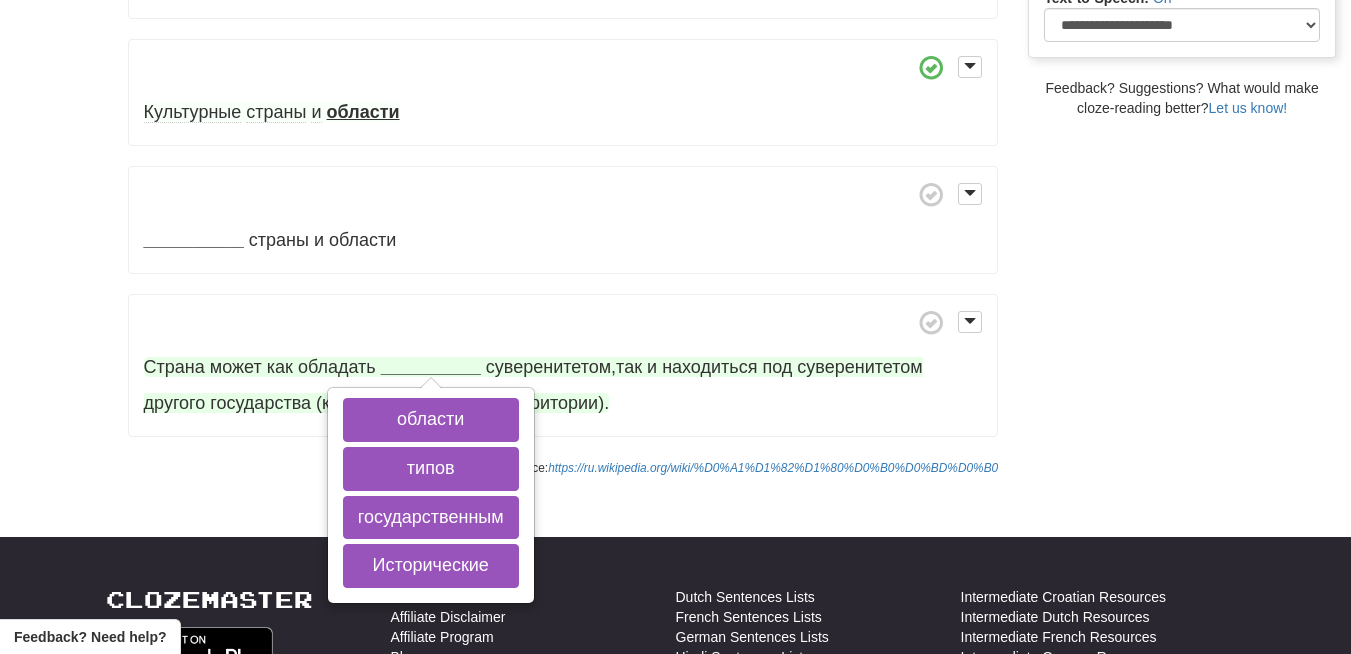 click on "__________" at bounding box center (431, 367) 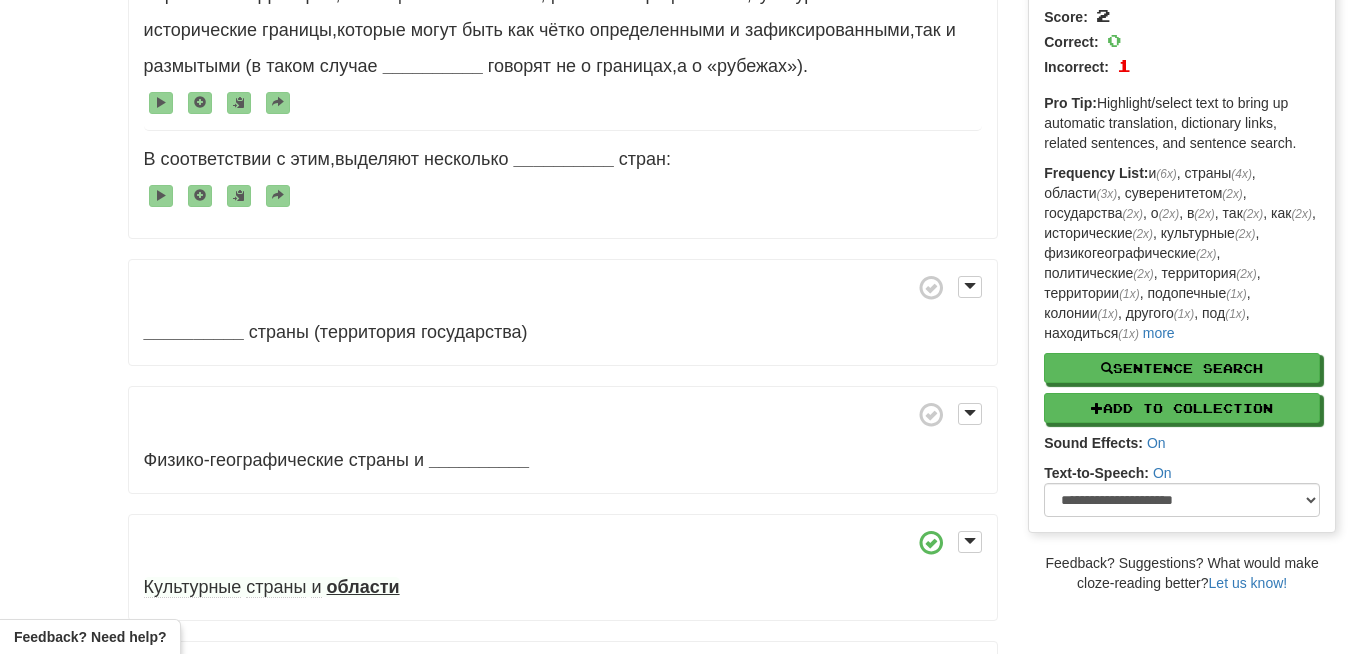 scroll, scrollTop: 240, scrollLeft: 0, axis: vertical 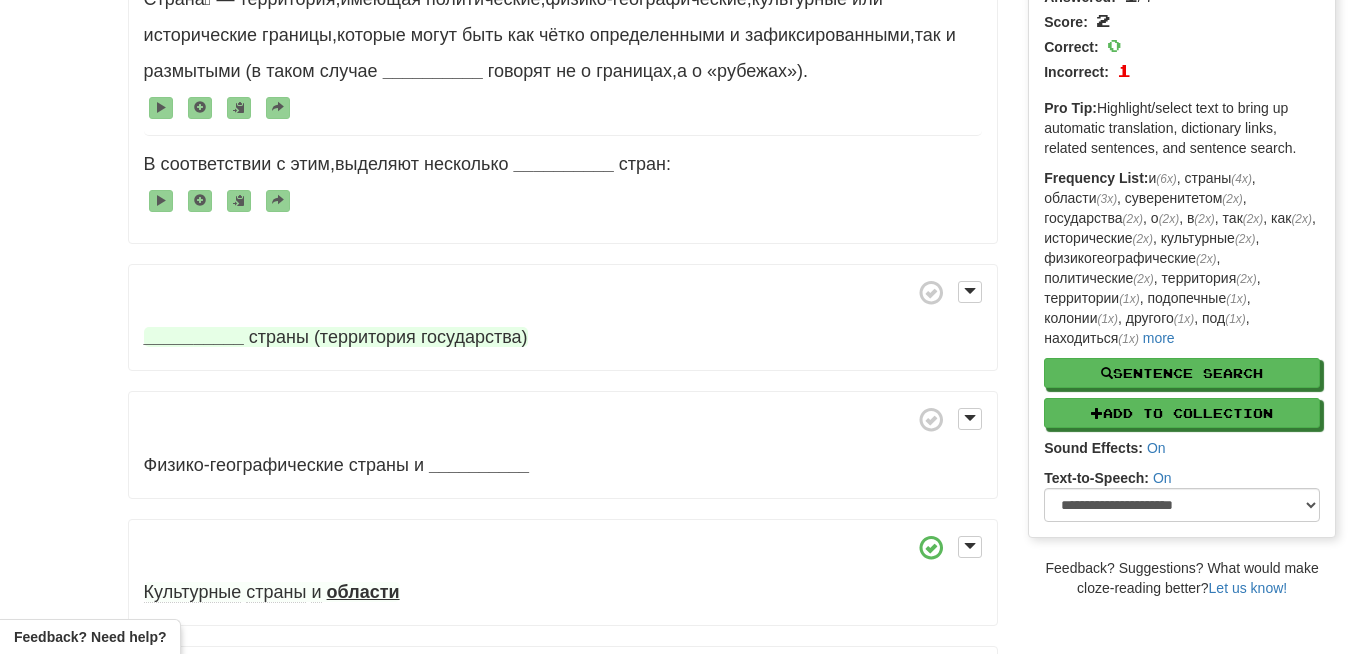 click on "__________" at bounding box center (194, 337) 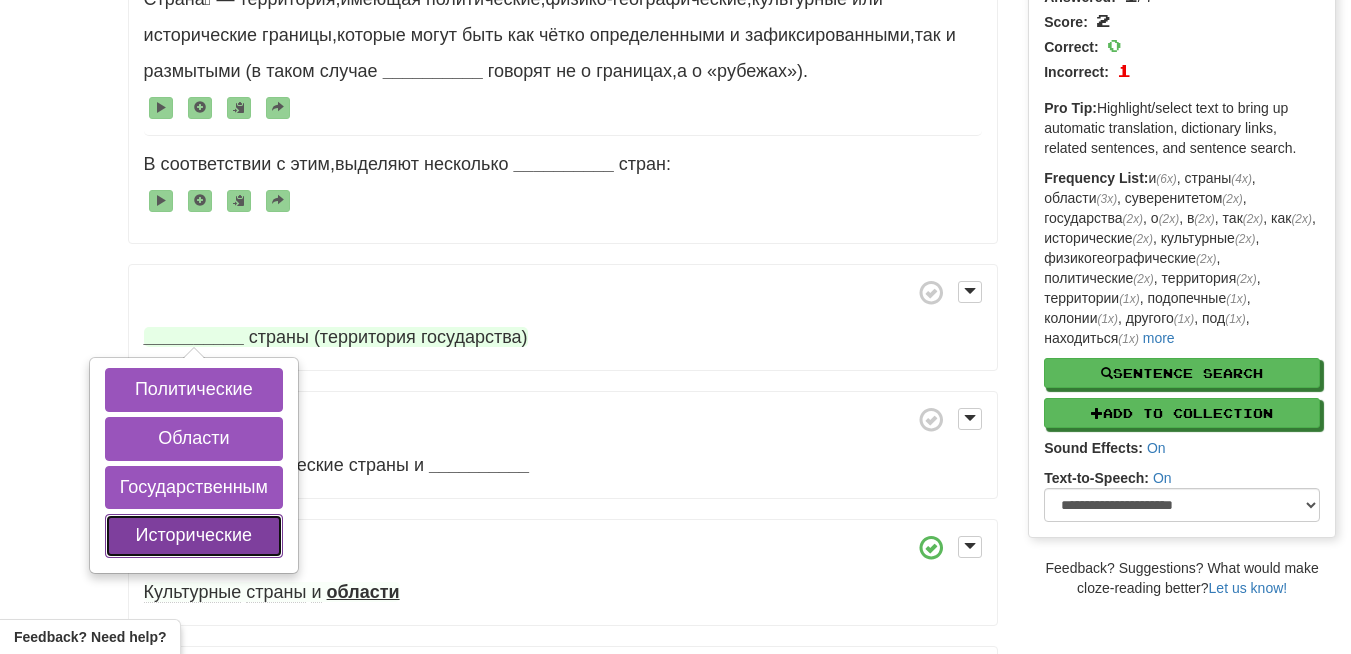 click on "Исторические" at bounding box center (194, 536) 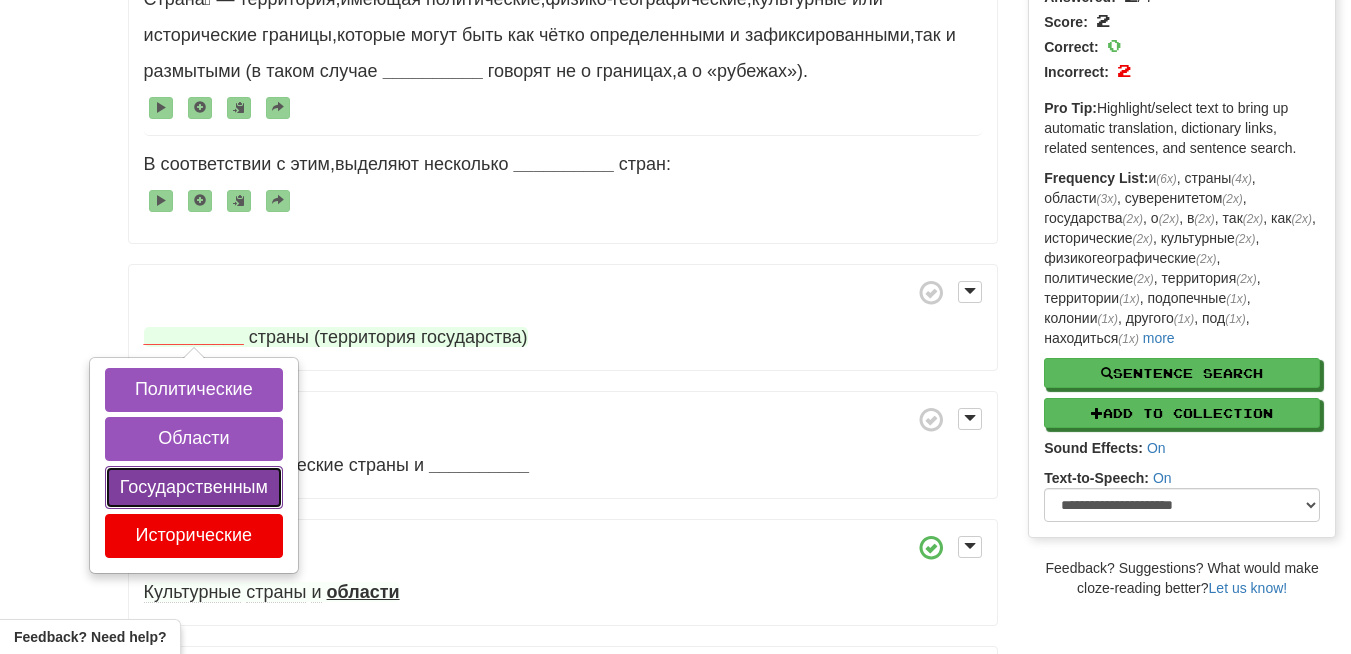 click on "Государственным" at bounding box center (194, 488) 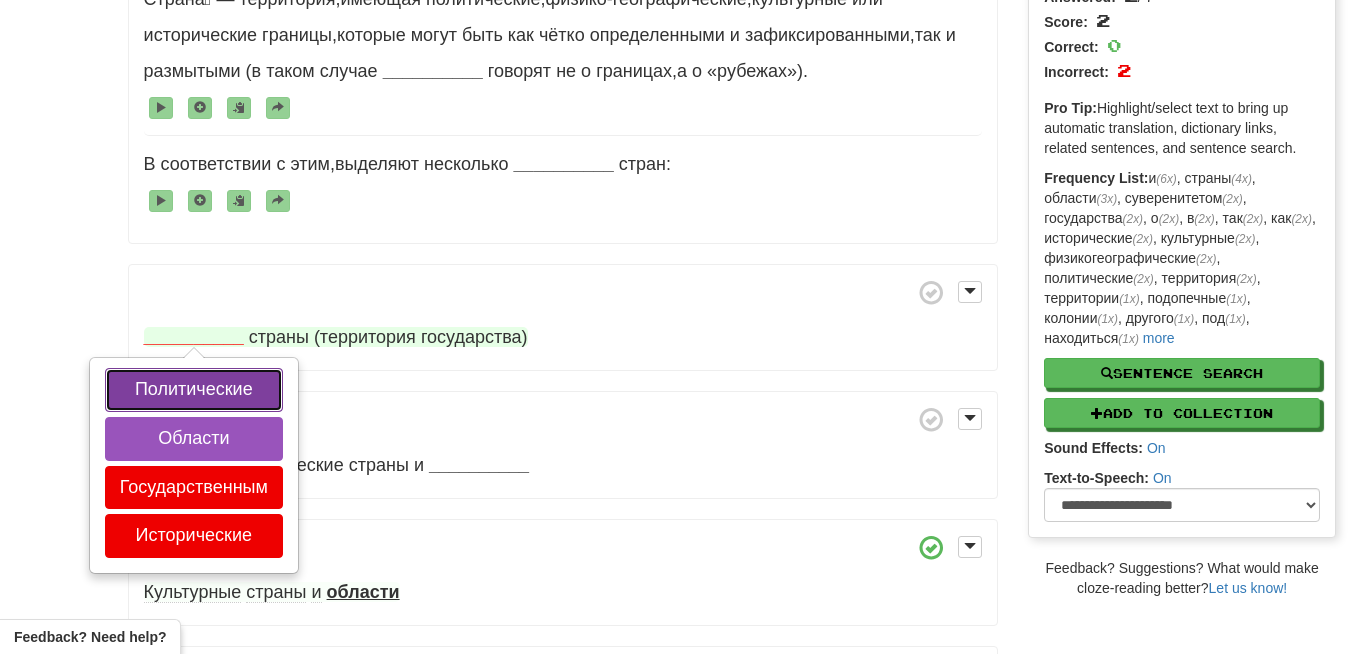 click on "Политические" at bounding box center [194, 390] 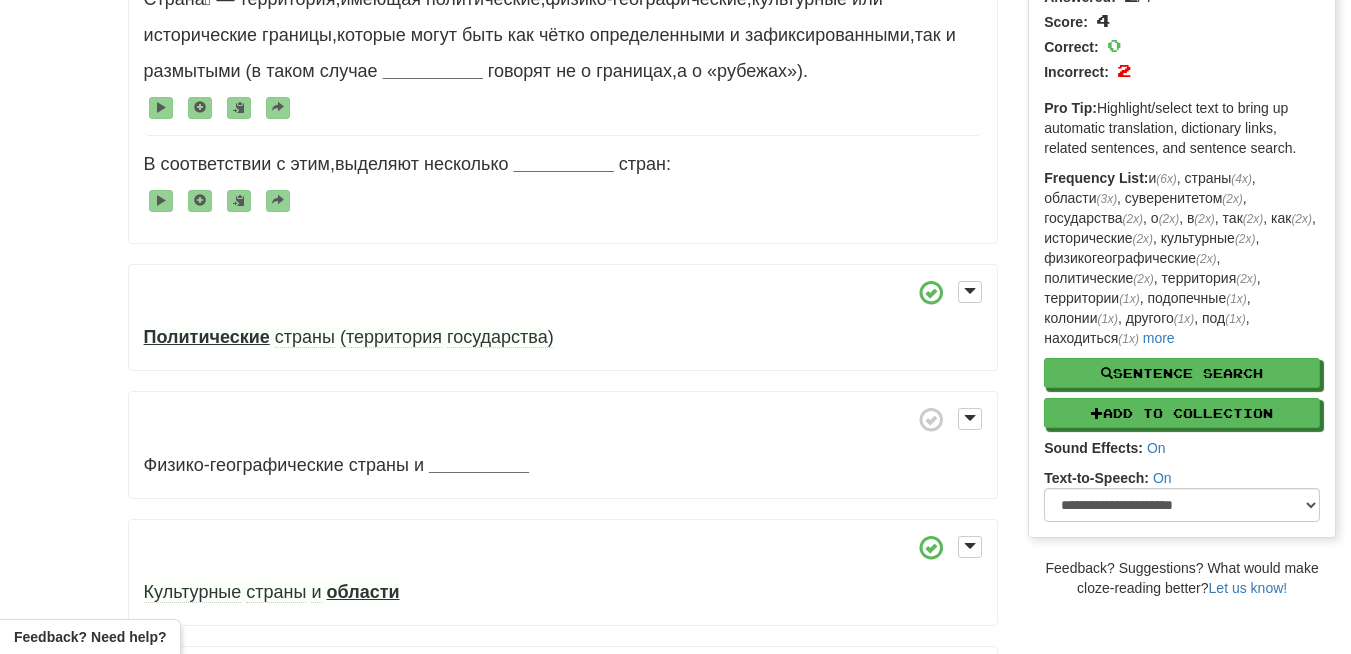 click on "Политические" at bounding box center [207, 337] 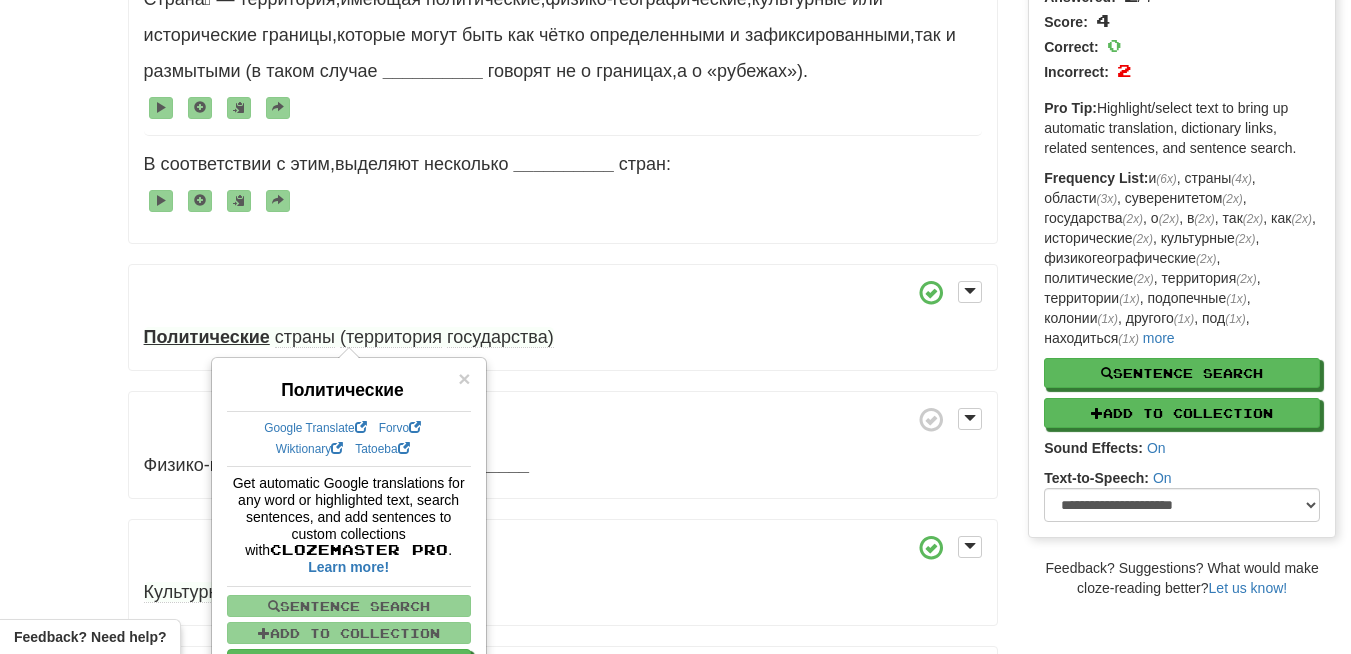 click at bounding box center [563, 292] 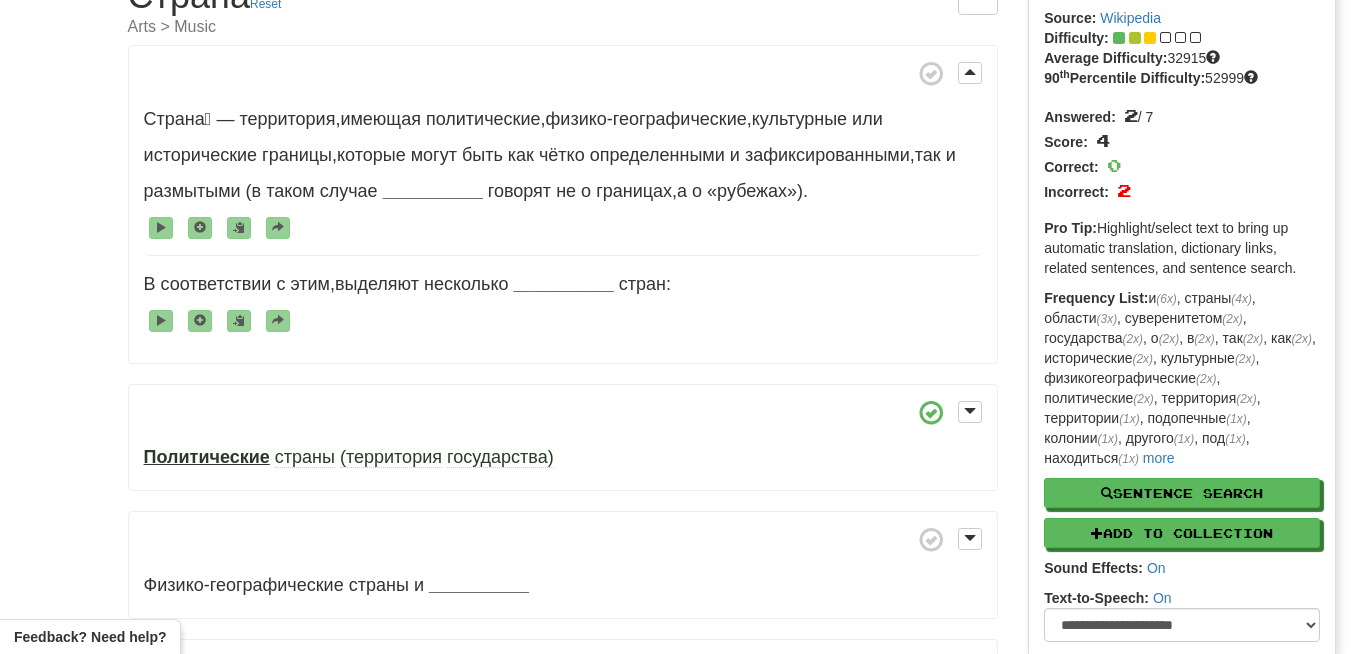 scroll, scrollTop: 0, scrollLeft: 0, axis: both 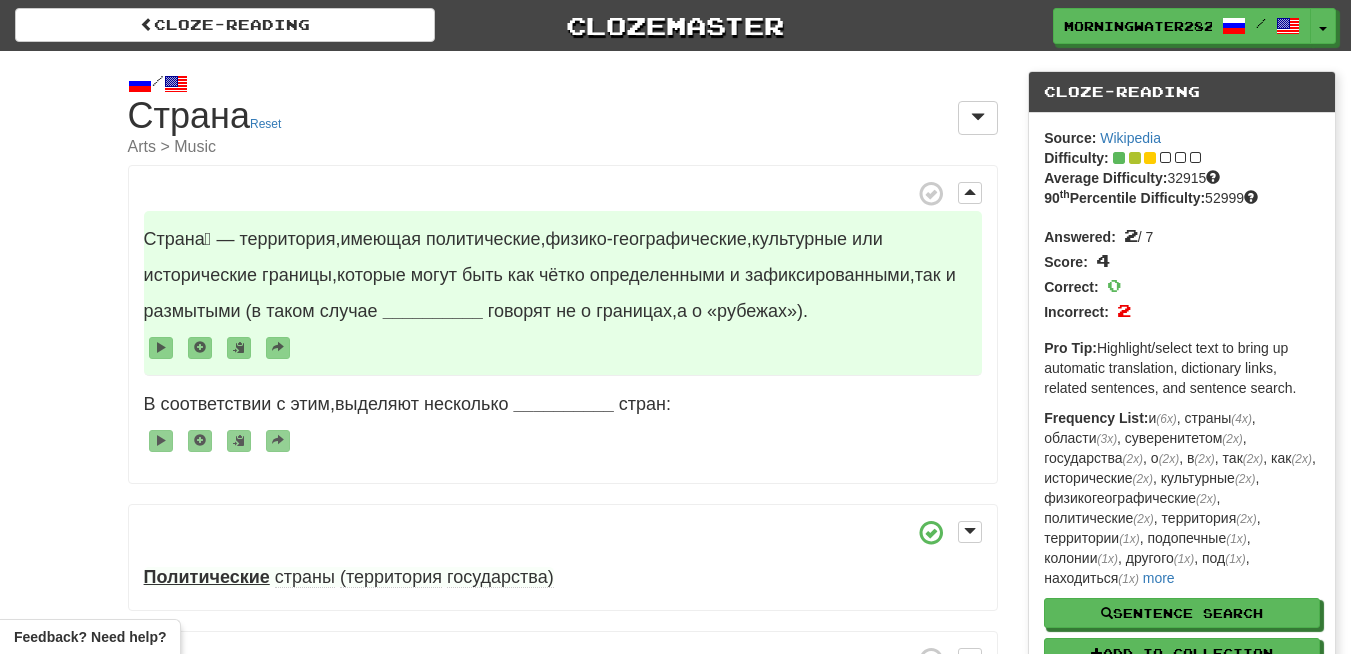 click on "__________" at bounding box center (433, 311) 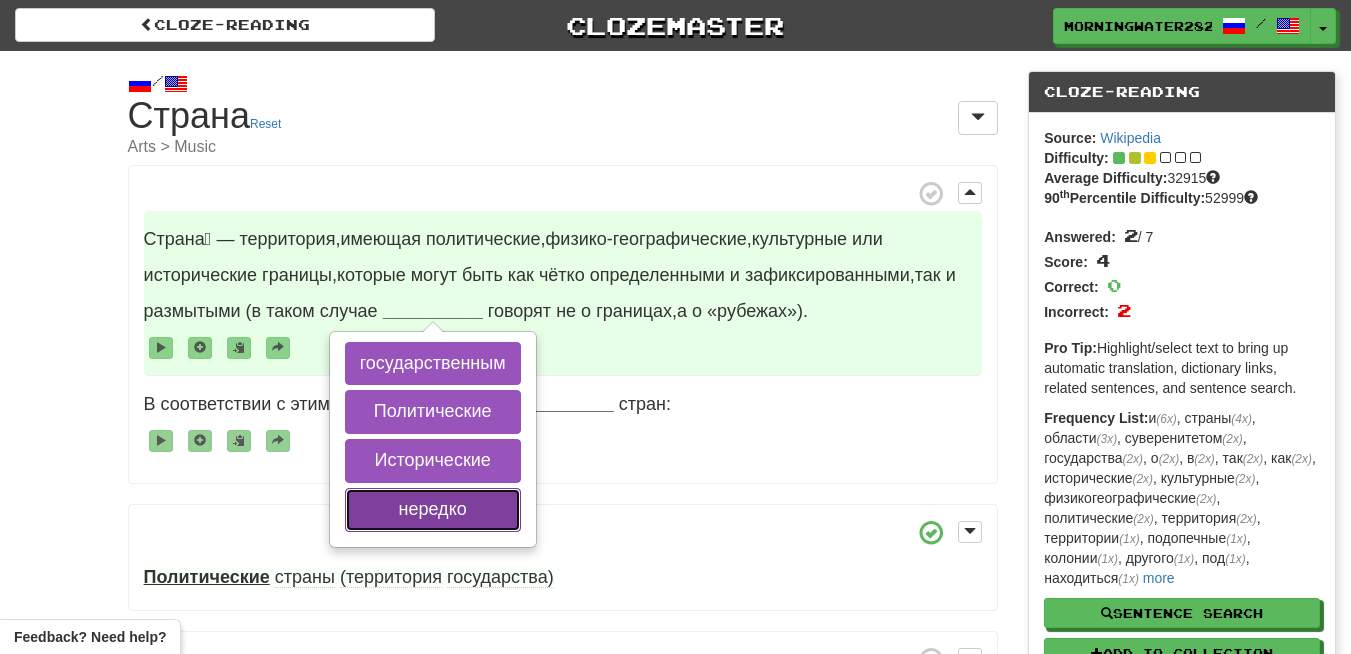 click on "нередко" at bounding box center [433, 510] 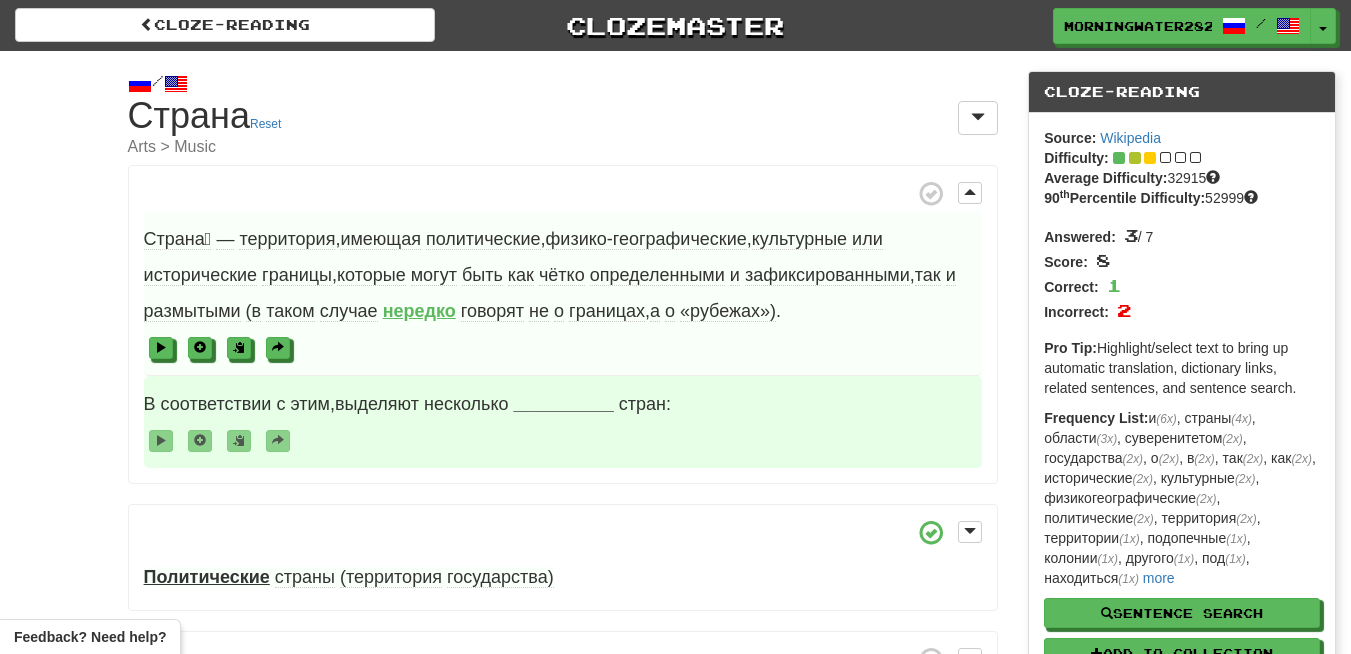 click on "__________" at bounding box center (564, 404) 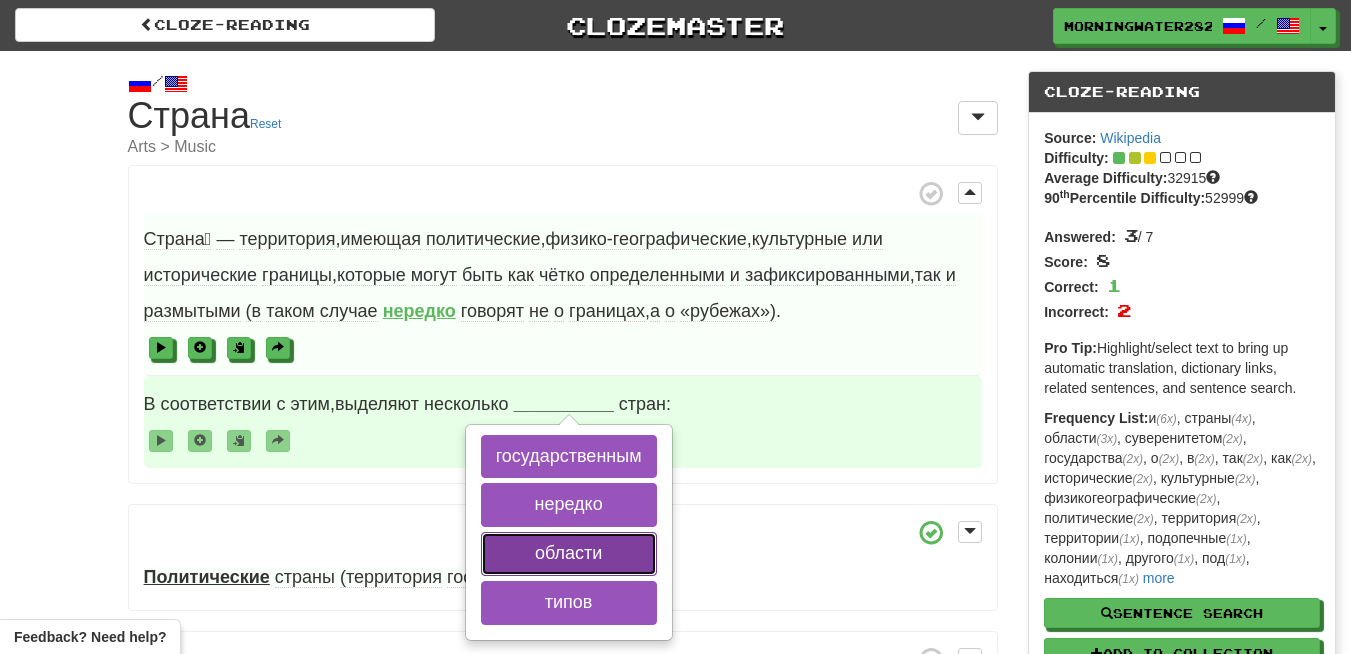click on "области" at bounding box center [569, 554] 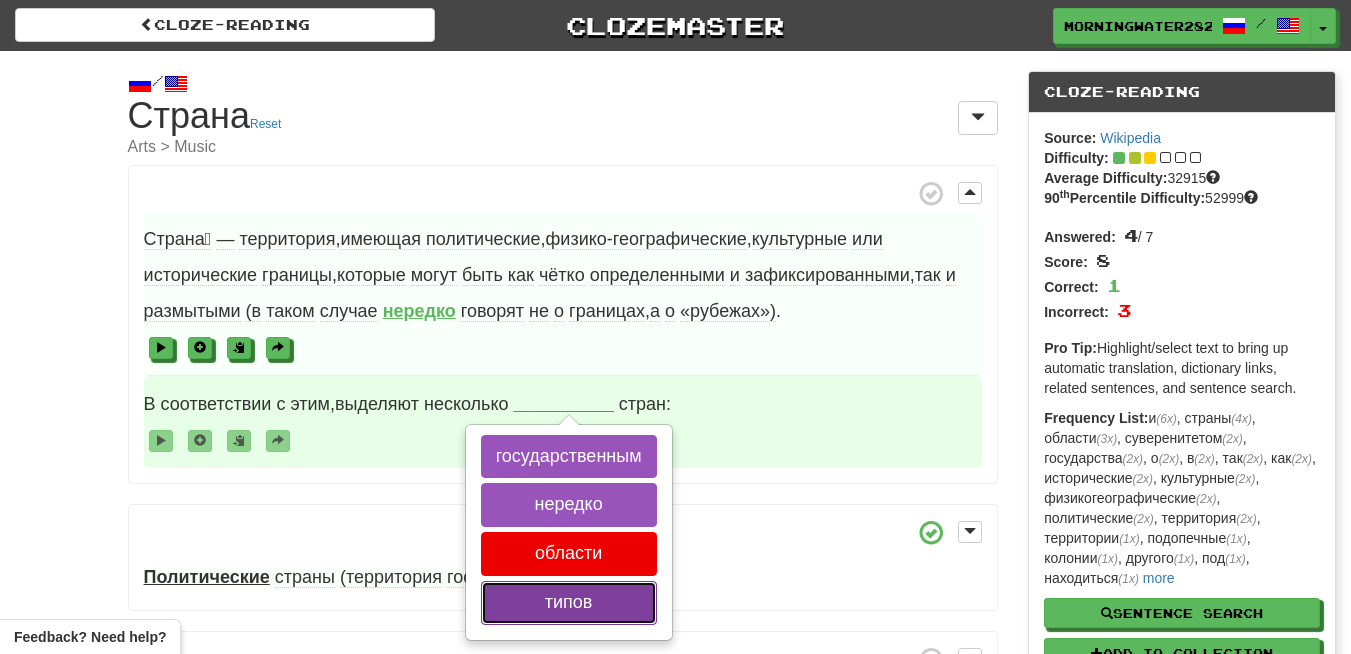 click on "типов" at bounding box center [569, 603] 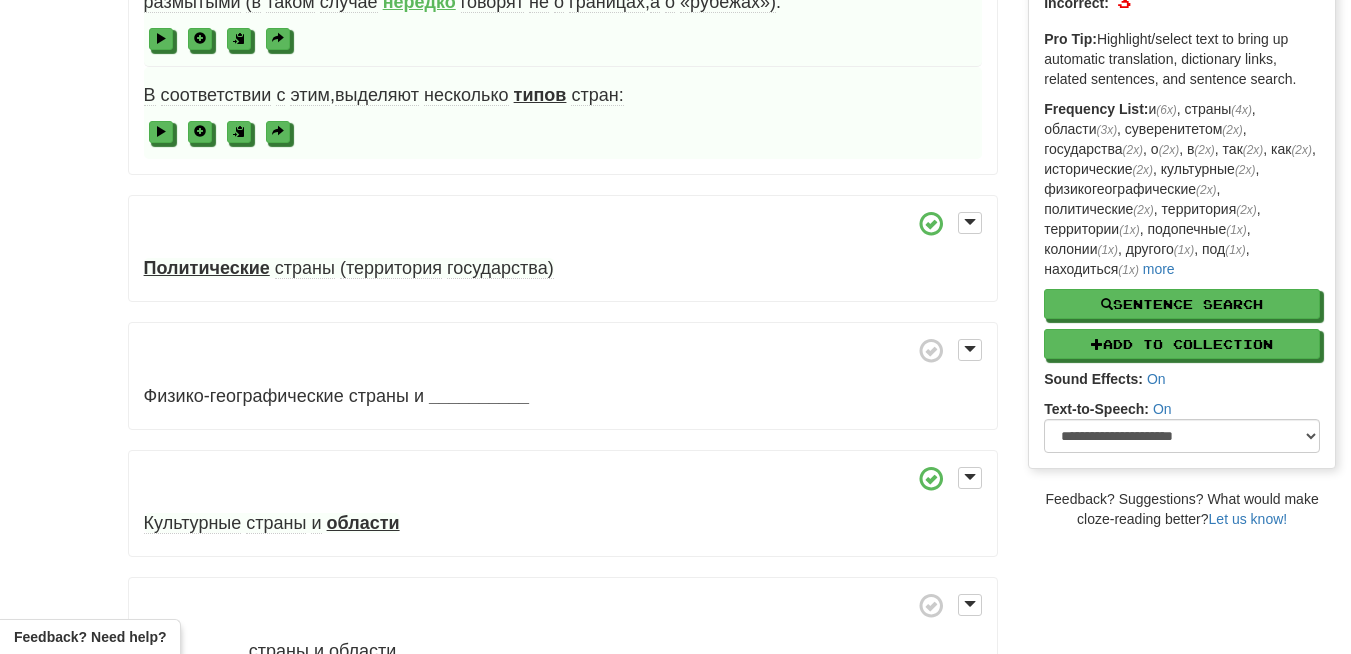 scroll, scrollTop: 360, scrollLeft: 0, axis: vertical 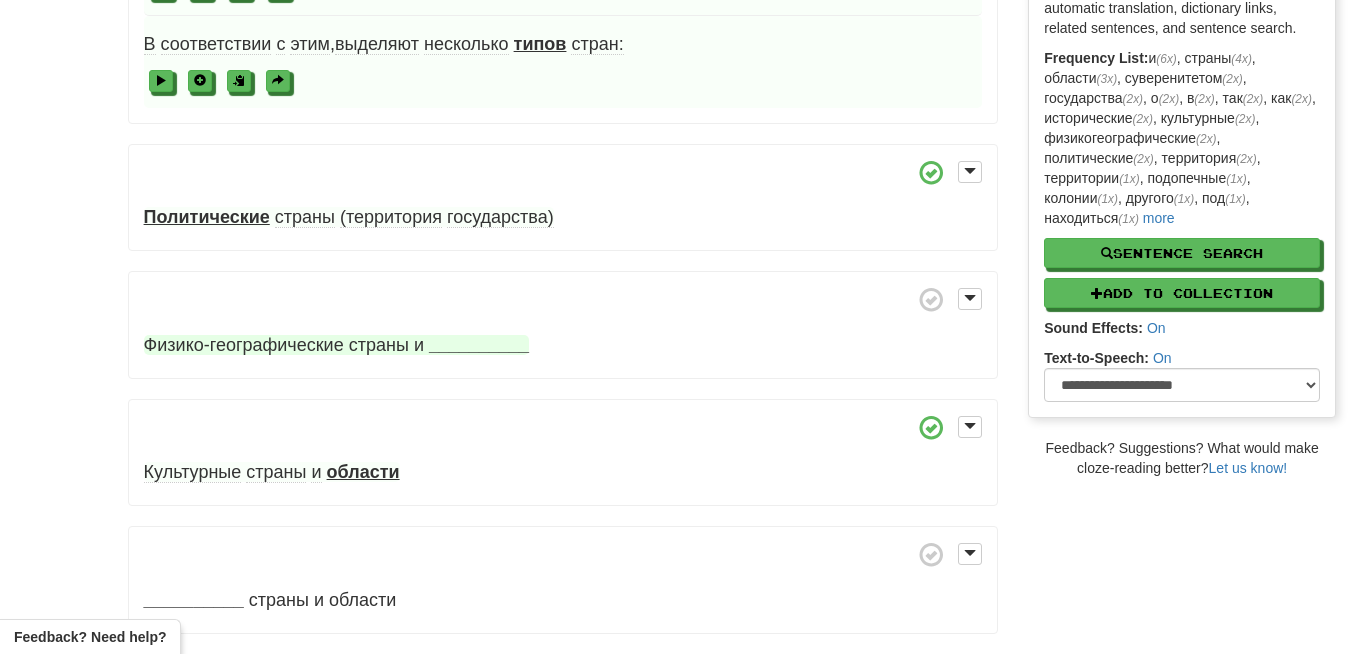 click on "__________" at bounding box center [479, 345] 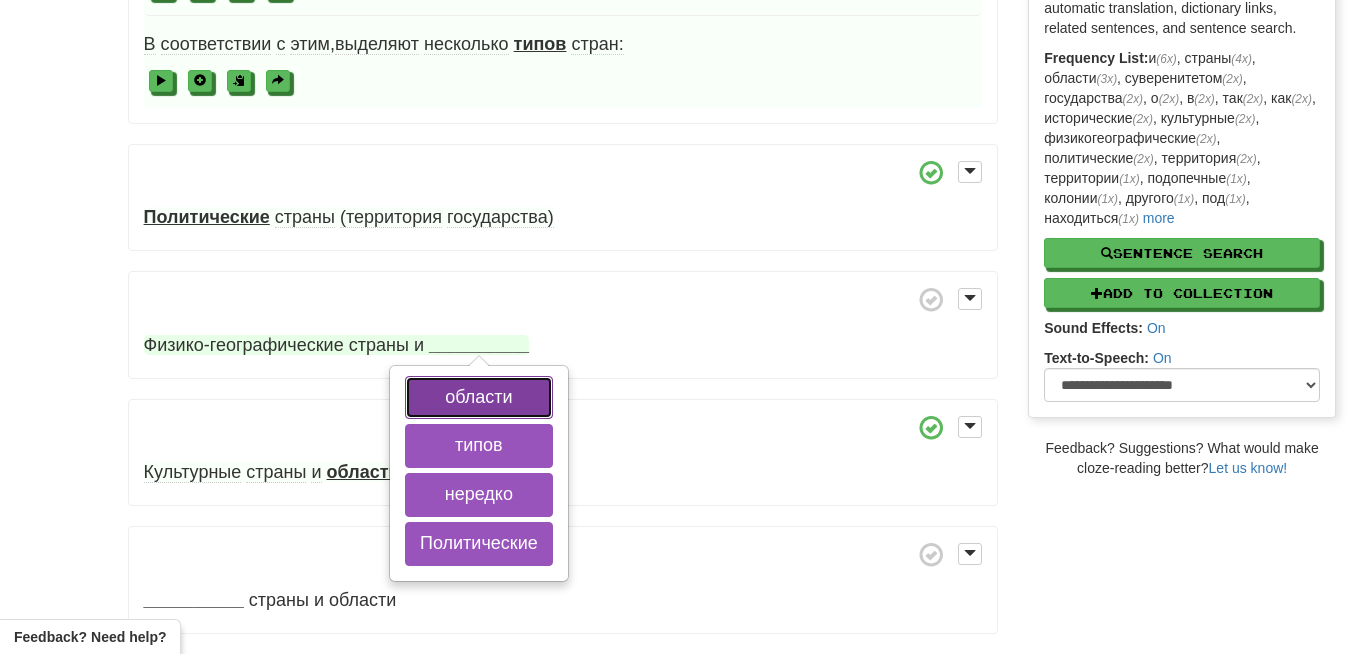 click on "области" at bounding box center [479, 398] 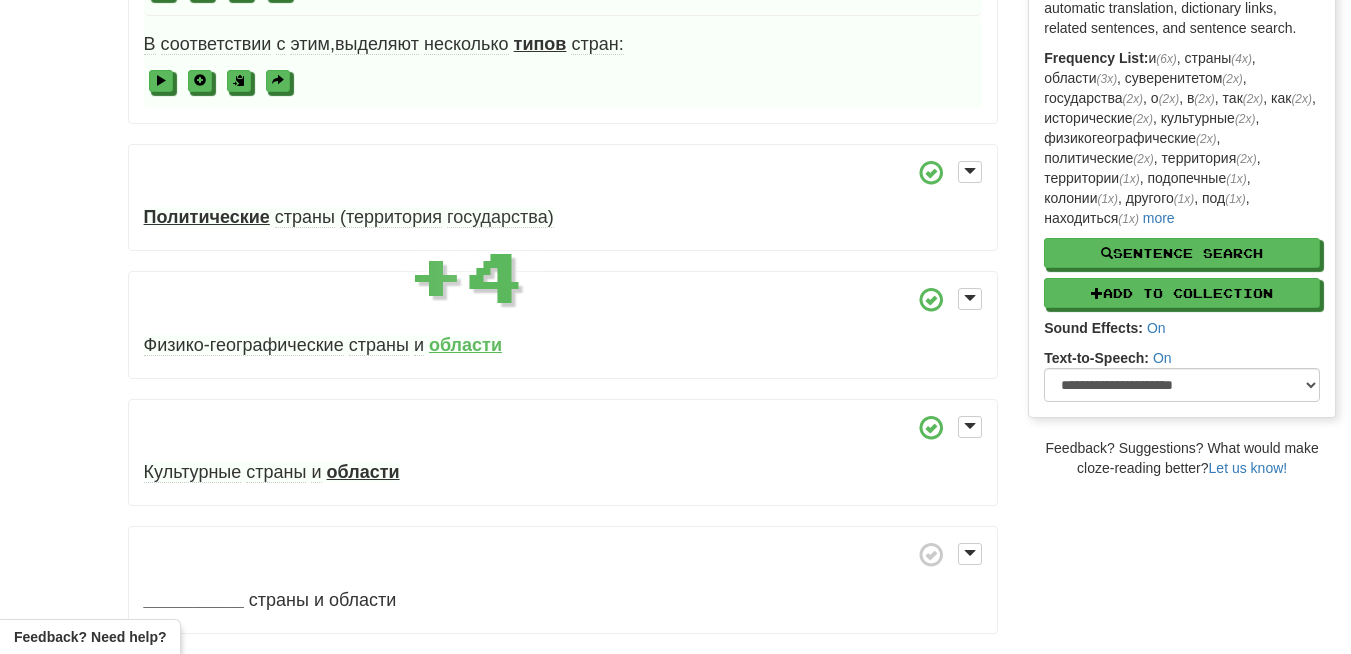 click on "Физико-географические   страны   и
области" at bounding box center [563, 325] 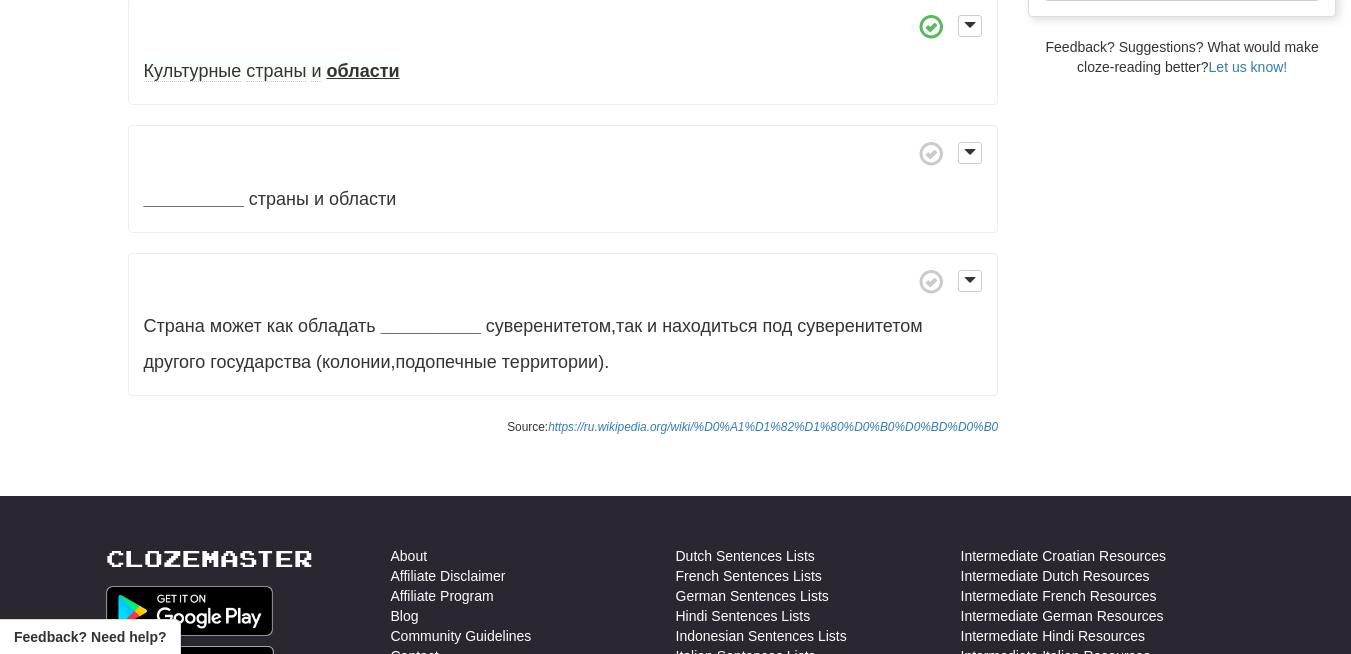 scroll, scrollTop: 720, scrollLeft: 0, axis: vertical 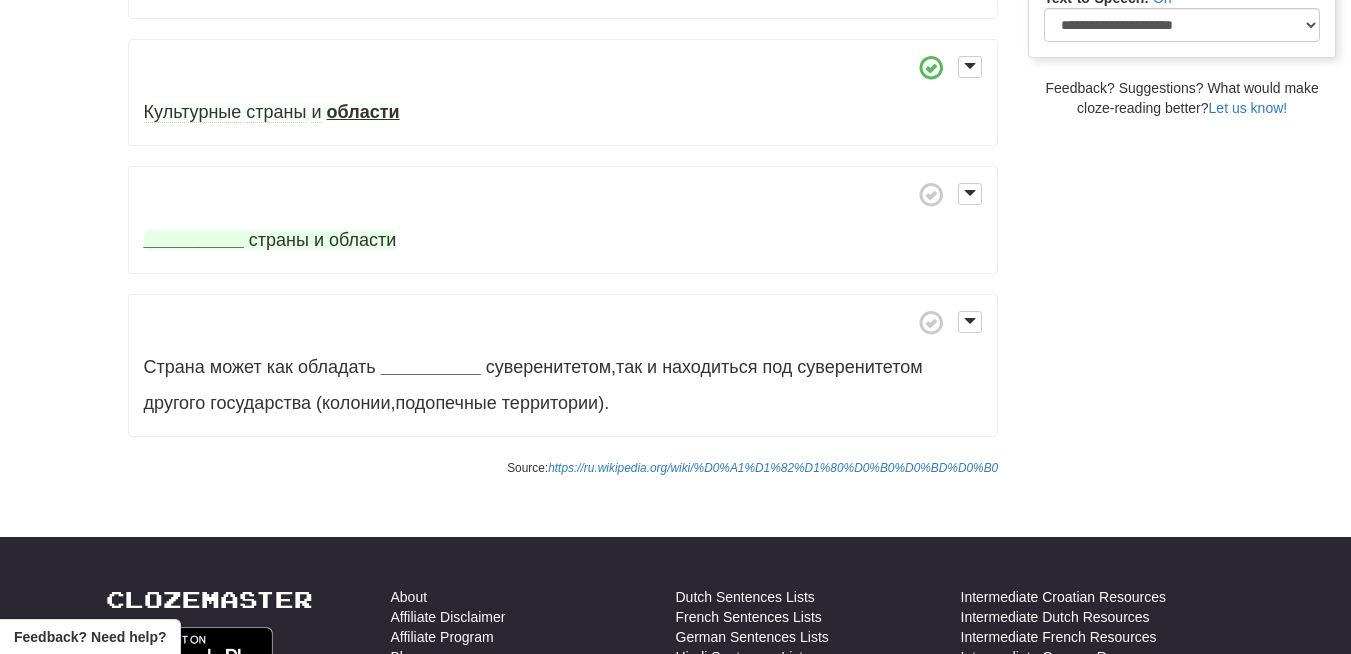 click on "__________" at bounding box center [194, 240] 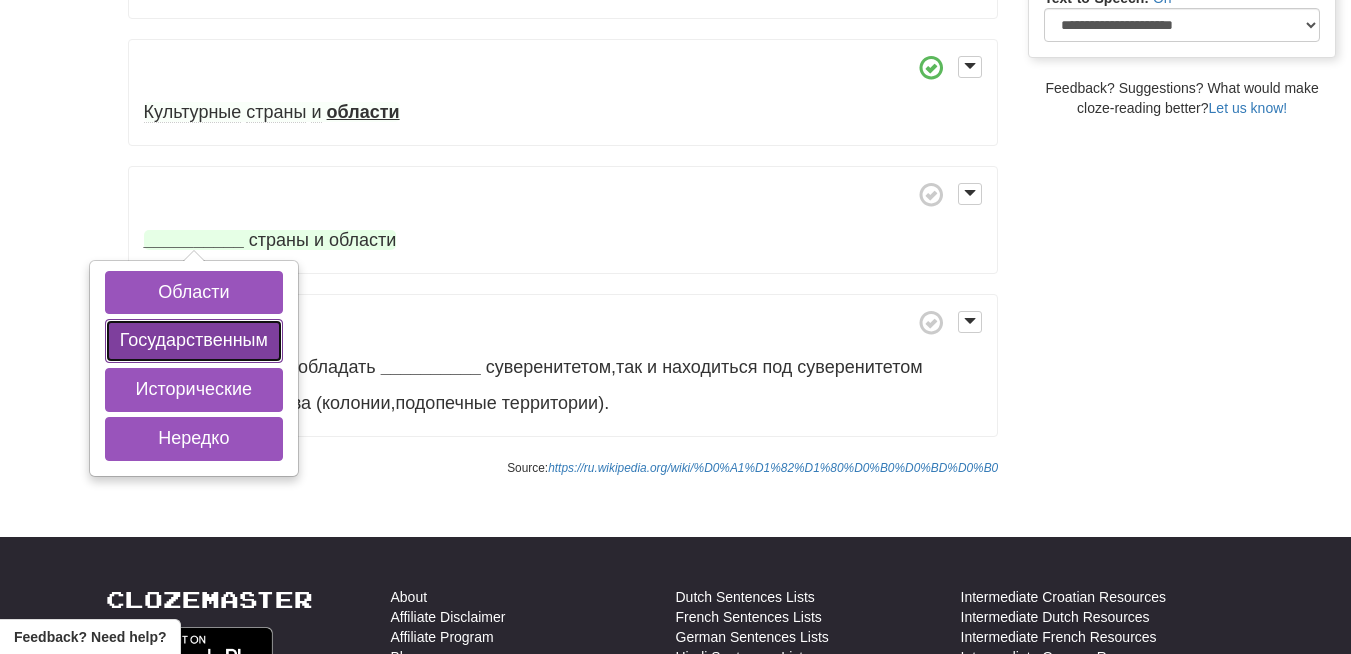 click on "Государственным" at bounding box center (194, 341) 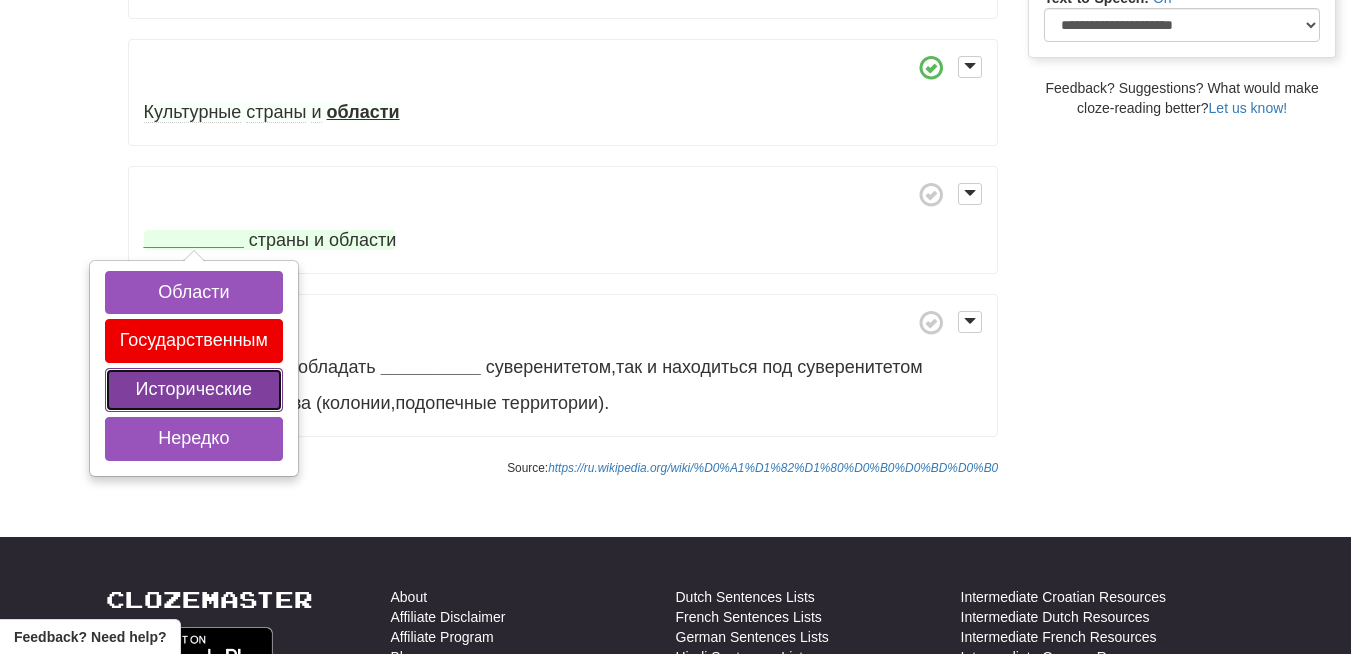 click on "Исторические" at bounding box center [194, 390] 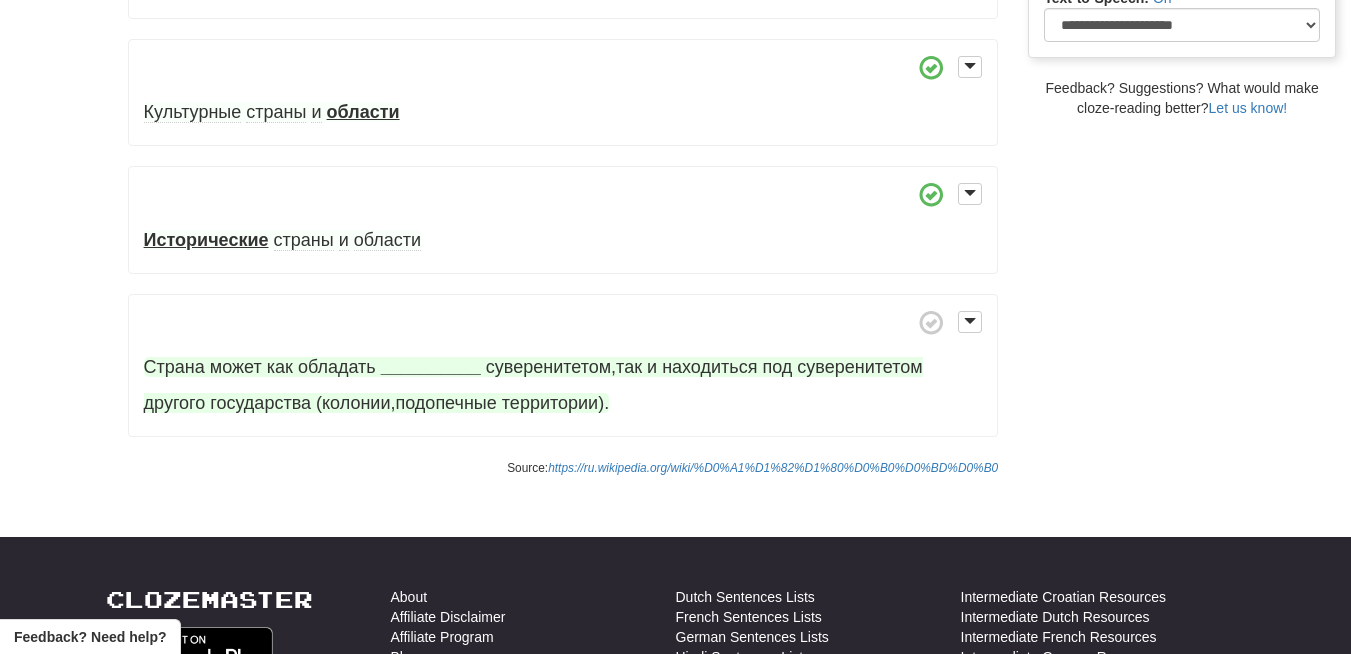 click on "__________" at bounding box center (431, 367) 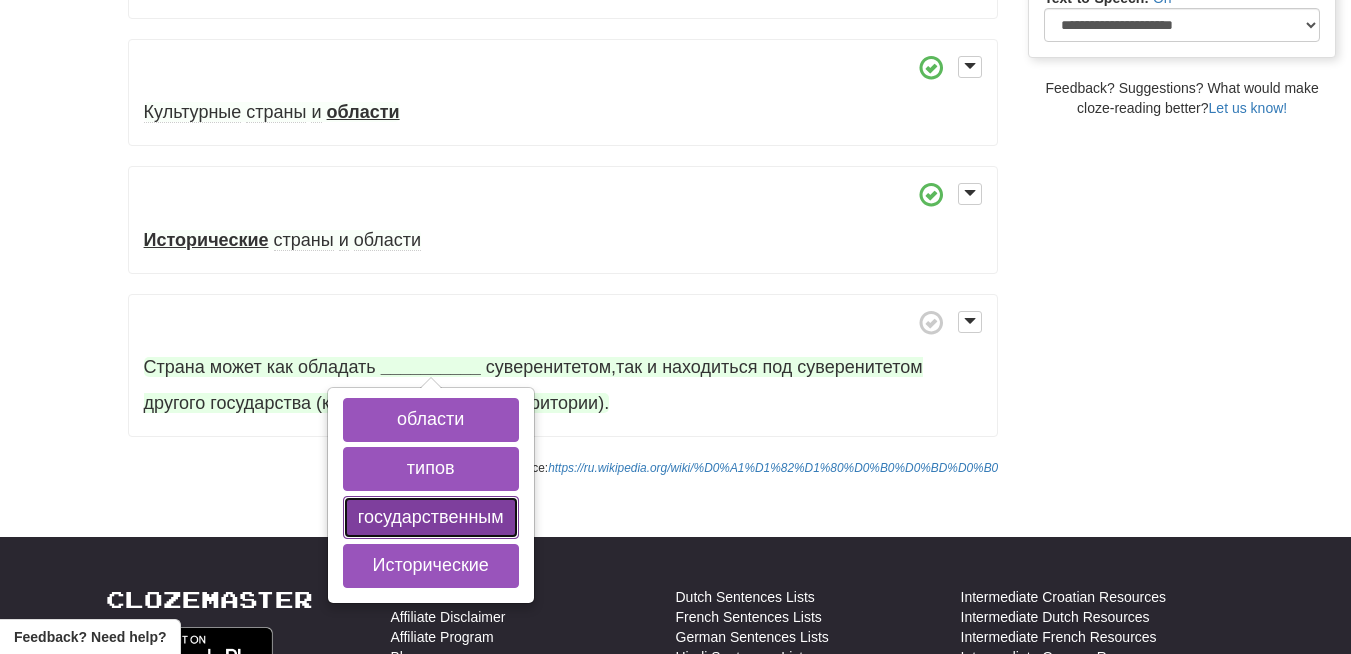 click on "государственным" at bounding box center [431, 518] 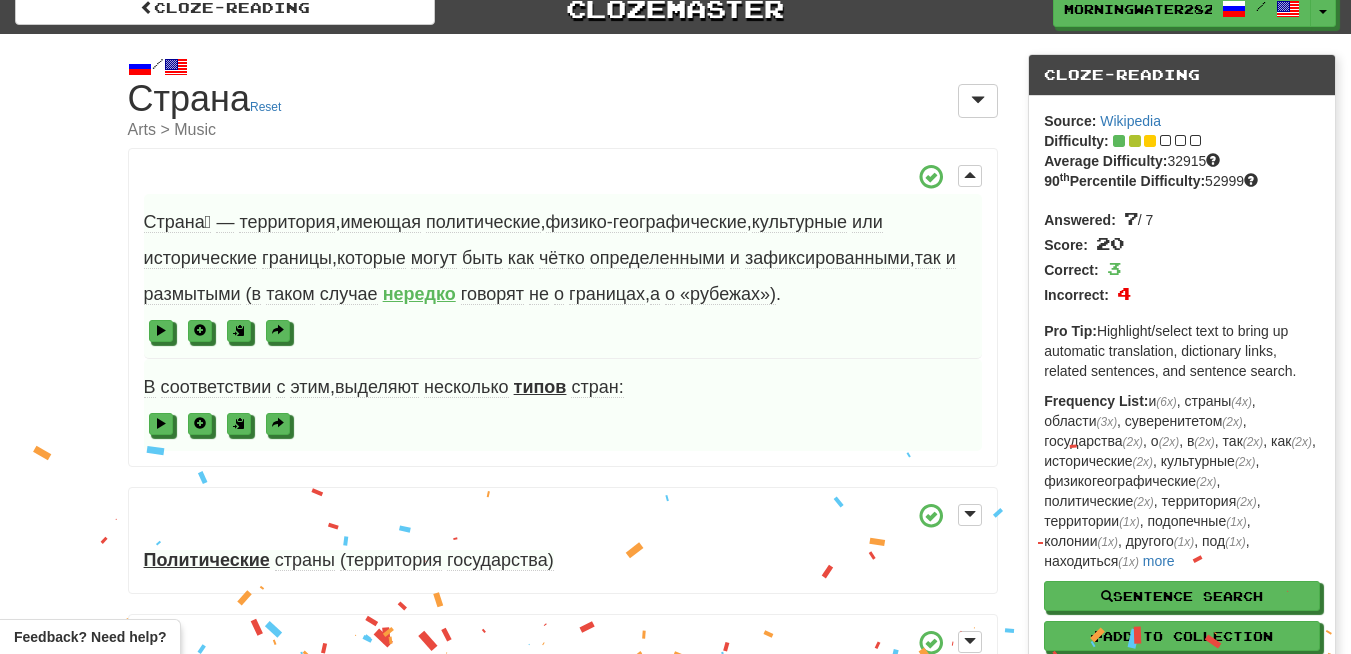 scroll, scrollTop: 0, scrollLeft: 0, axis: both 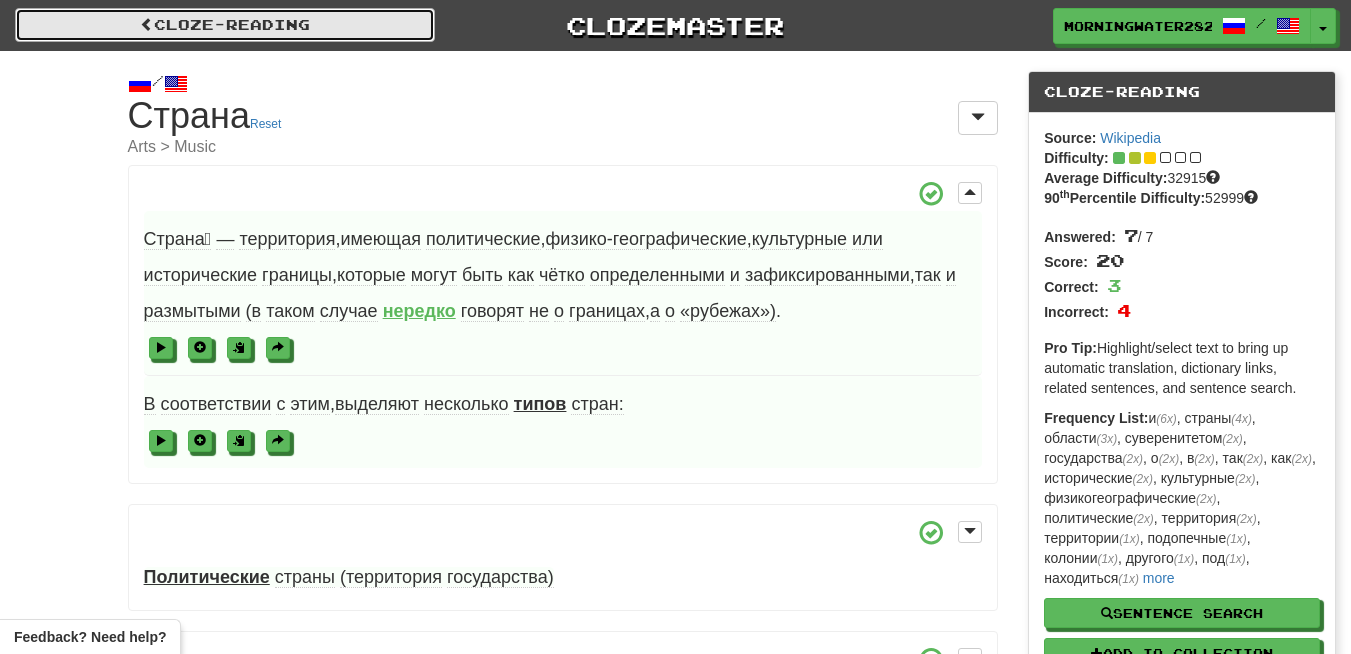 click on "Cloze-Reading" at bounding box center (225, 25) 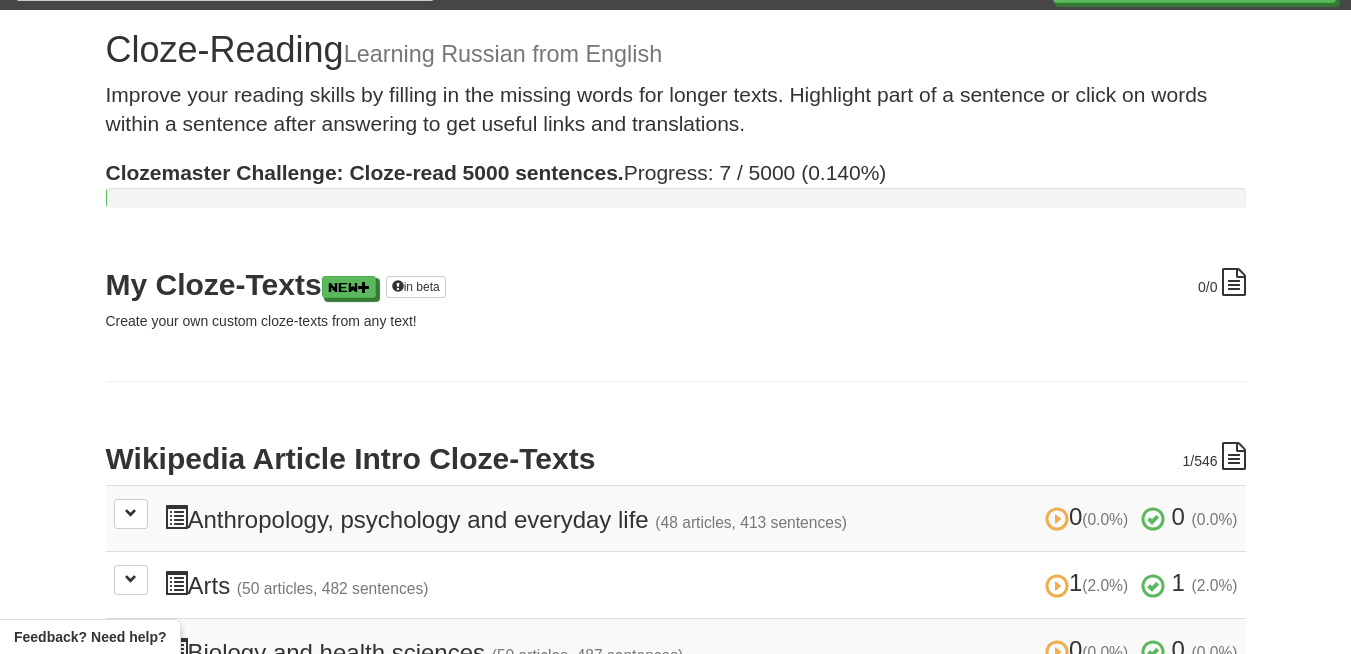 scroll, scrollTop: 0, scrollLeft: 0, axis: both 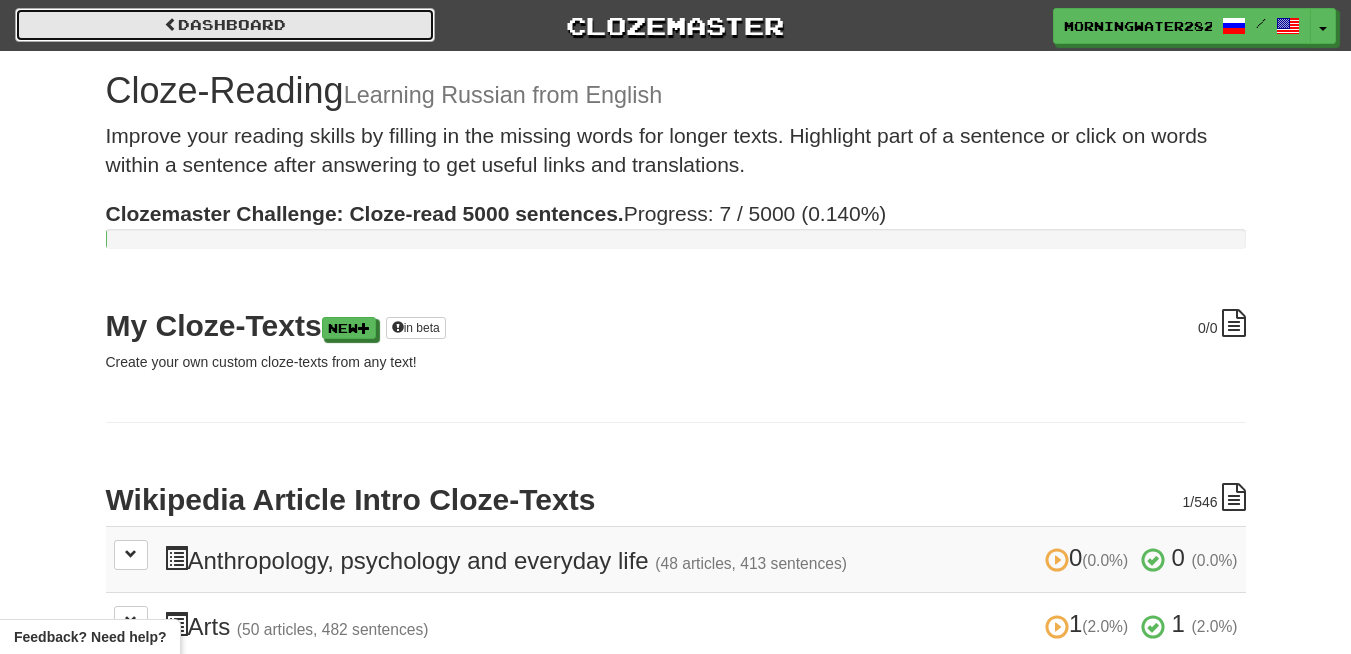 click on "Dashboard" at bounding box center (225, 25) 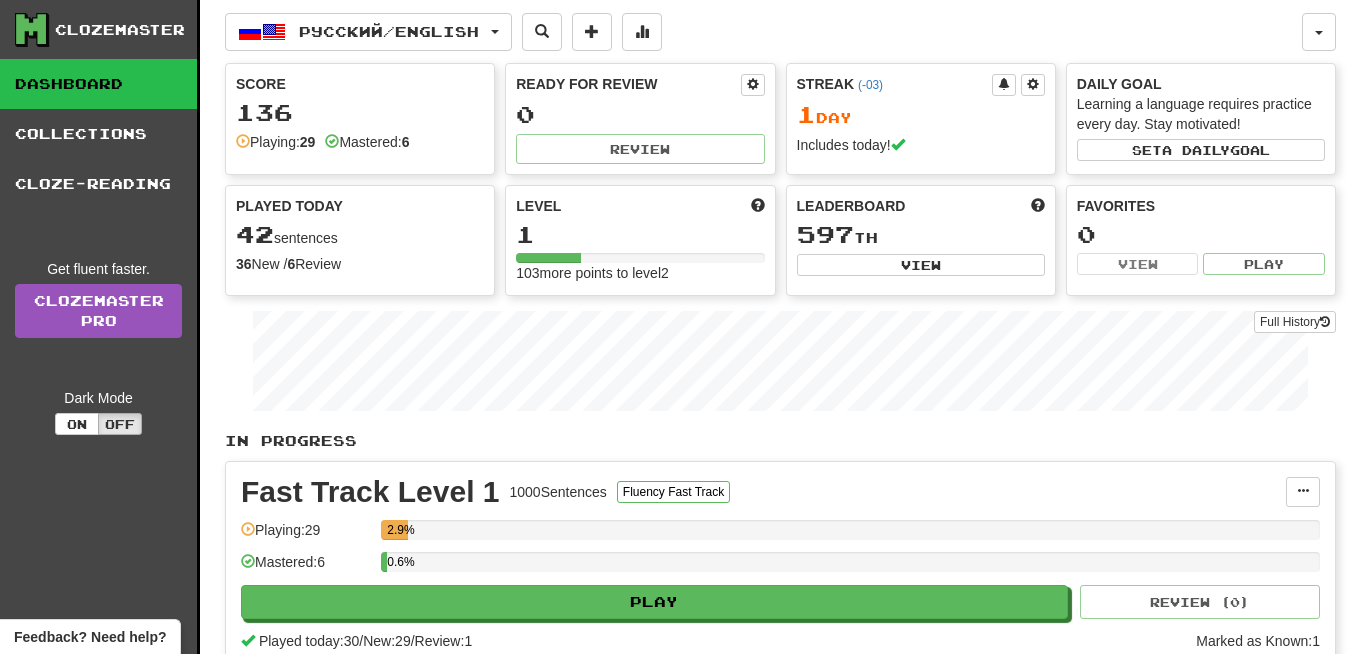 scroll, scrollTop: 0, scrollLeft: 0, axis: both 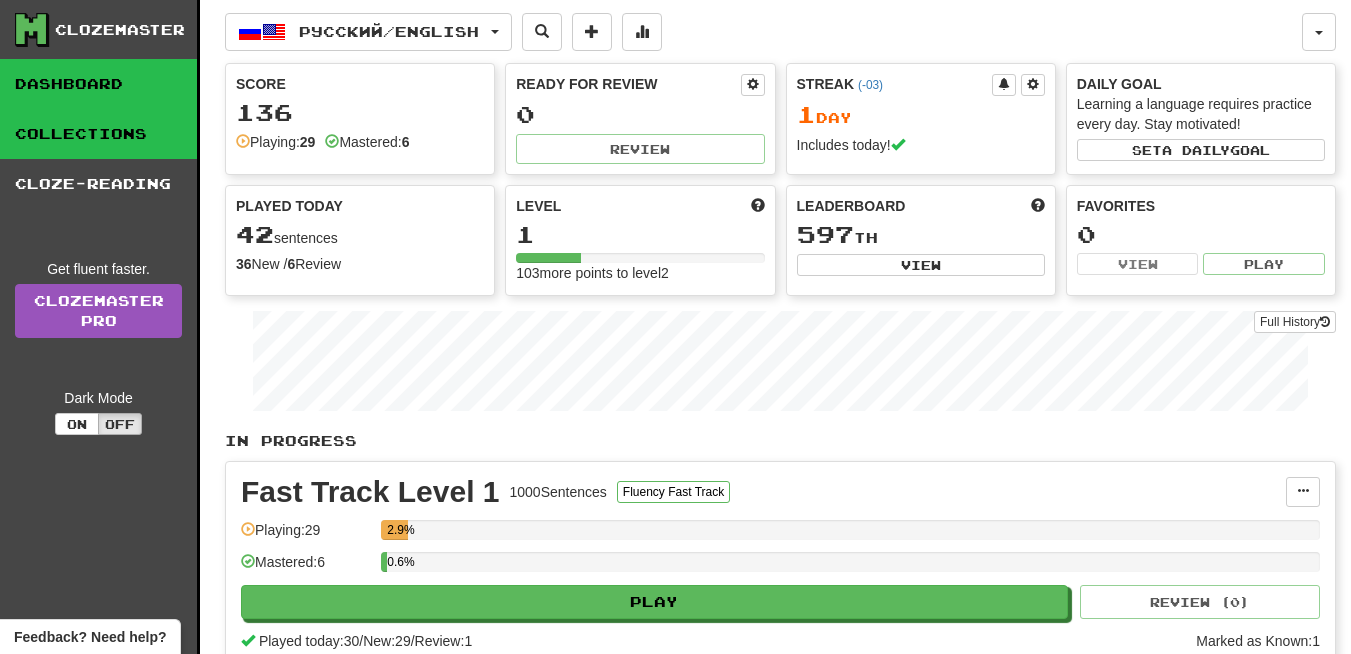 click on "Collections" at bounding box center [98, 134] 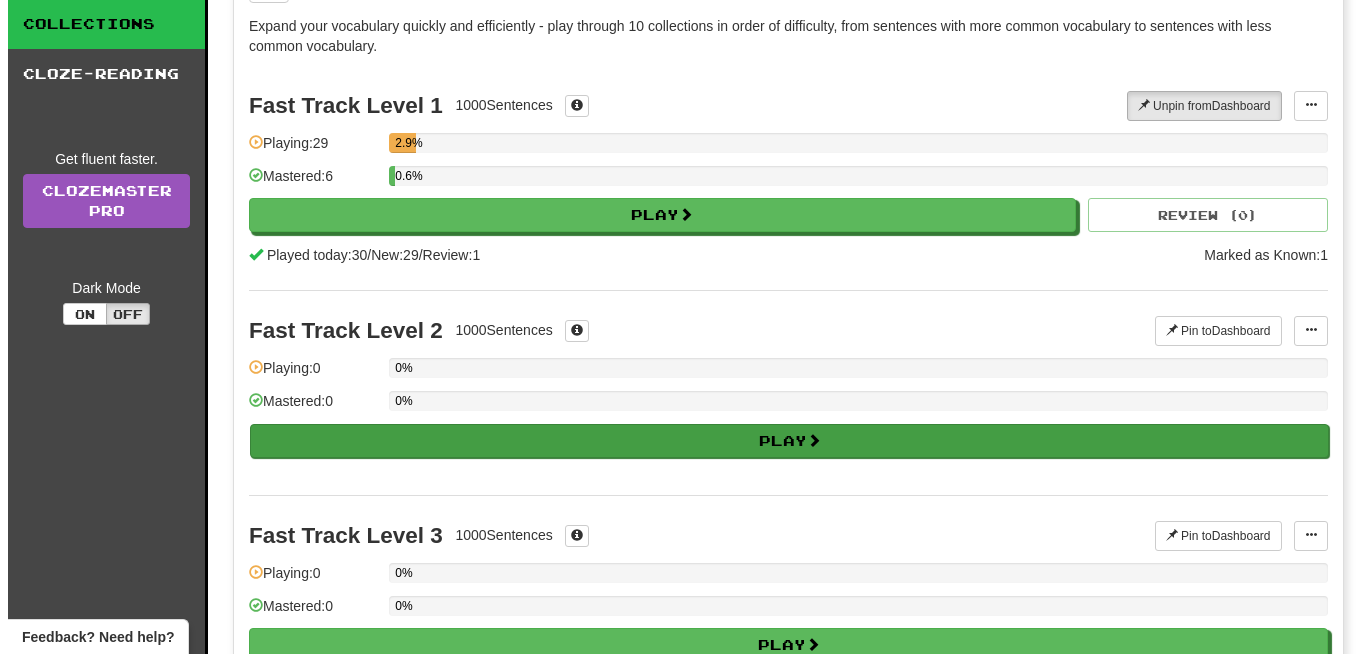 scroll, scrollTop: 0, scrollLeft: 0, axis: both 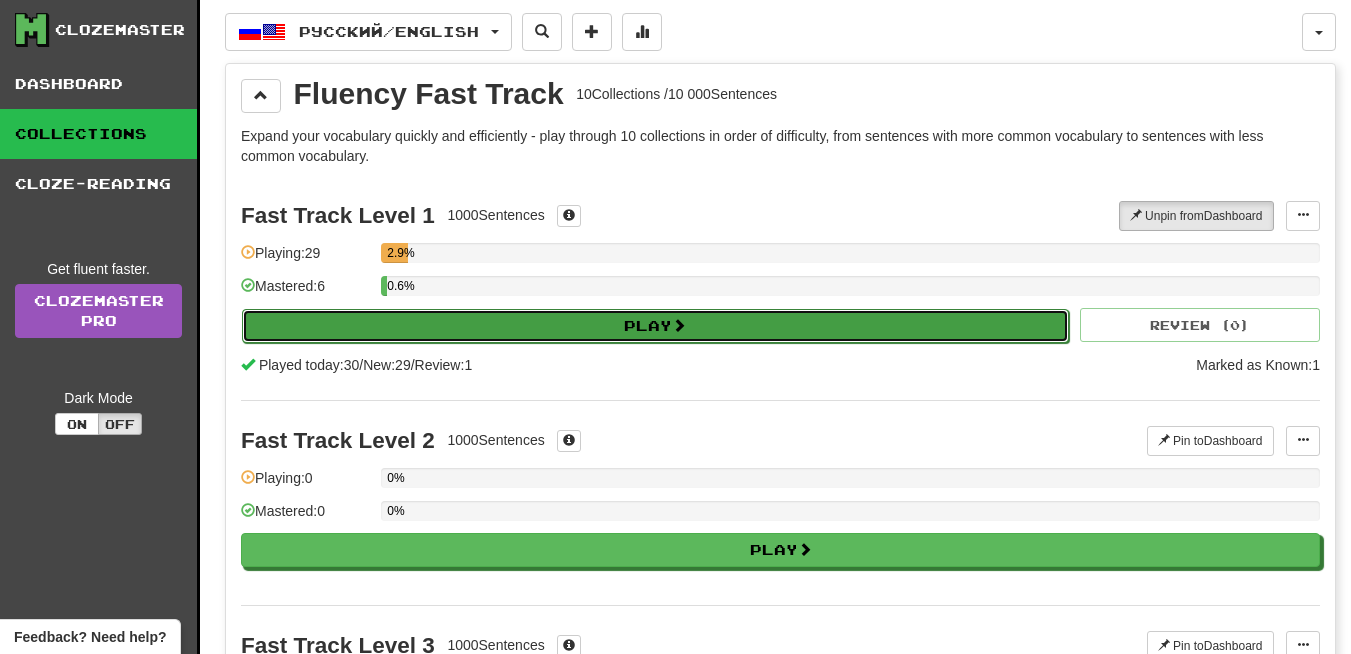click on "Play" at bounding box center (655, 326) 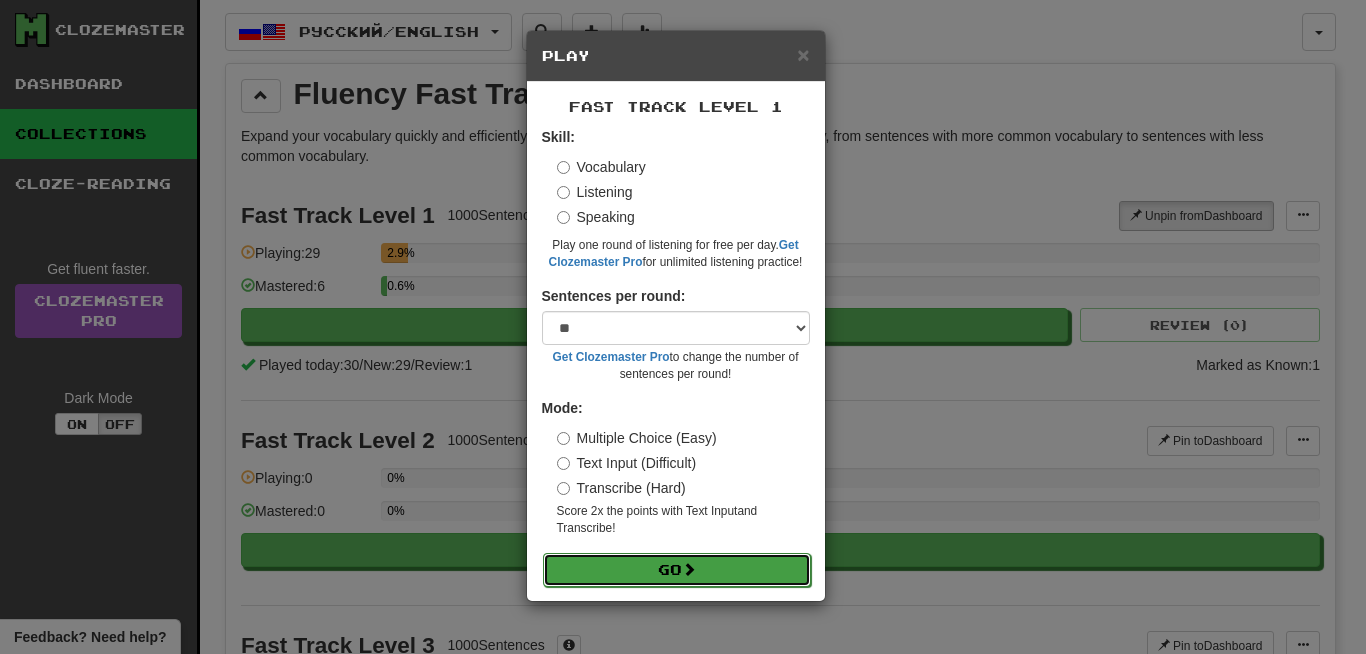 click on "Go" at bounding box center (677, 570) 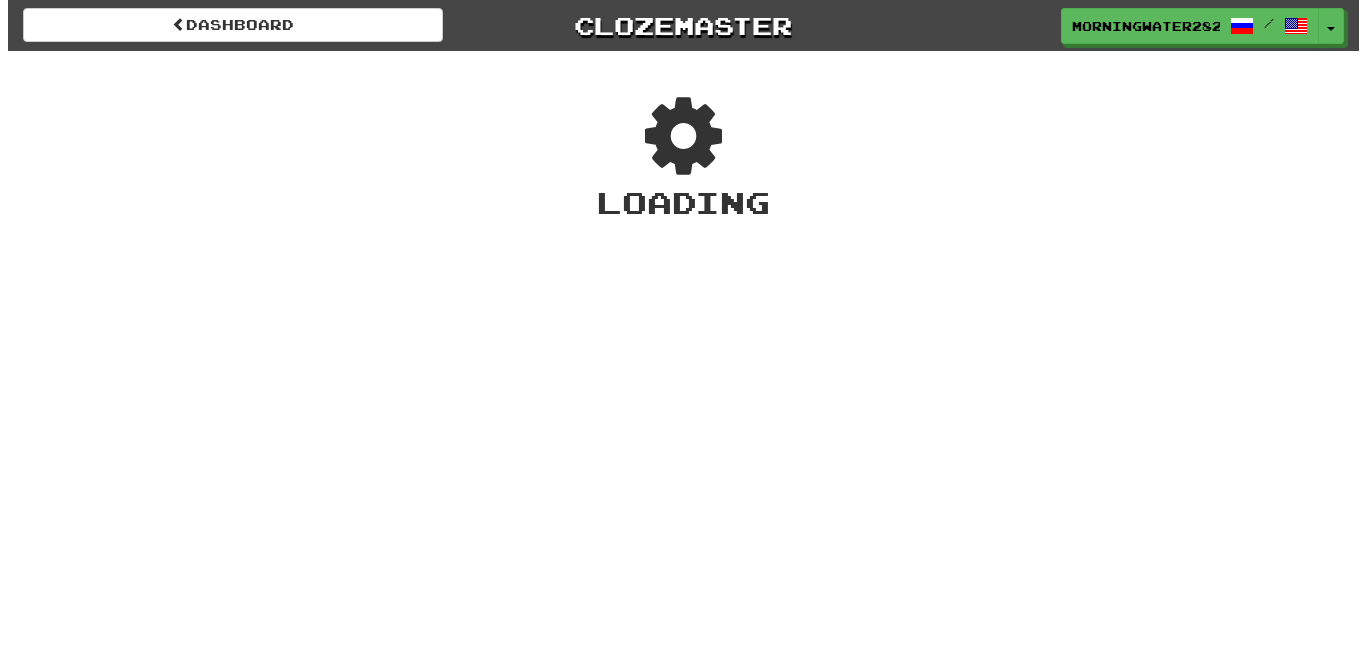 scroll, scrollTop: 0, scrollLeft: 0, axis: both 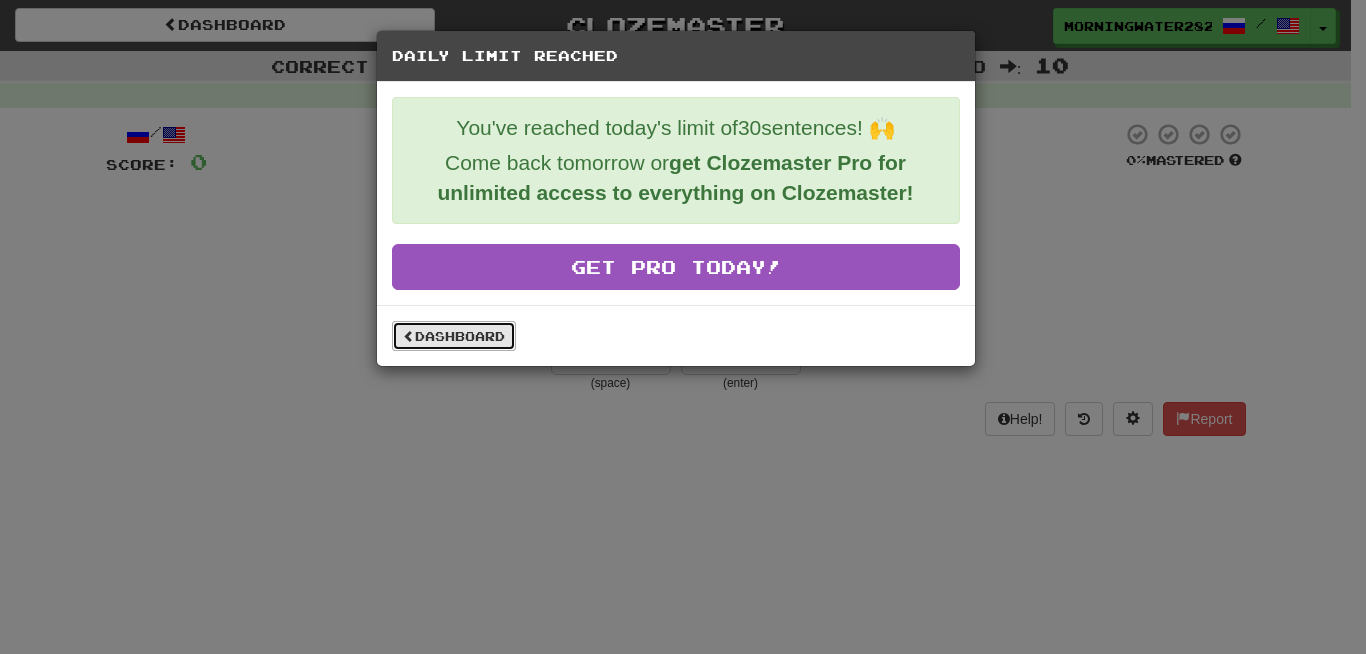 click on "Dashboard" at bounding box center (454, 336) 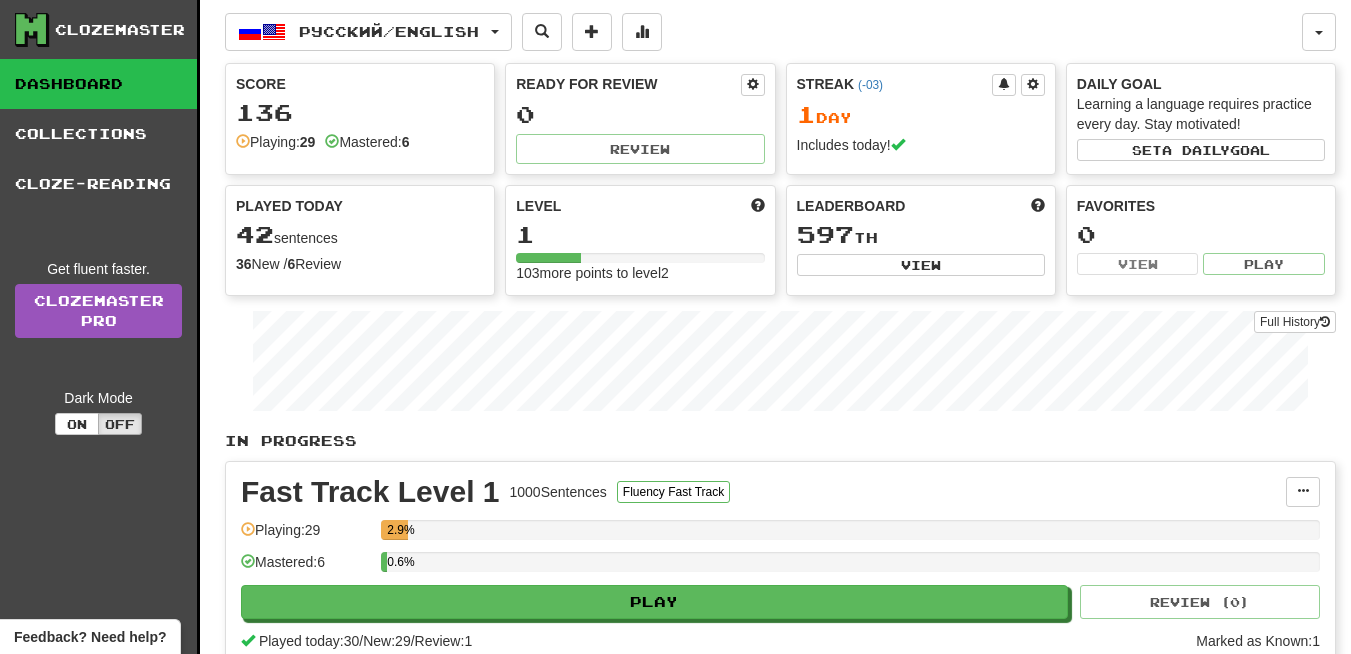 scroll, scrollTop: 0, scrollLeft: 0, axis: both 